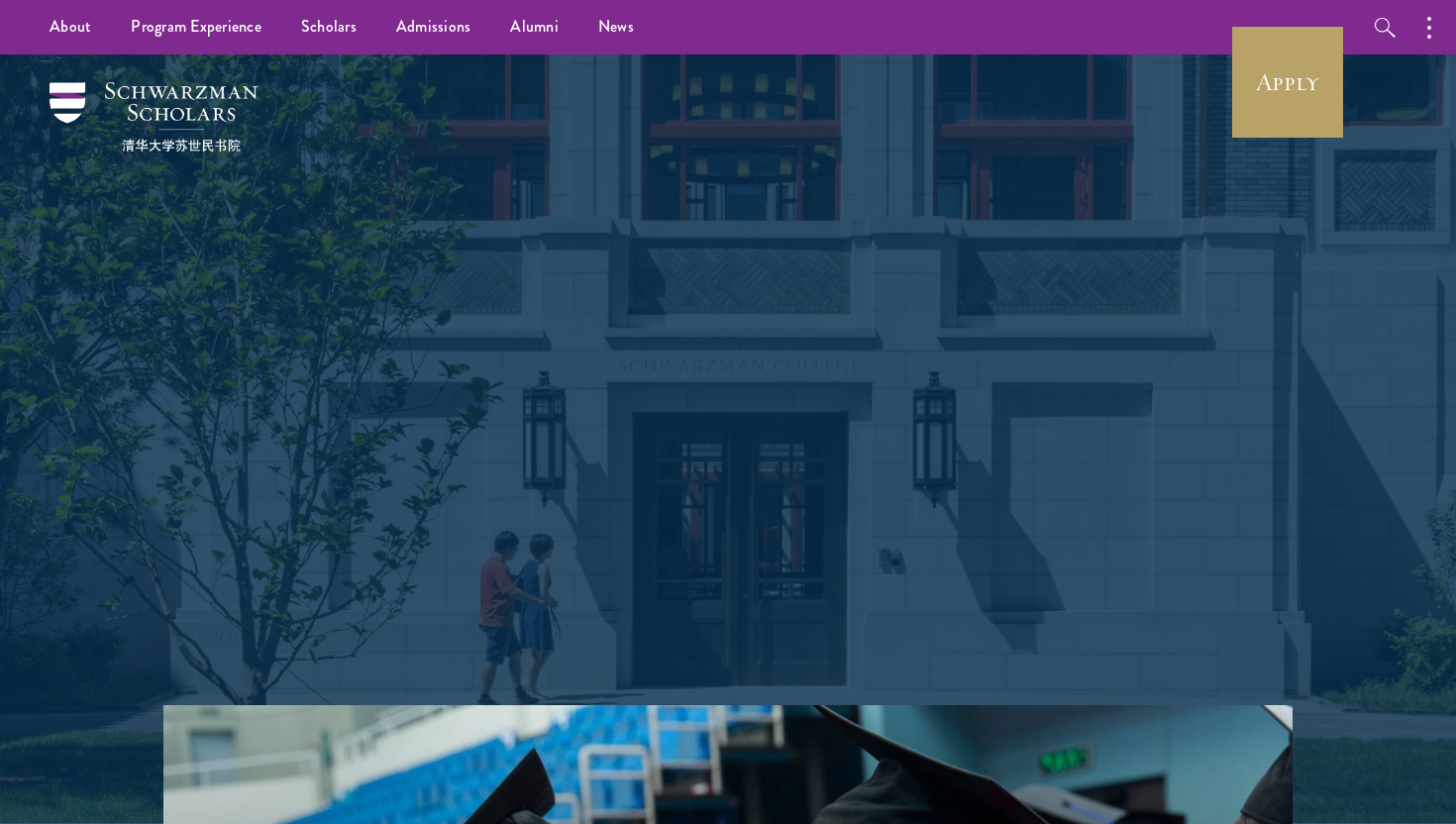 scroll, scrollTop: 0, scrollLeft: 0, axis: both 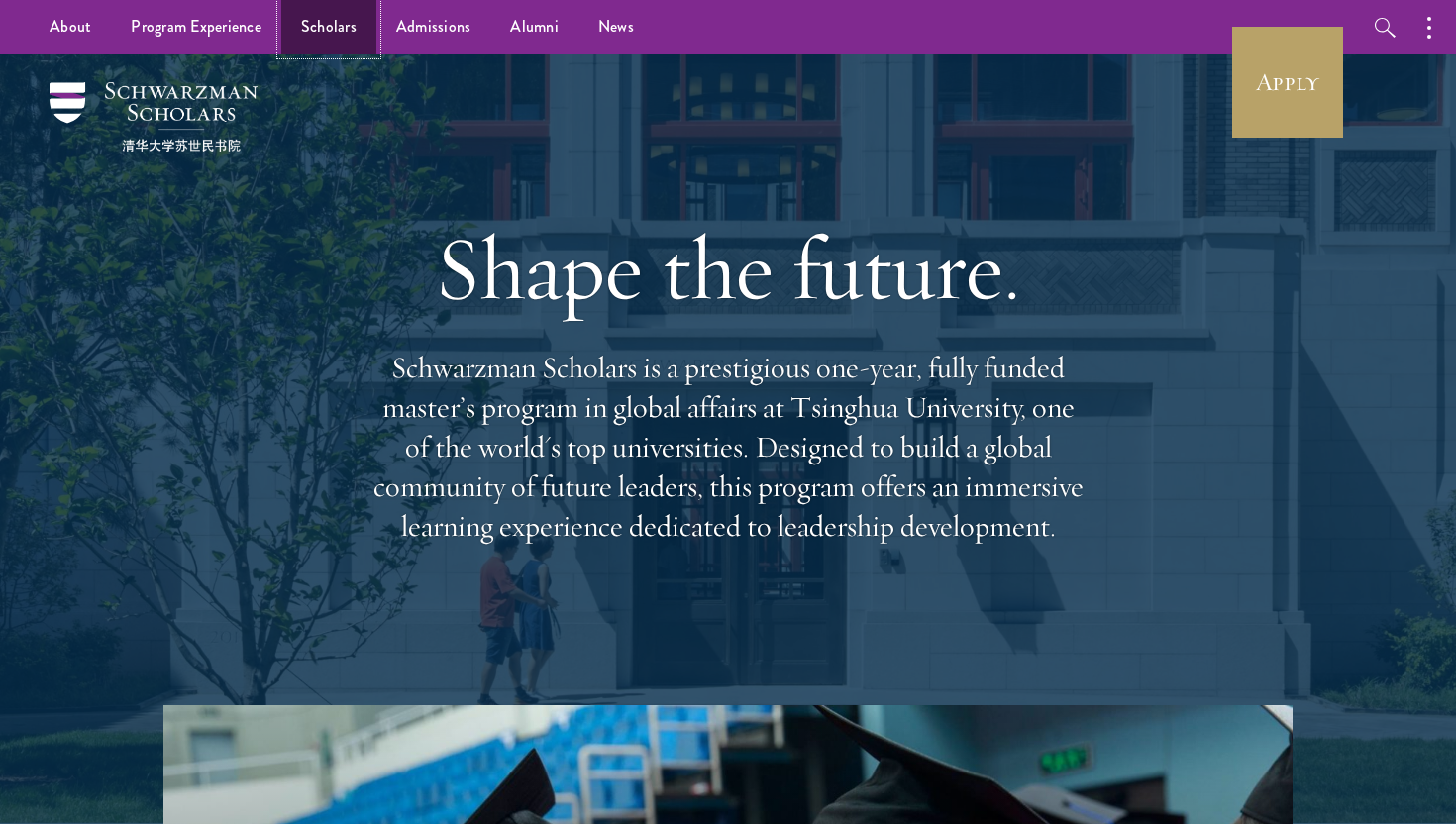 click on "Scholars" at bounding box center [329, 27] 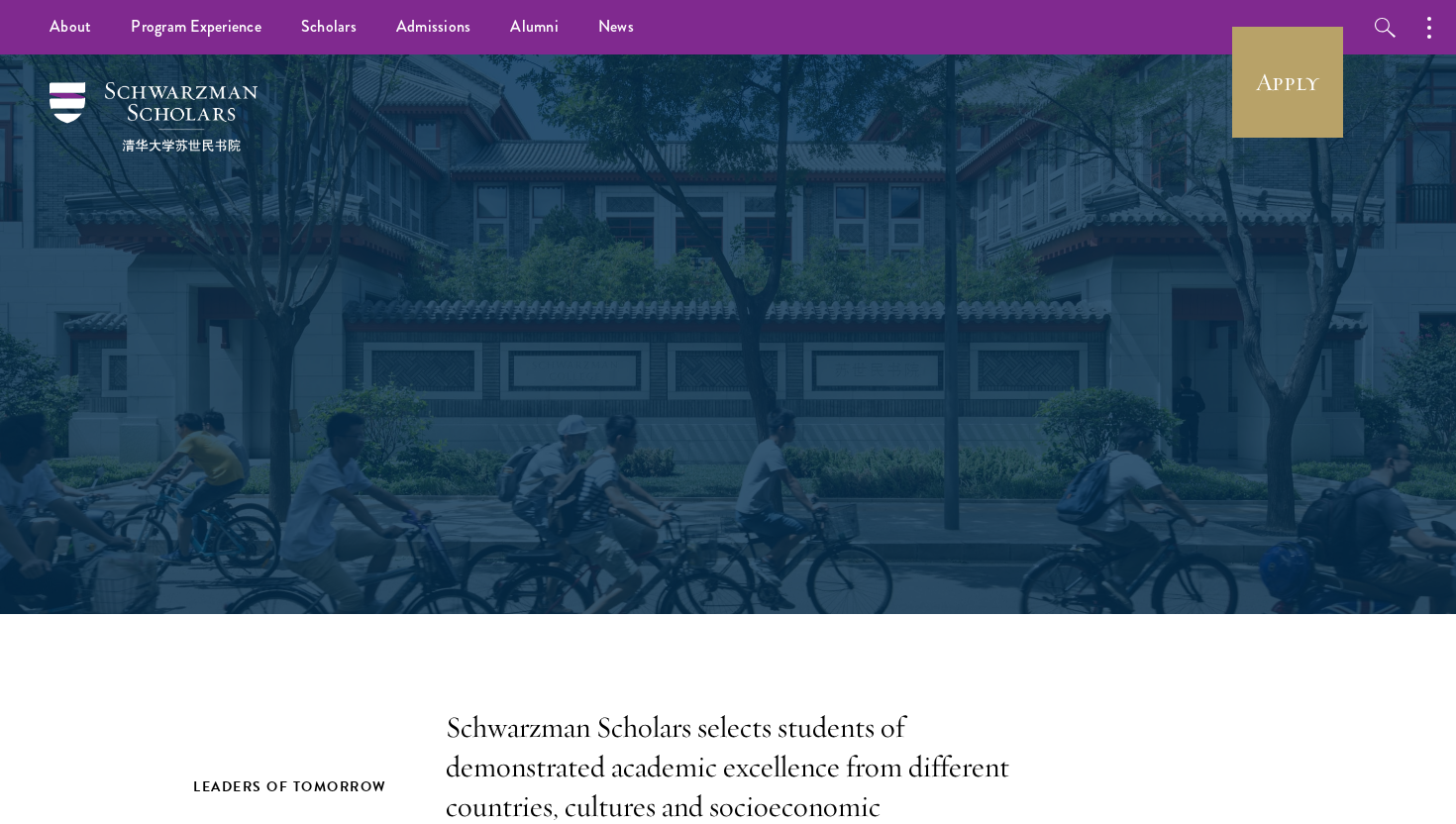 scroll, scrollTop: 0, scrollLeft: 0, axis: both 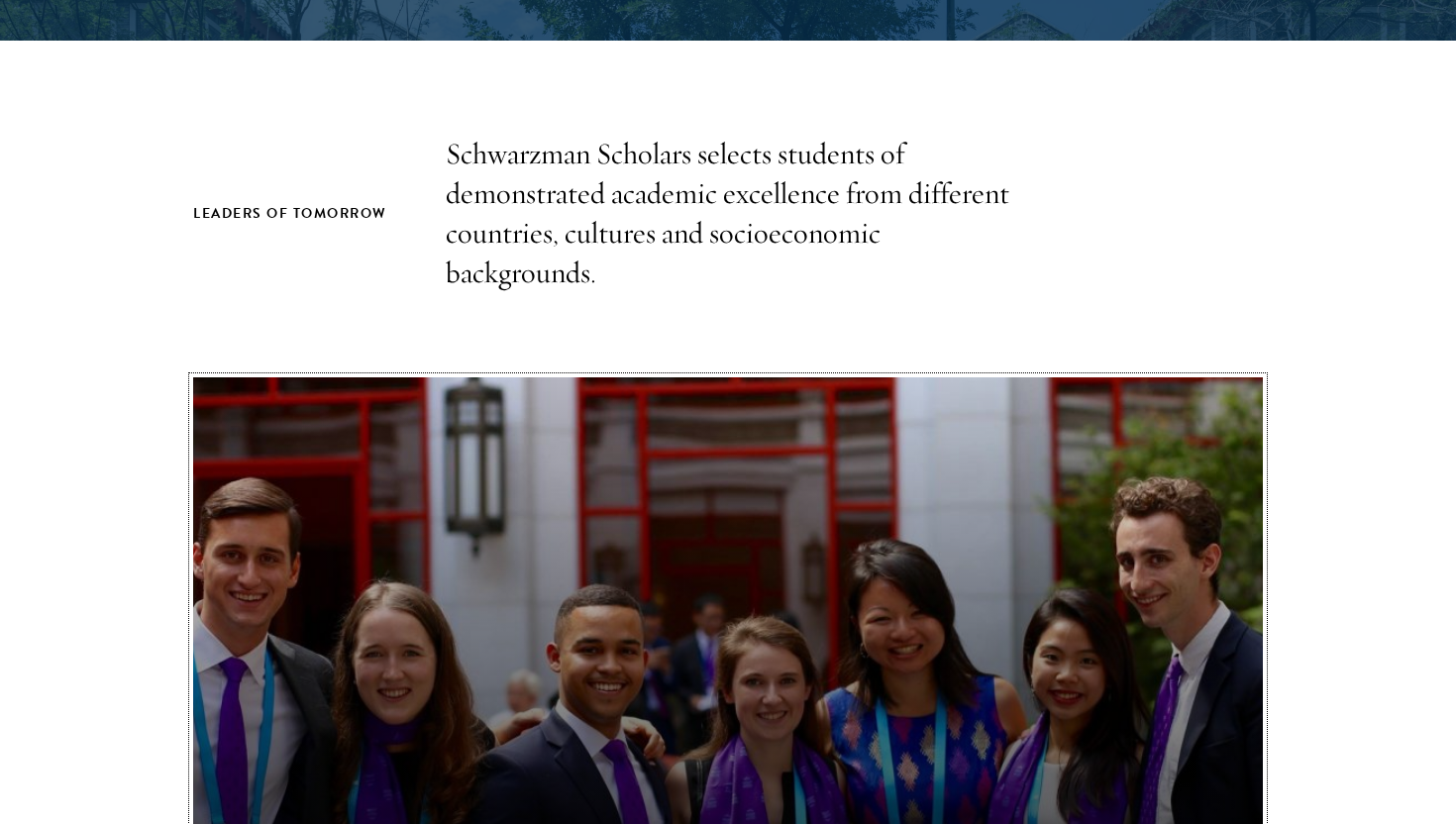 click on "Schwarzman Scholars Program Takeaways" at bounding box center [728, 678] 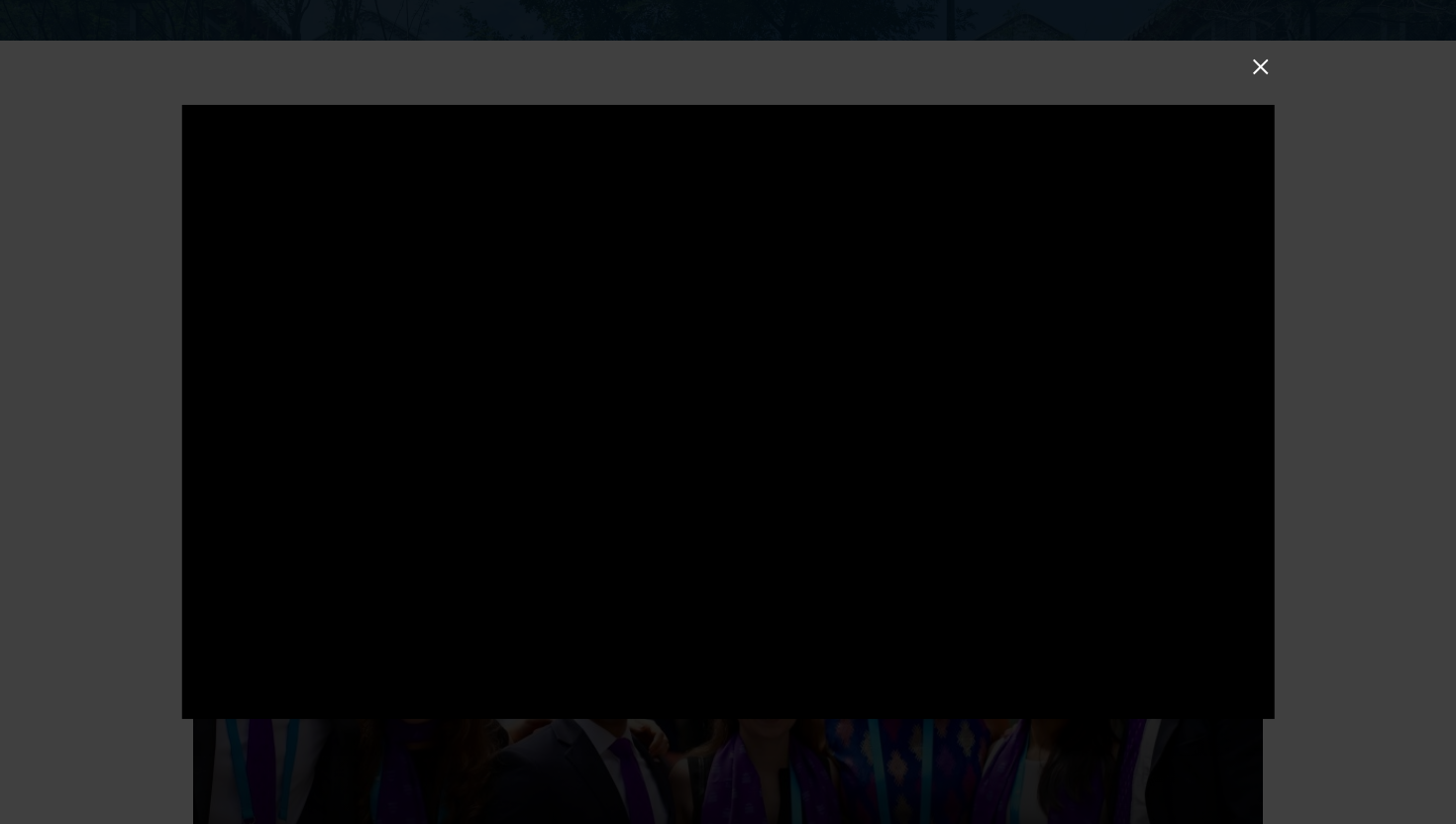 click at bounding box center [1261, 66] 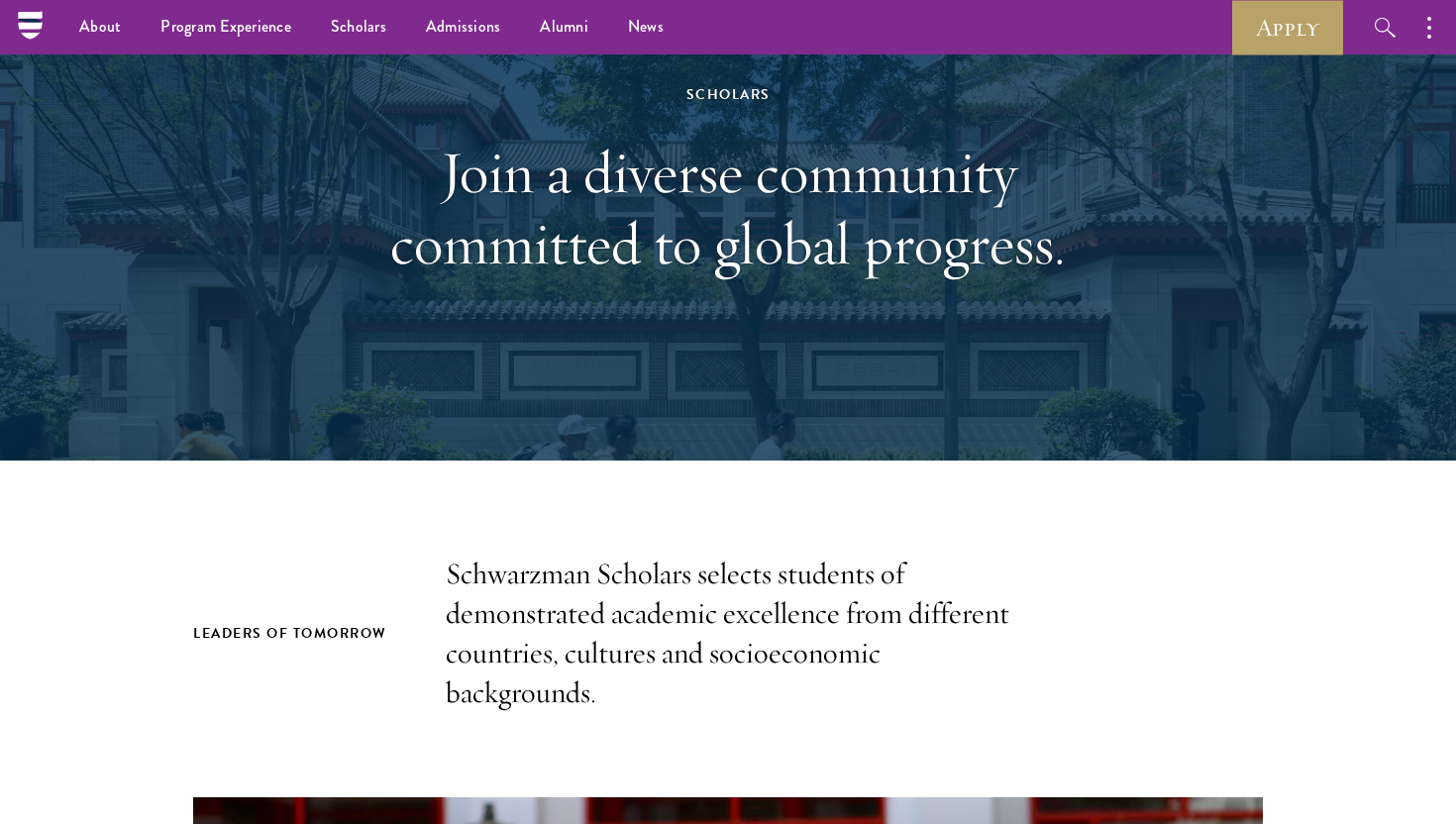 scroll, scrollTop: 0, scrollLeft: 0, axis: both 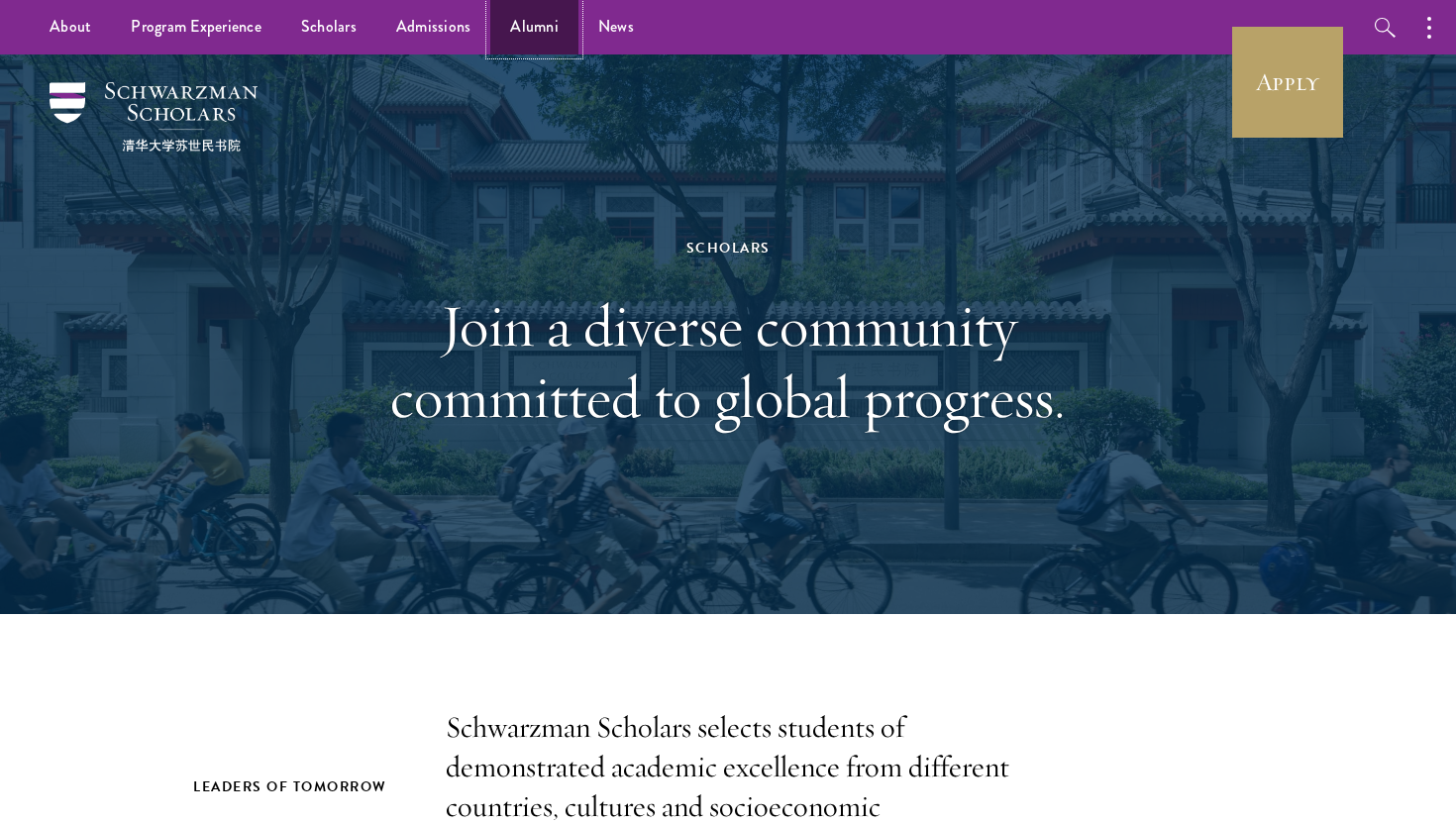 click on "Alumni" at bounding box center [534, 27] 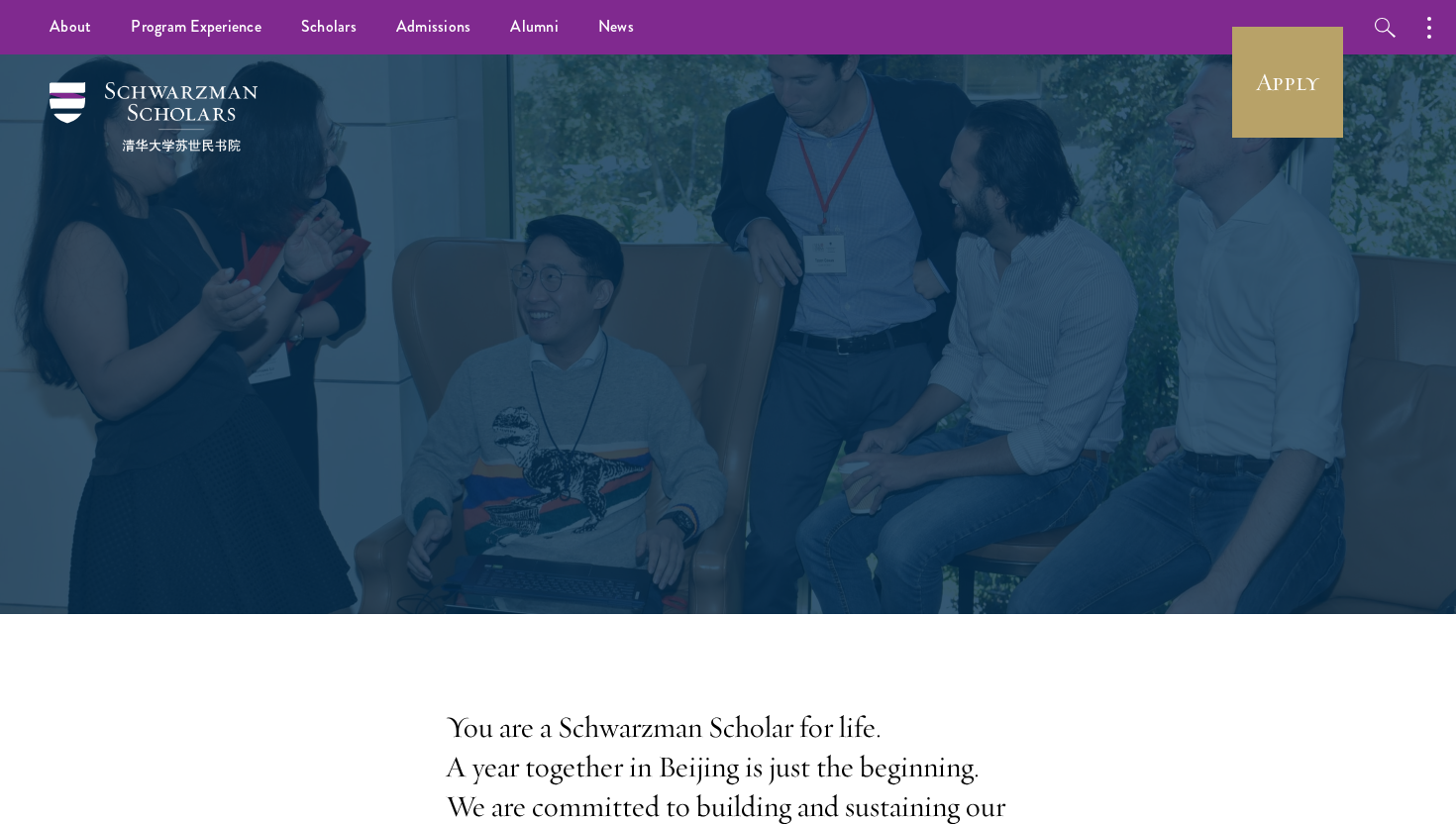 scroll, scrollTop: 0, scrollLeft: 0, axis: both 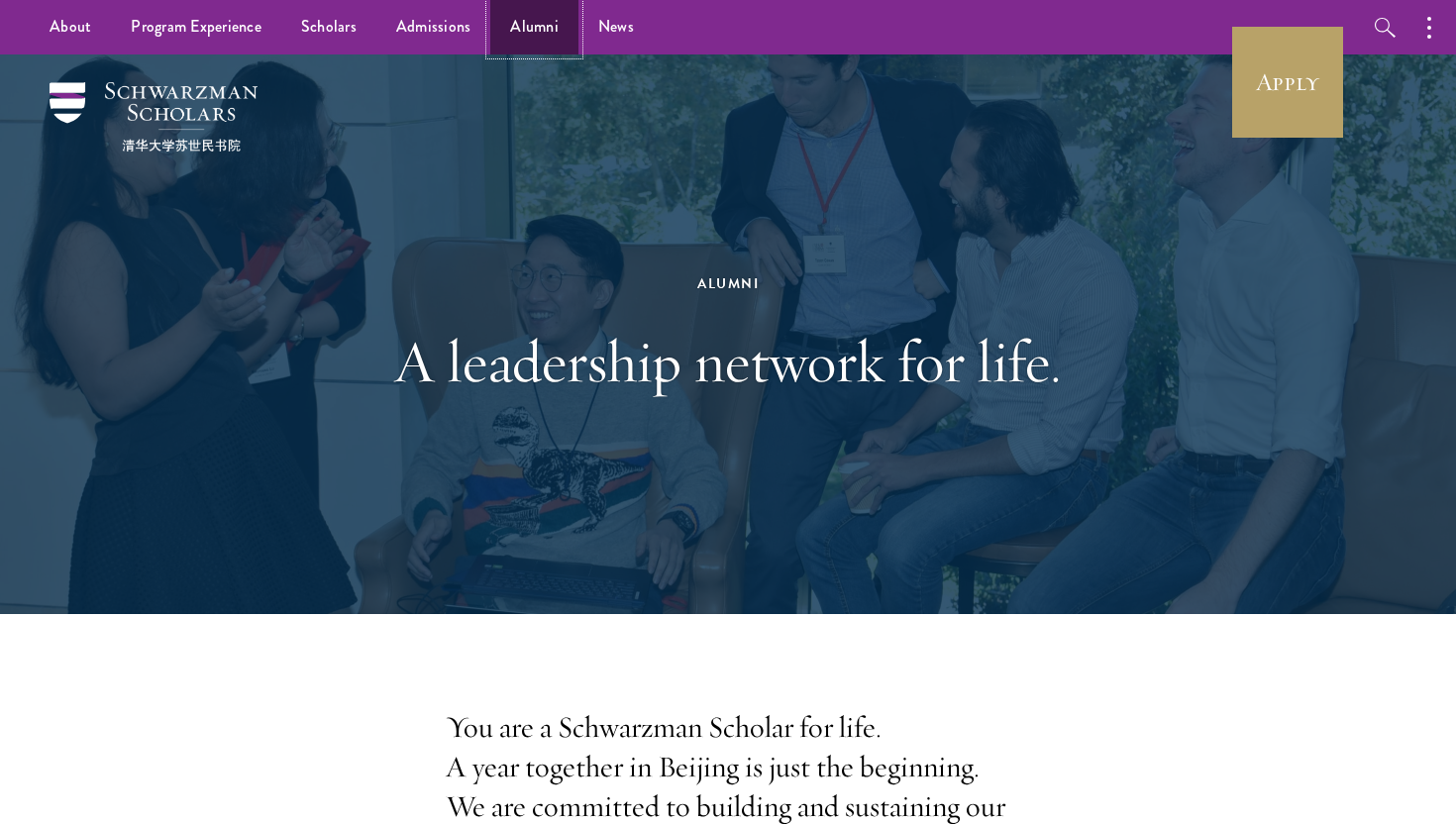 click on "Alumni" at bounding box center (534, 27) 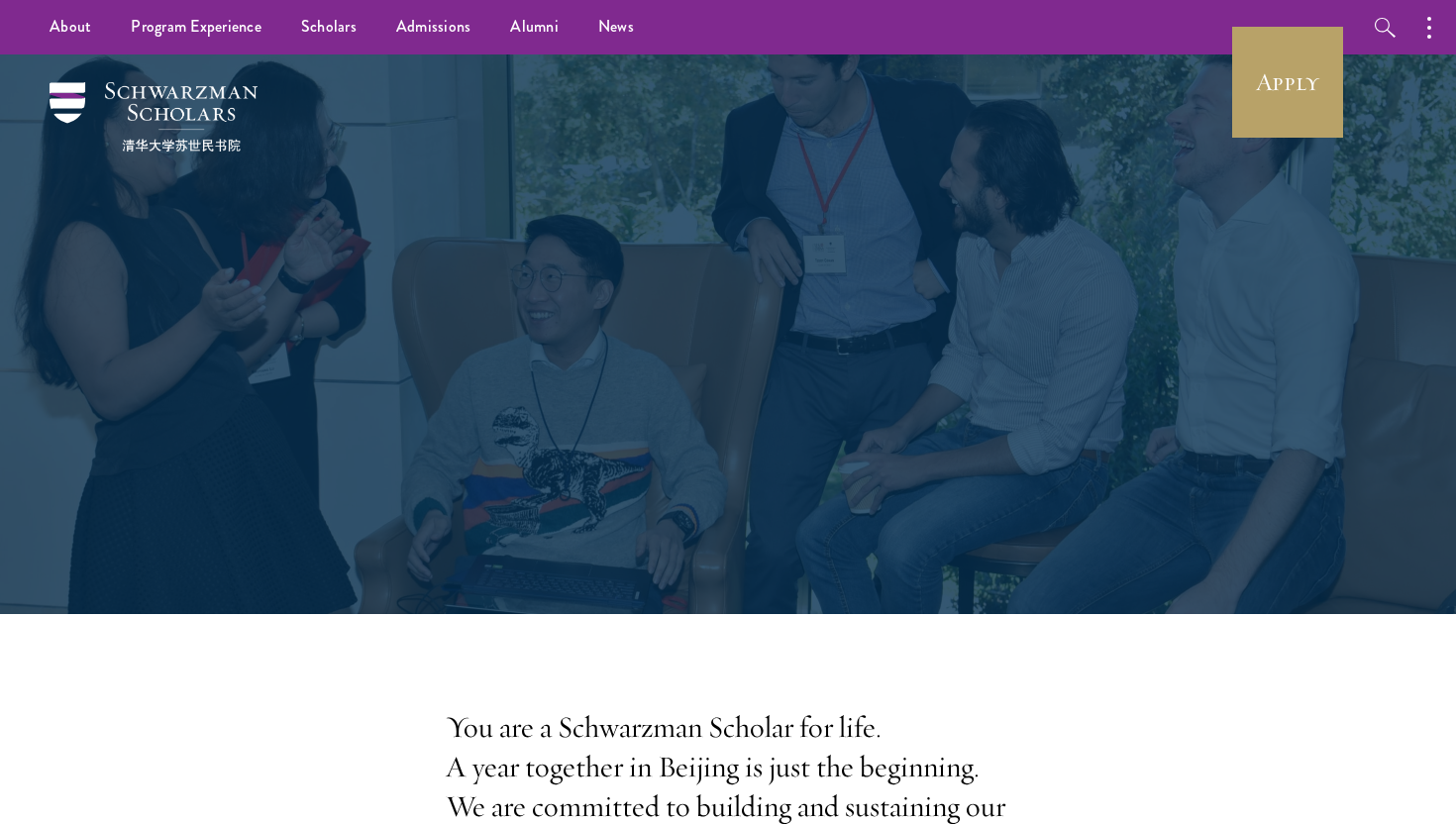 scroll, scrollTop: 0, scrollLeft: 0, axis: both 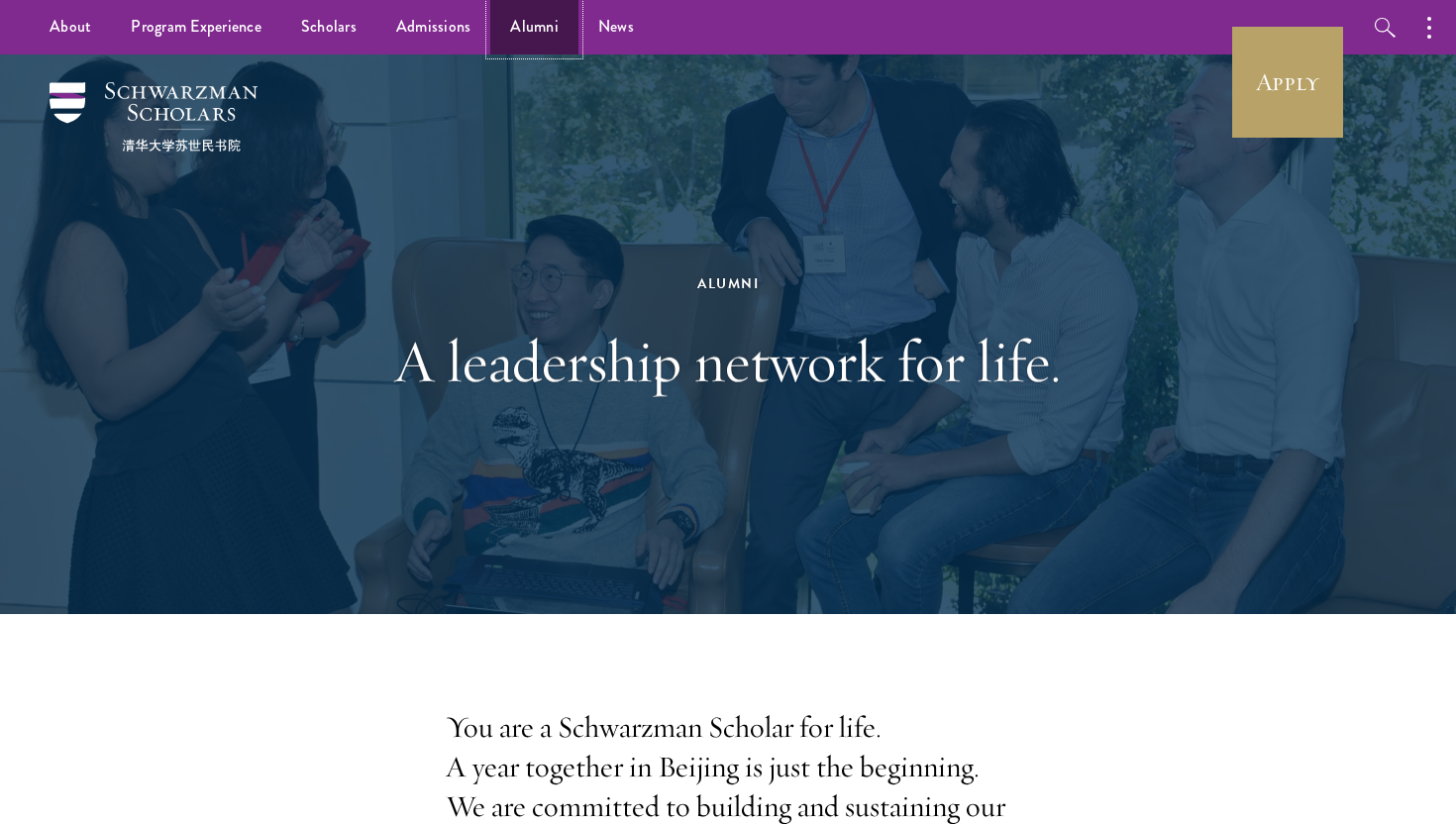 click on "Alumni" at bounding box center (534, 27) 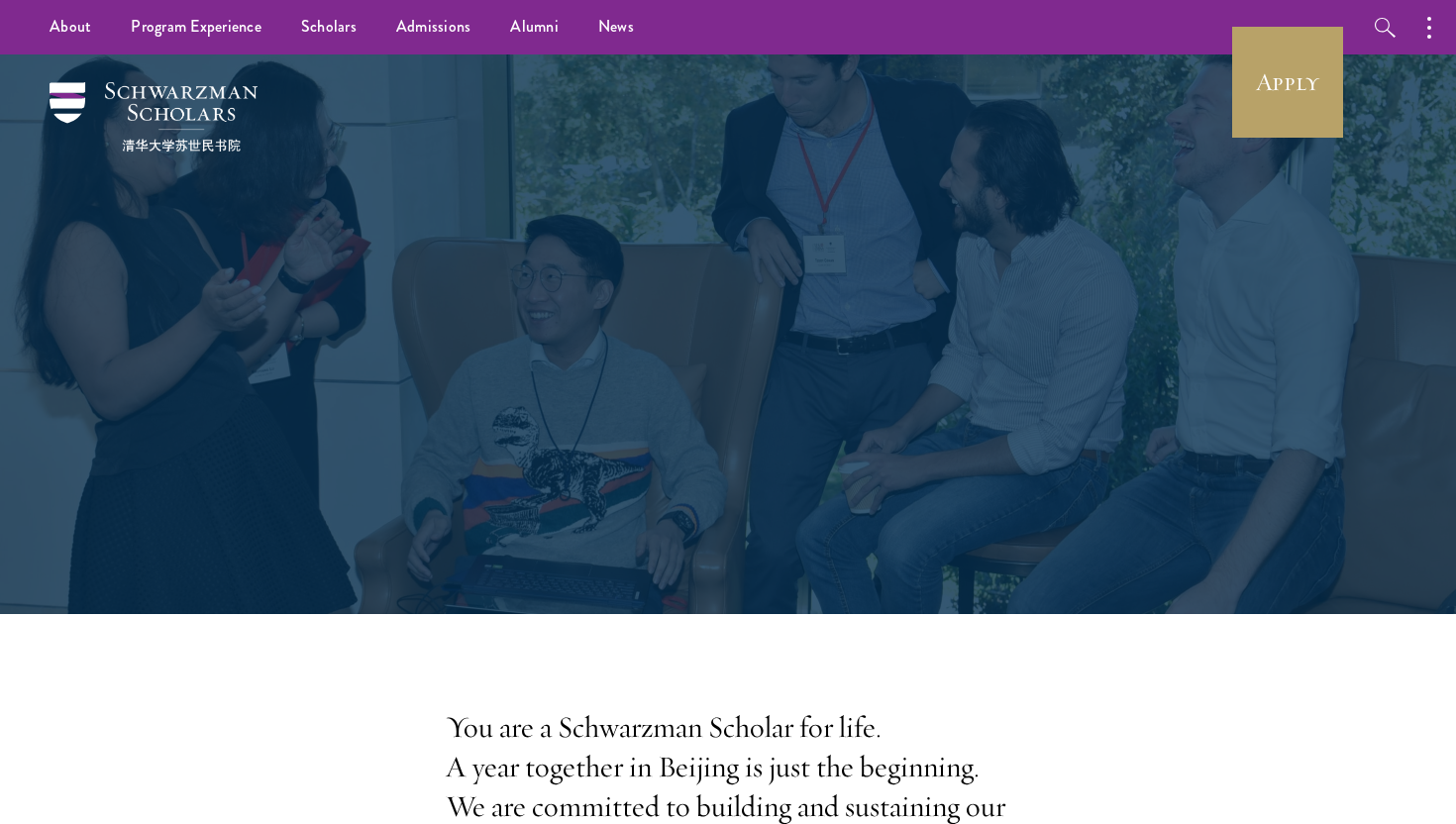 scroll, scrollTop: 0, scrollLeft: 0, axis: both 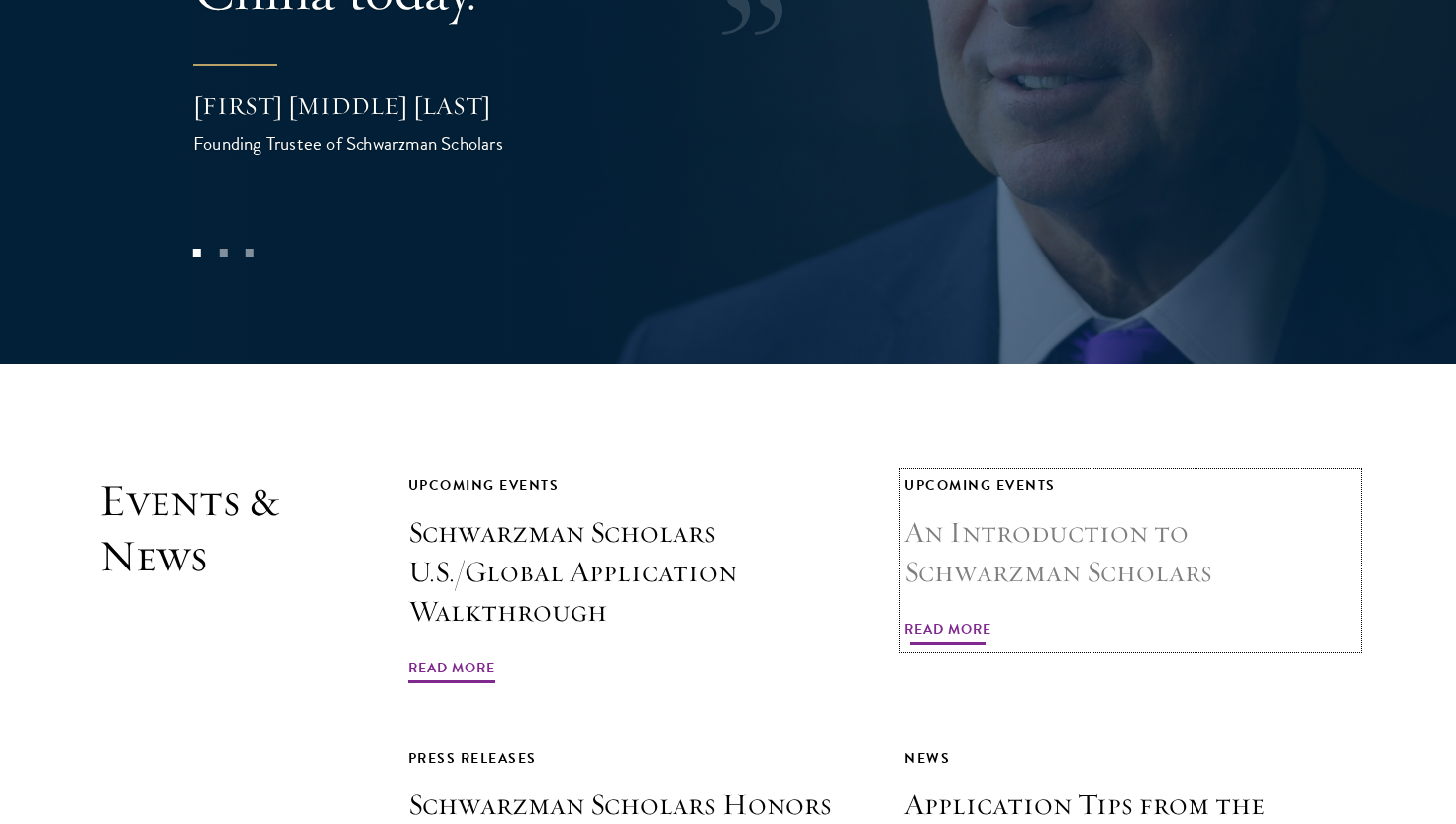 click on "Read More" at bounding box center [948, 632] 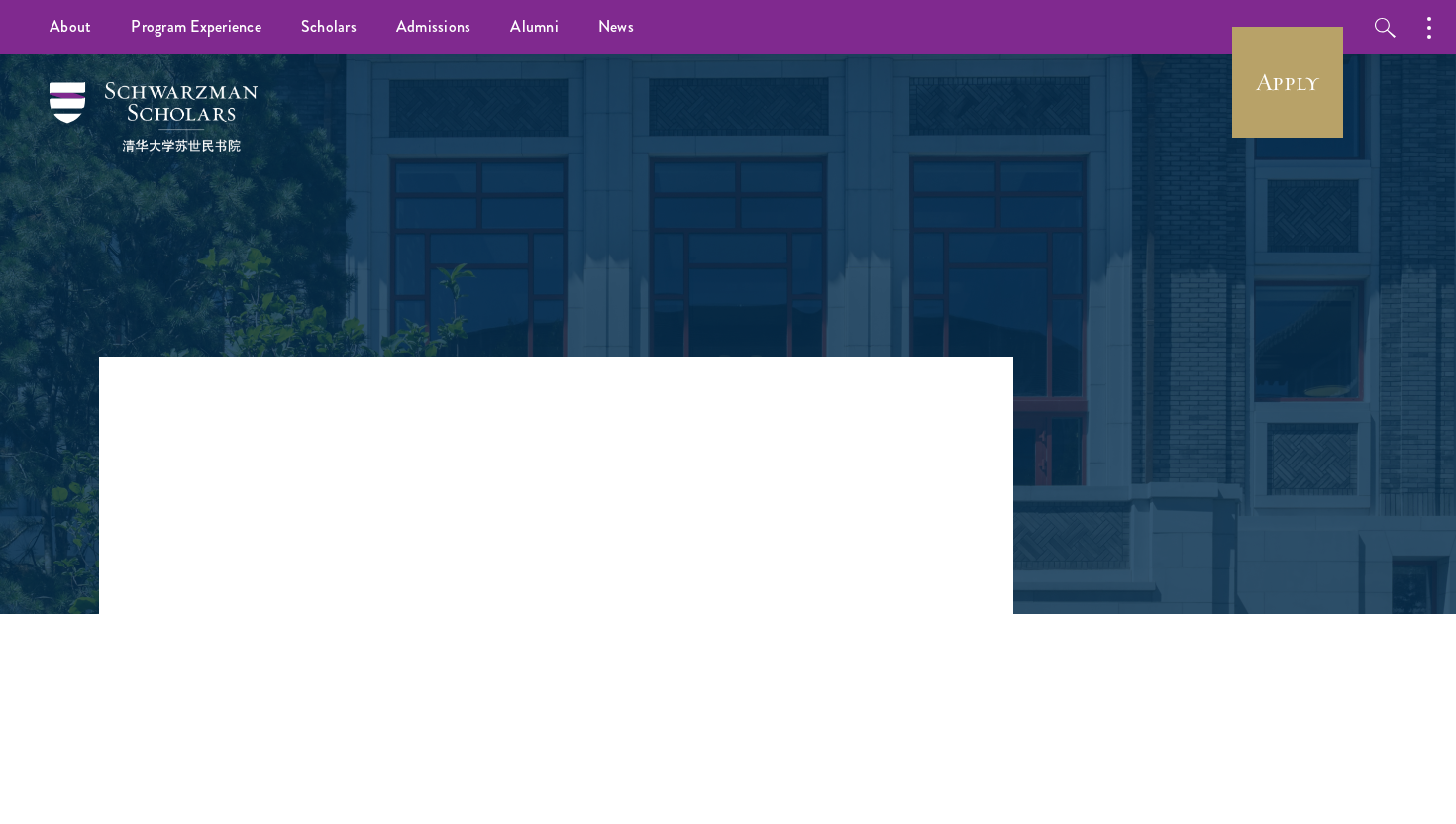 scroll, scrollTop: 0, scrollLeft: 0, axis: both 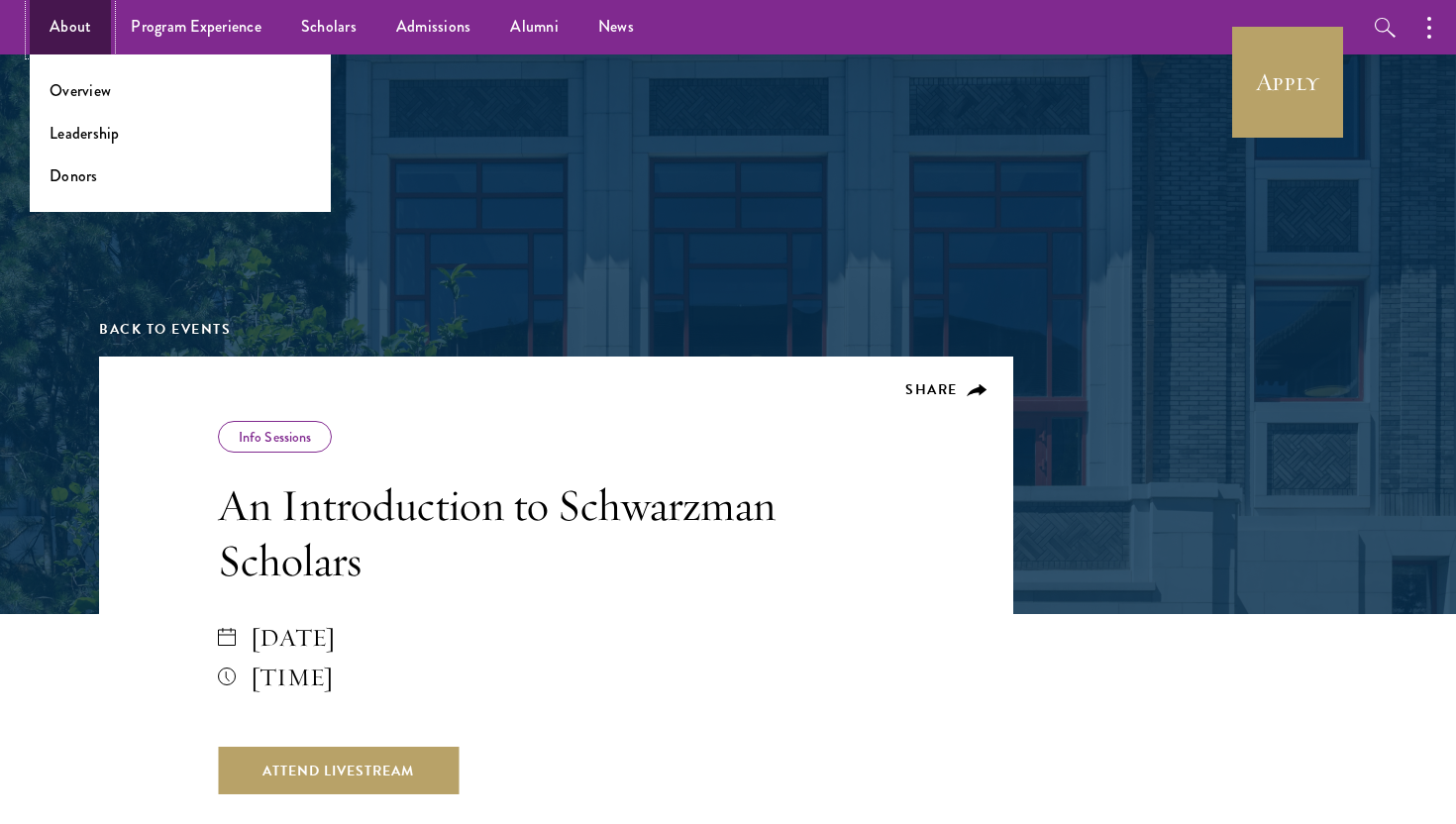 click on "About" at bounding box center [70, 27] 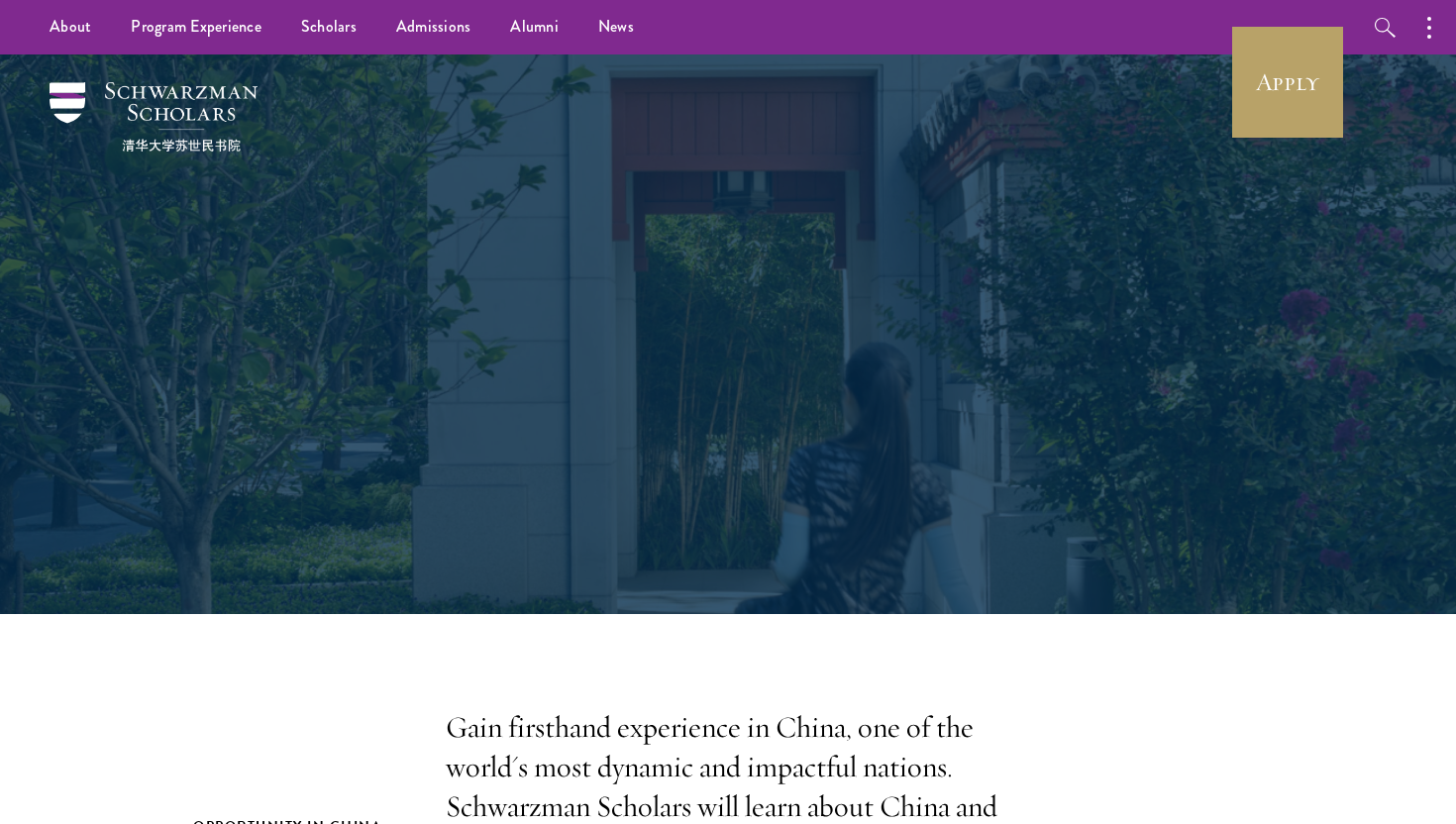 scroll, scrollTop: 0, scrollLeft: 0, axis: both 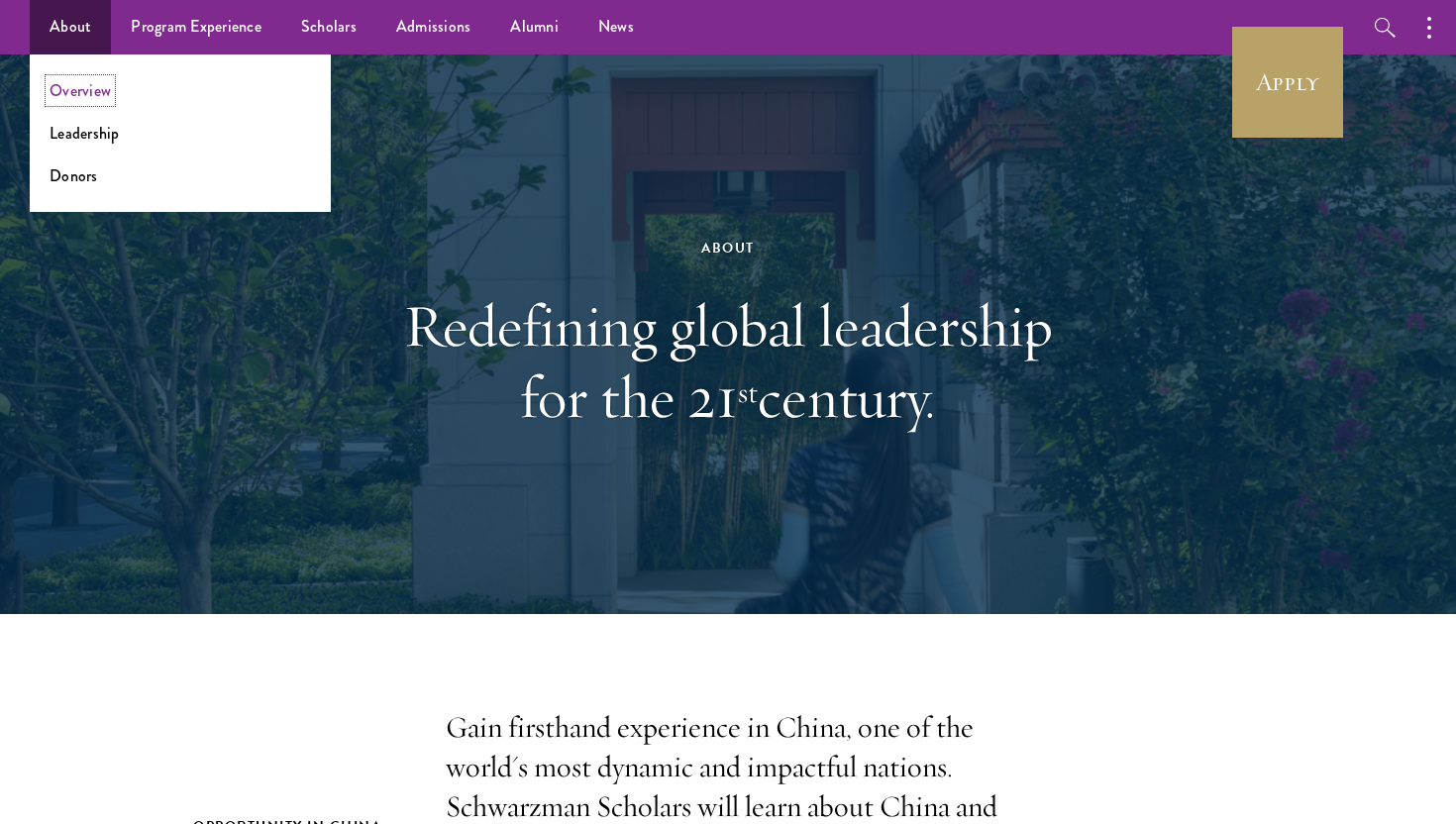 click on "Overview" at bounding box center [80, 90] 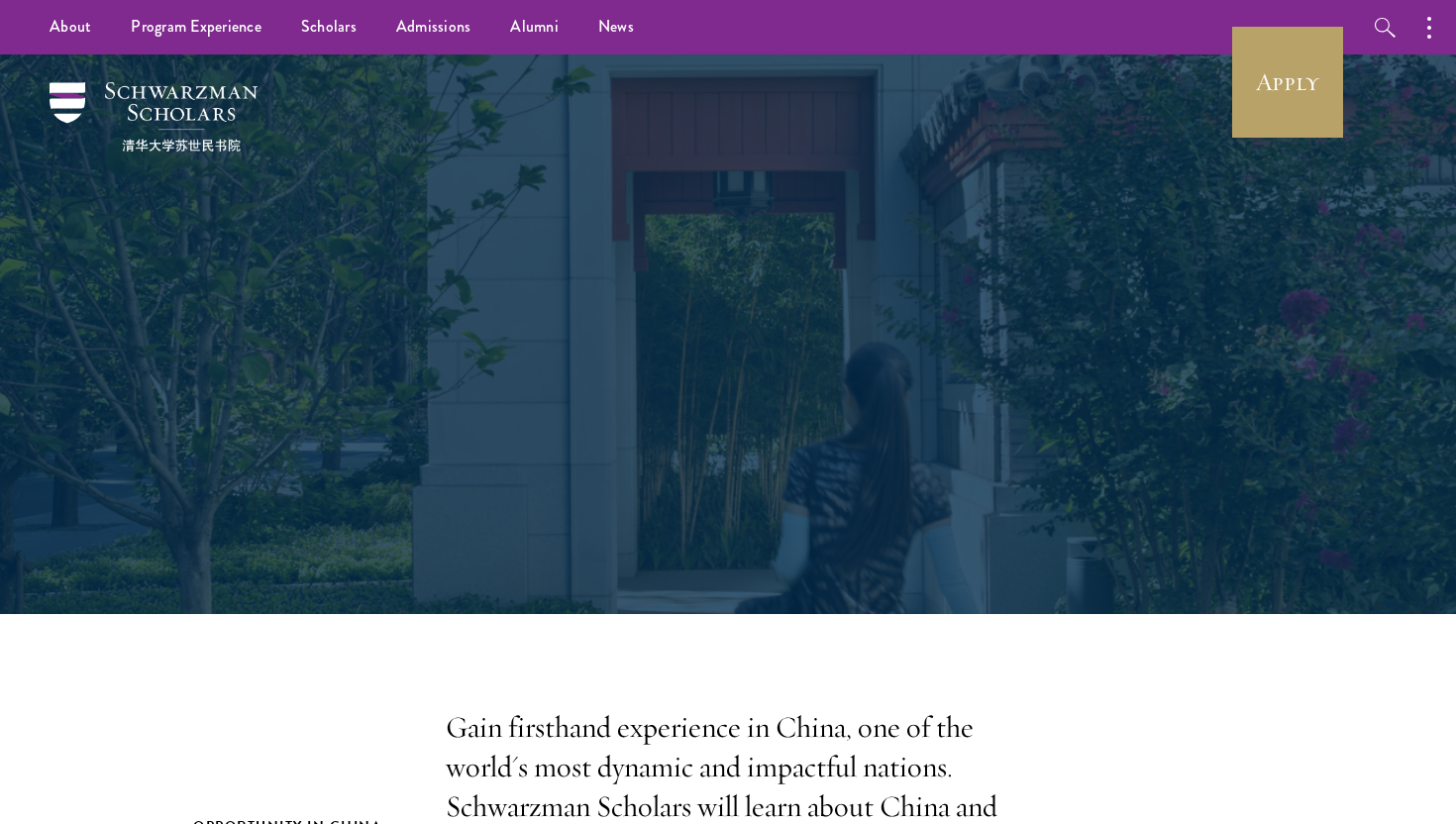 scroll, scrollTop: 0, scrollLeft: 0, axis: both 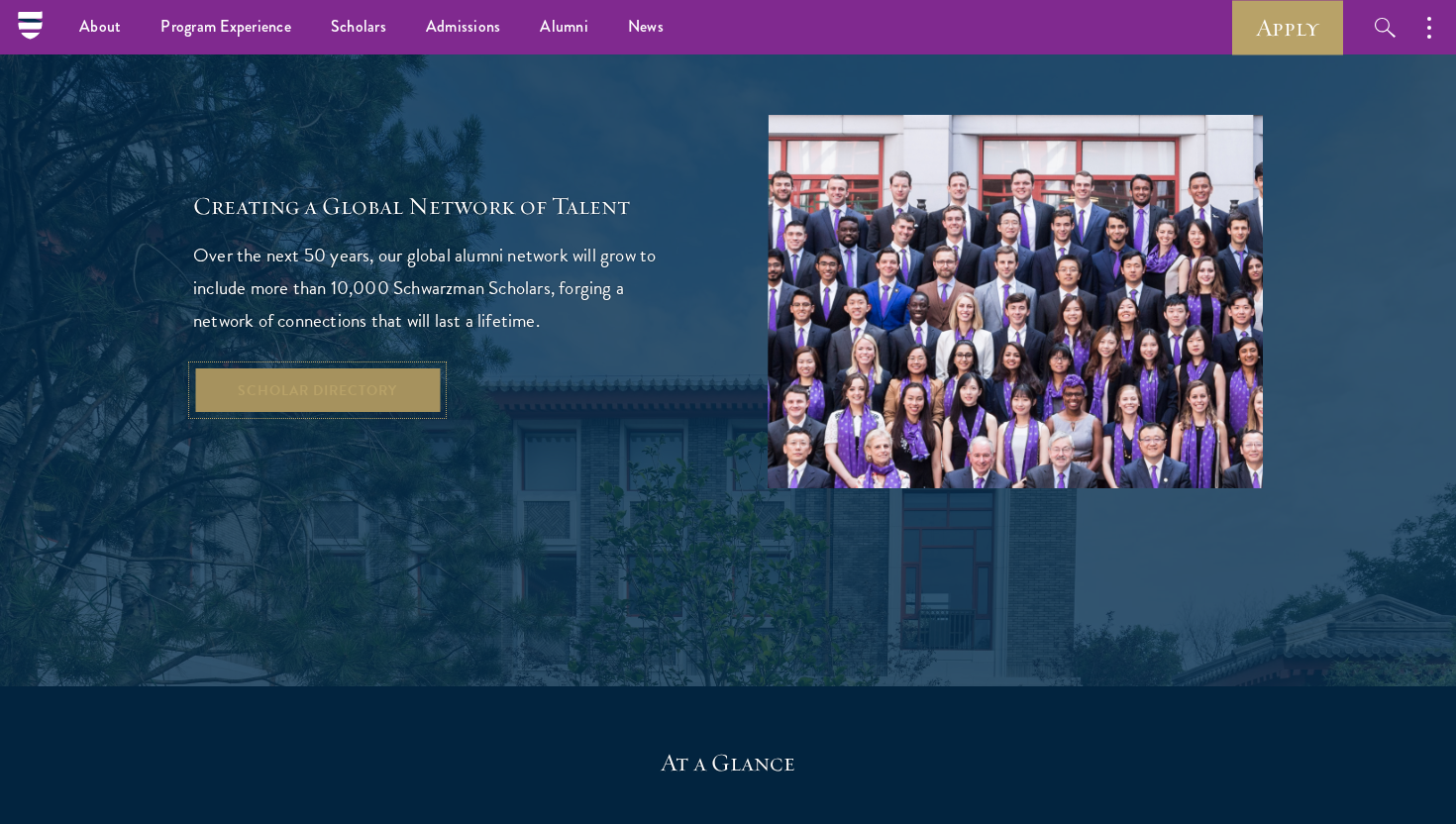 click on "Scholar Directory" at bounding box center [317, 390] 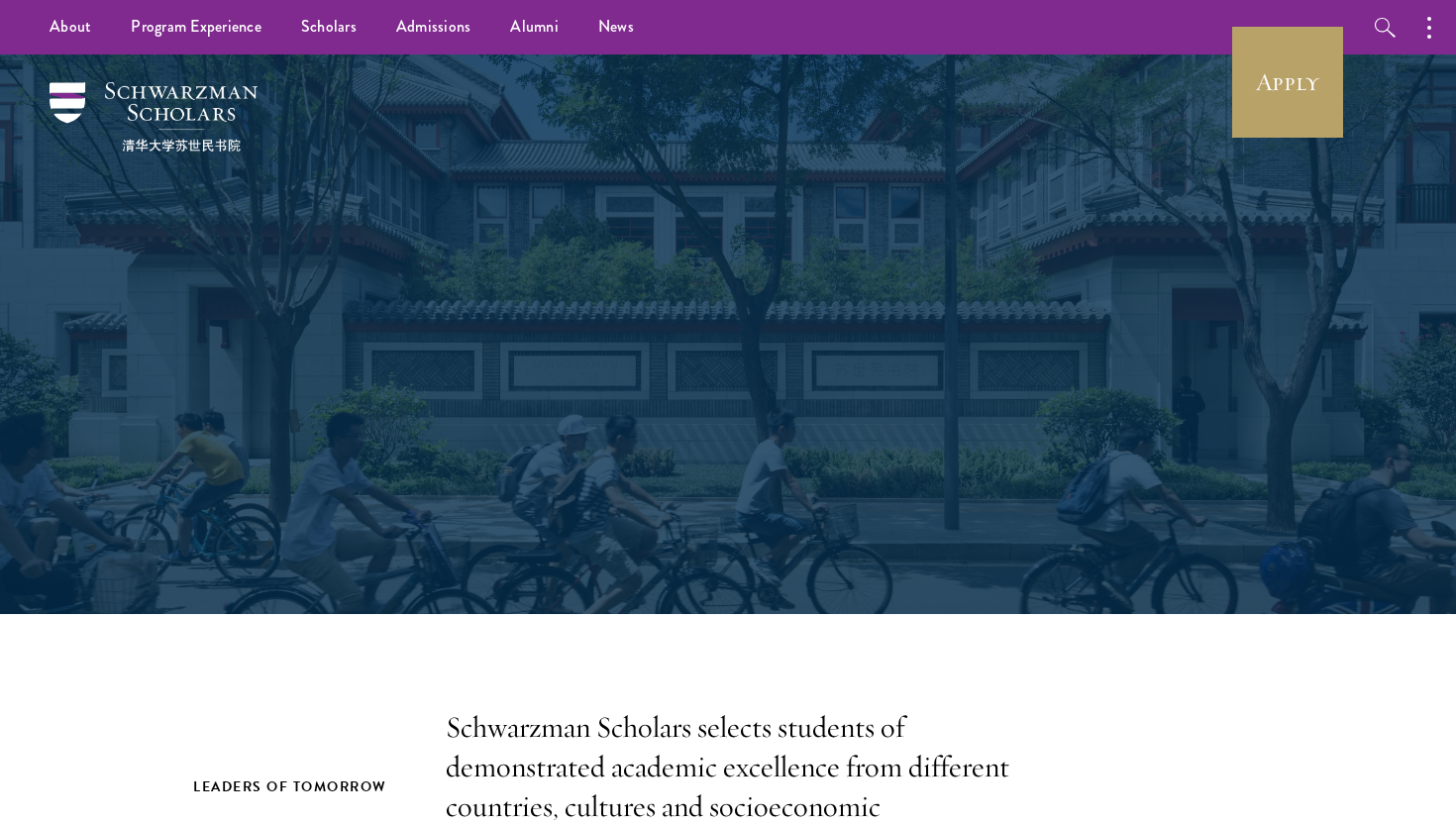 scroll, scrollTop: 0, scrollLeft: 0, axis: both 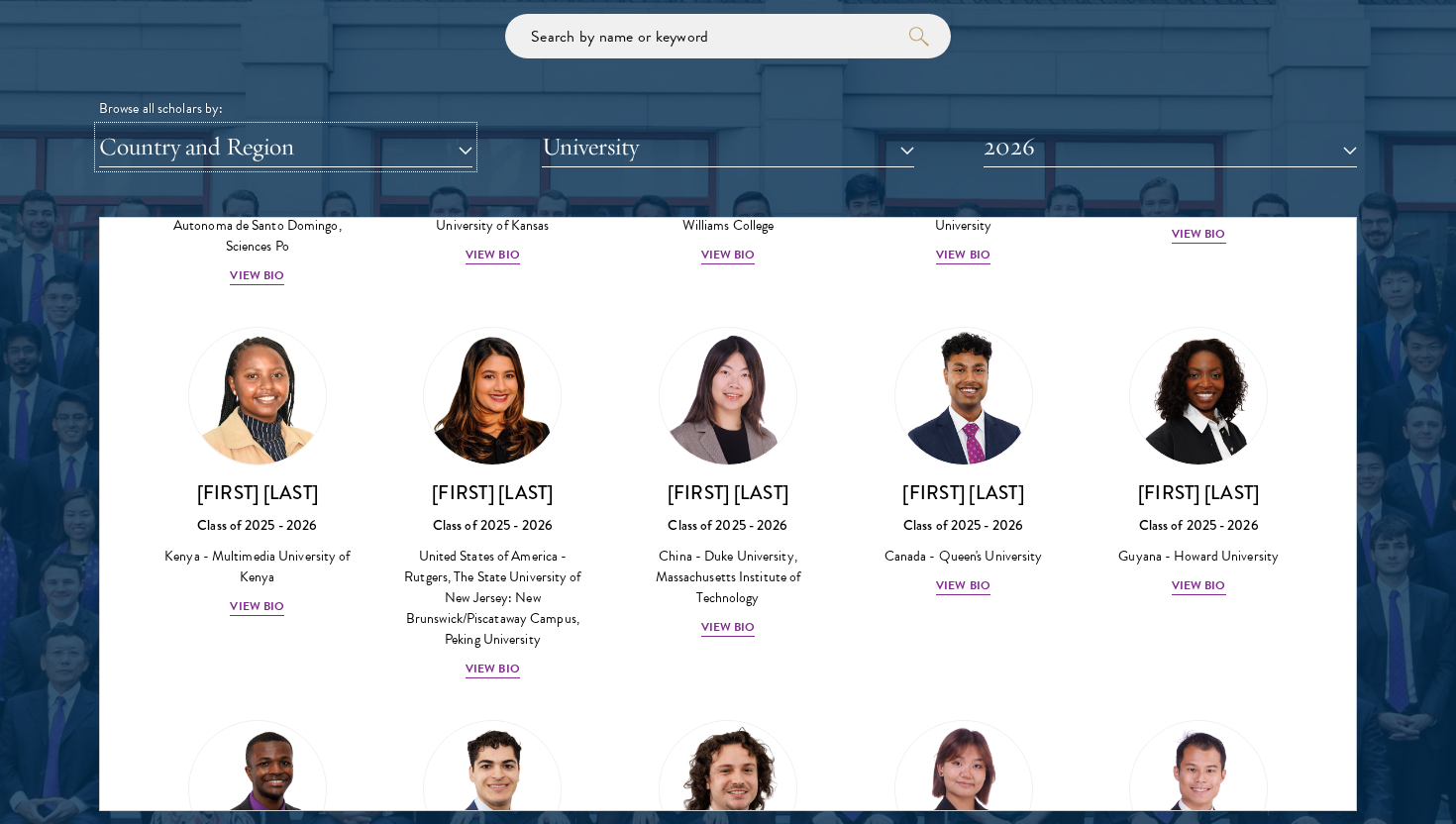 click on "Country and Region" at bounding box center (285, 147) 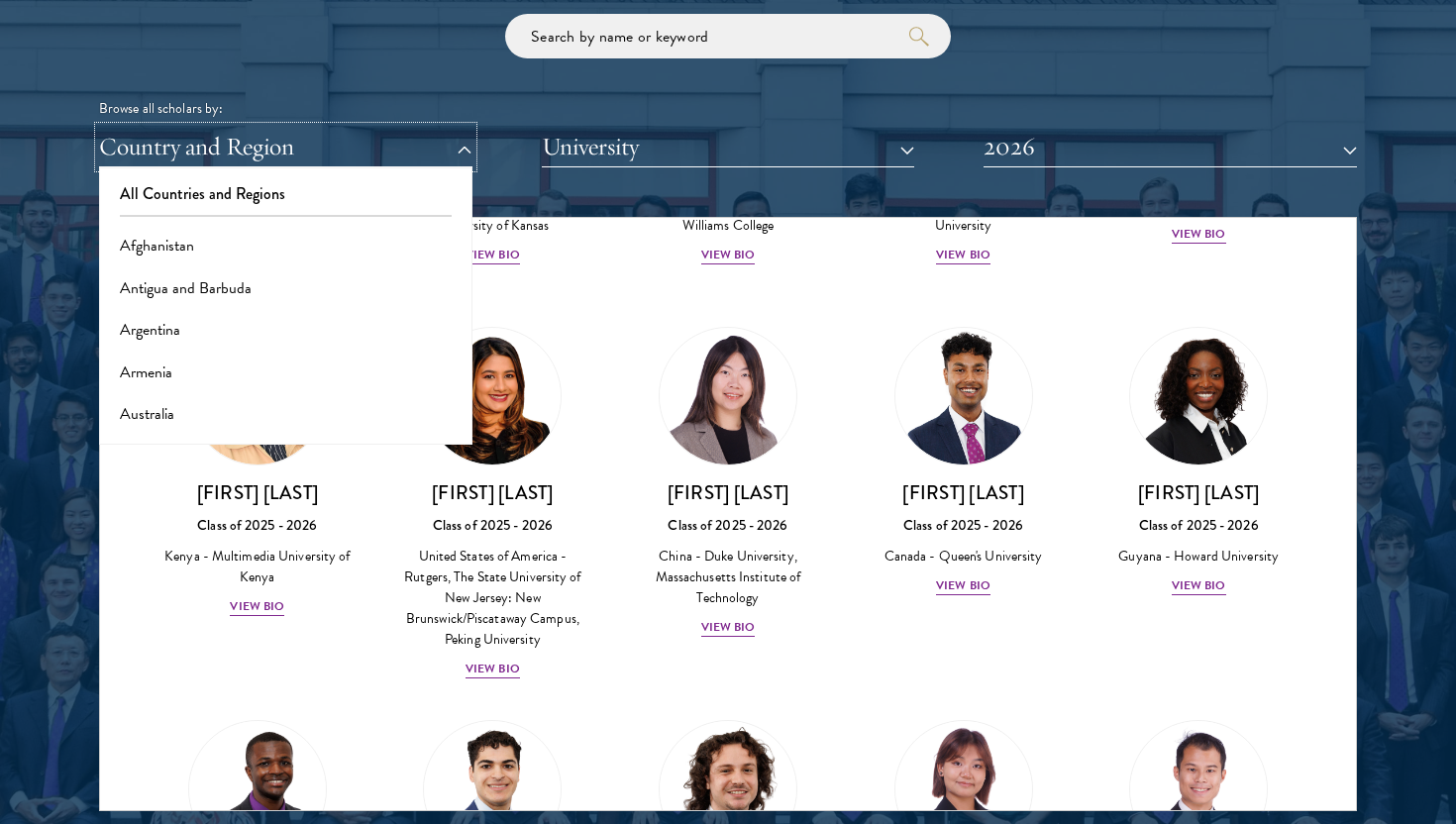 click on "Country and Region" at bounding box center (285, 147) 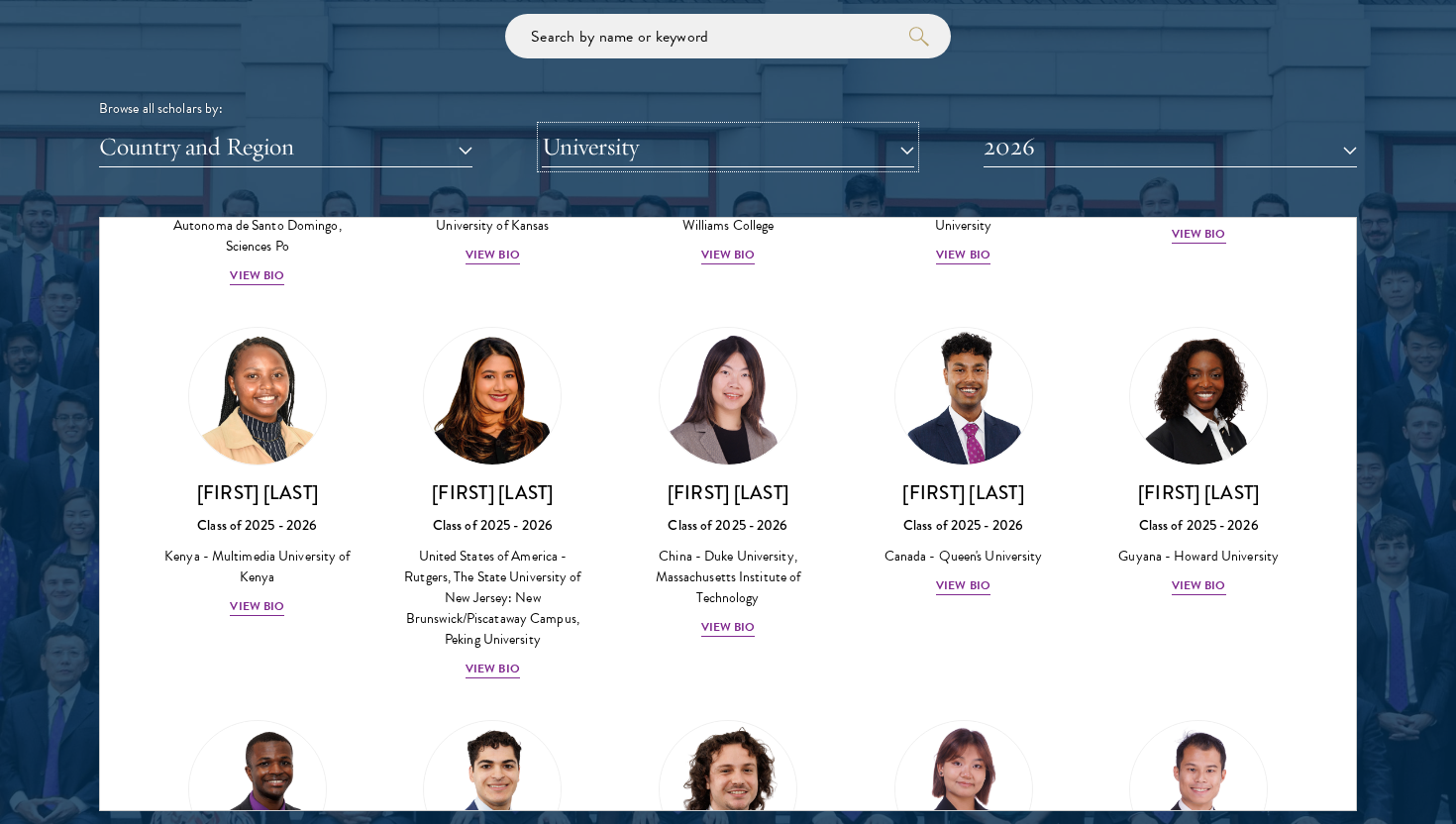 click on "University" at bounding box center (728, 147) 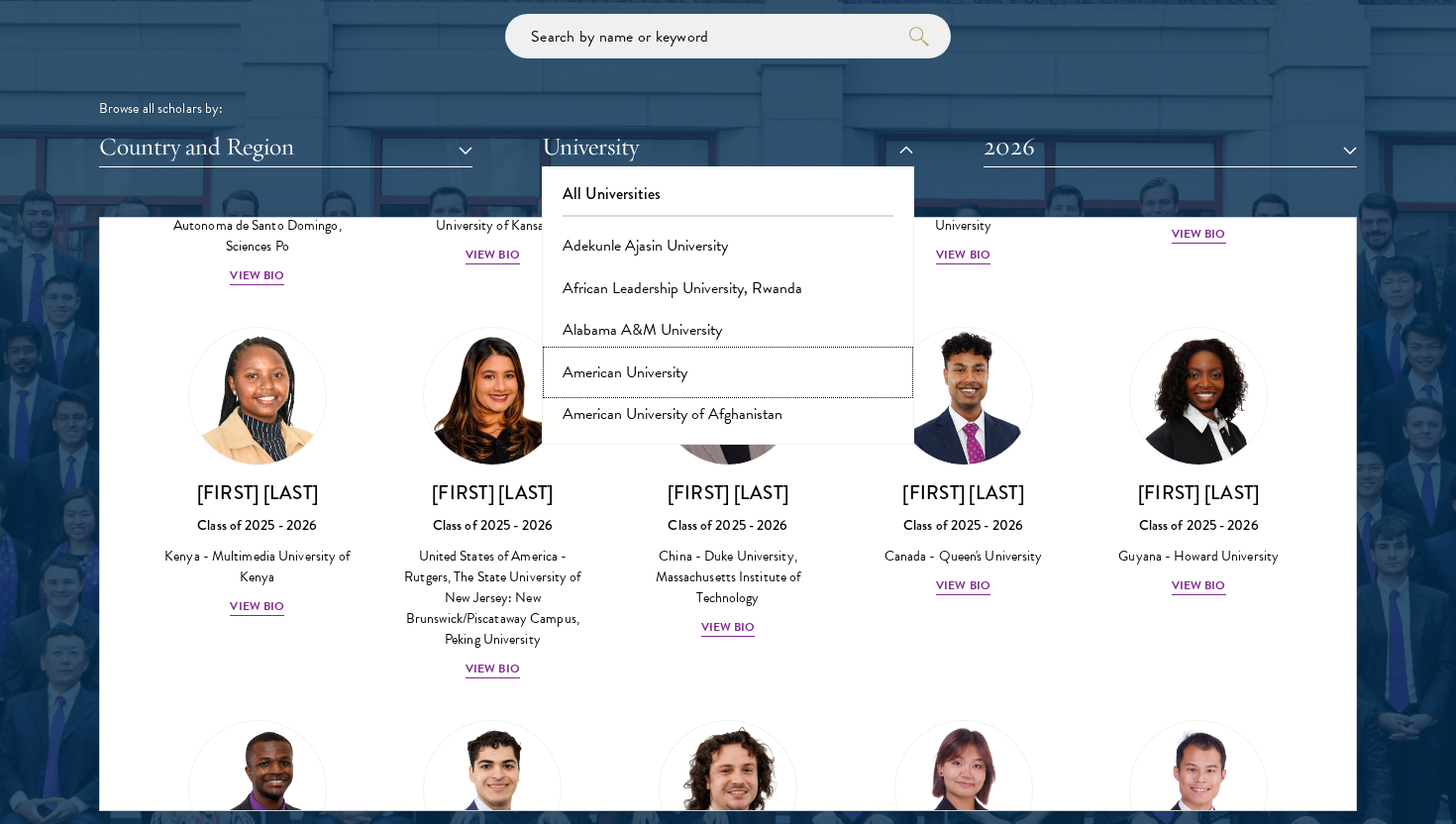 click on "American University" at bounding box center (728, 372) 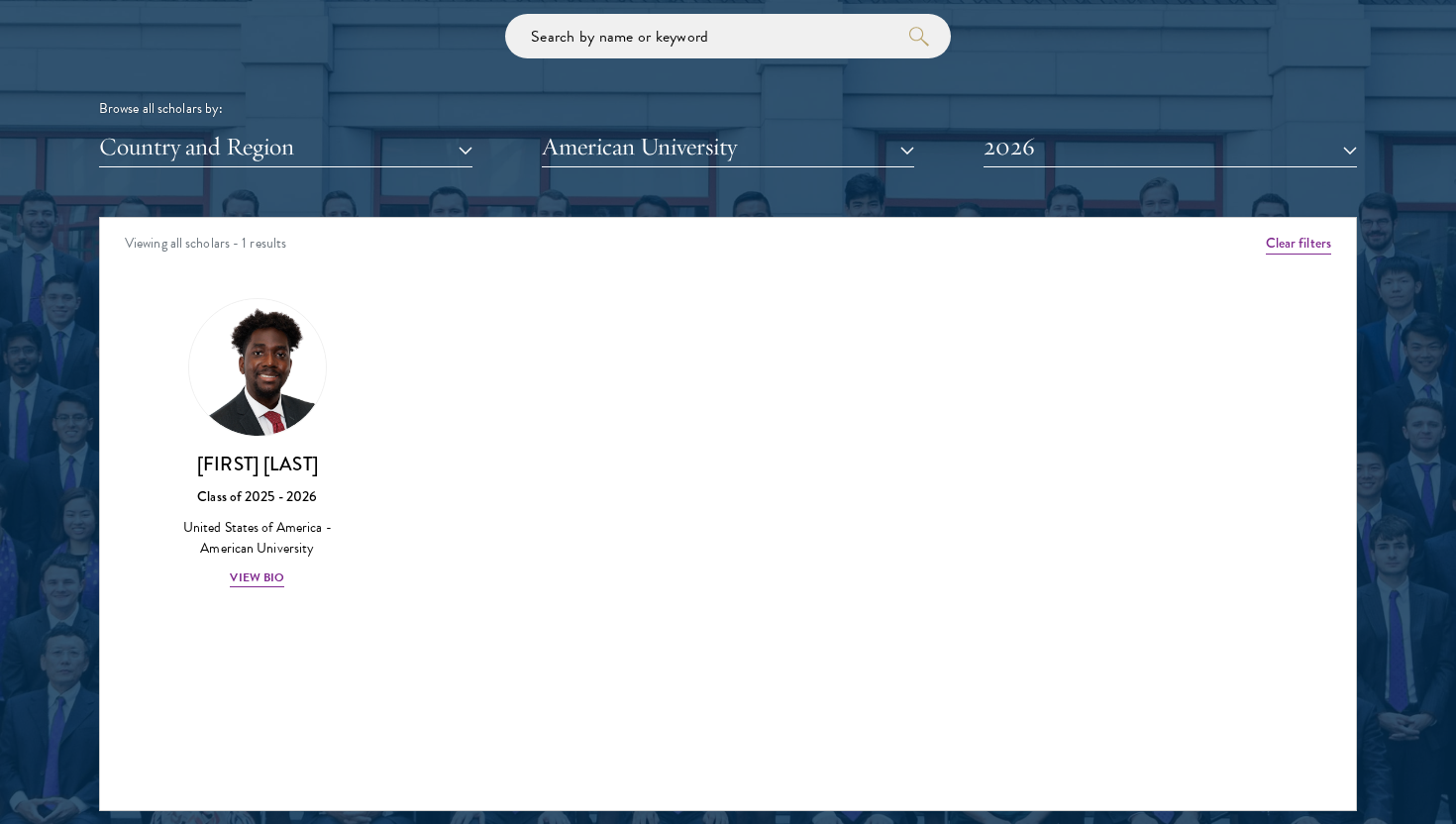 scroll, scrollTop: 0, scrollLeft: 0, axis: both 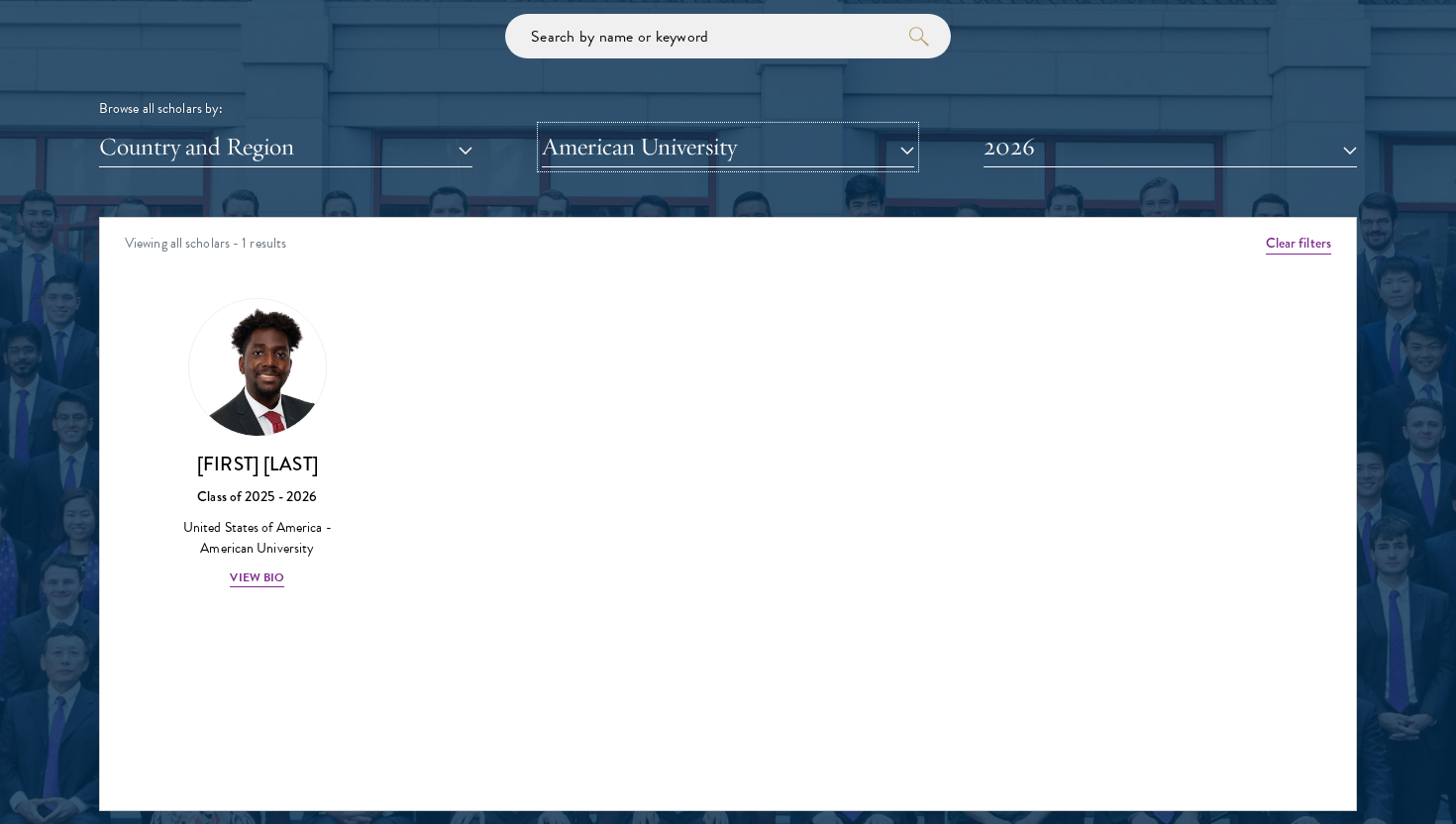click on "American University" at bounding box center [728, 147] 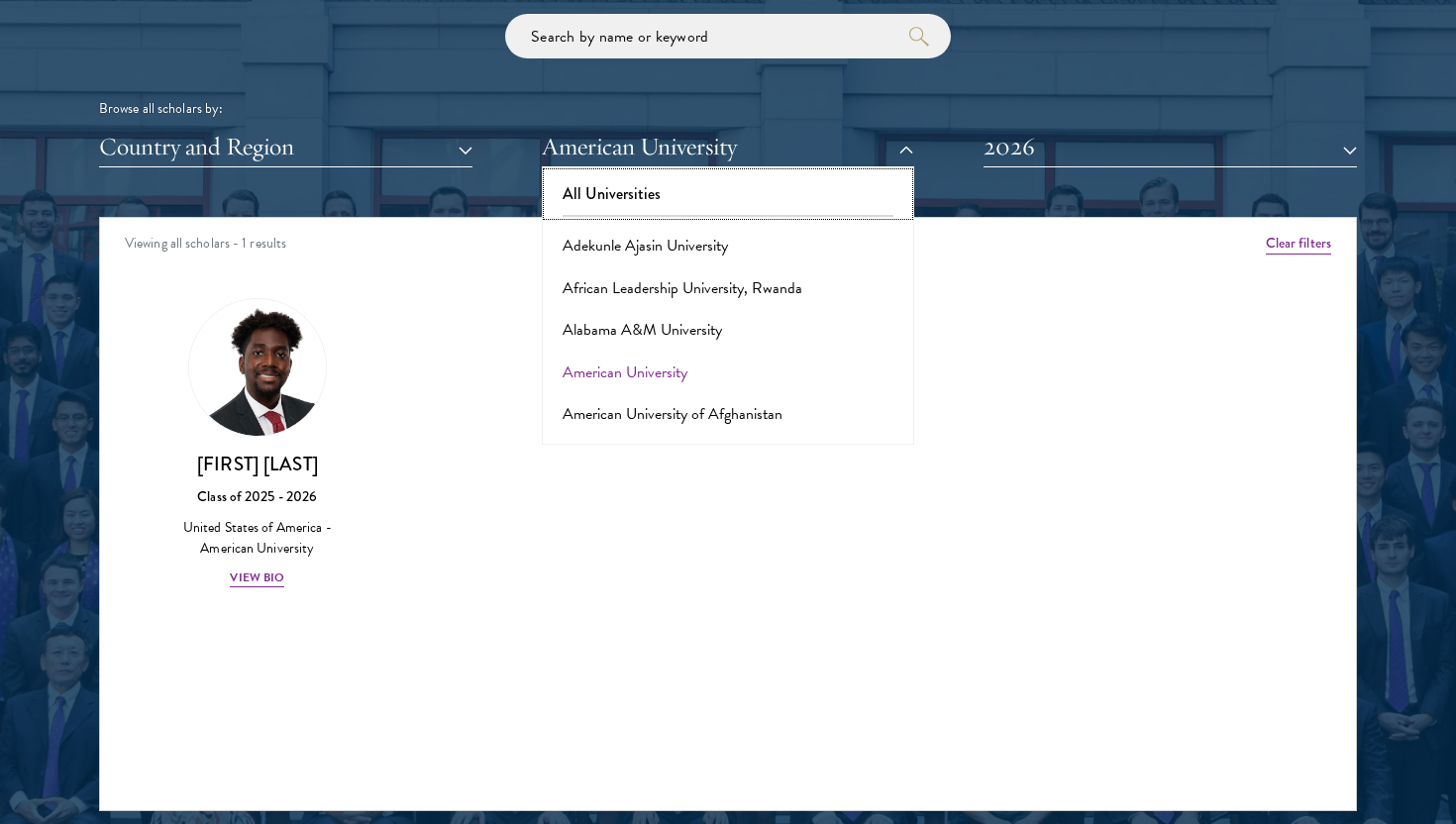 click on "All Universities" at bounding box center [728, 194] 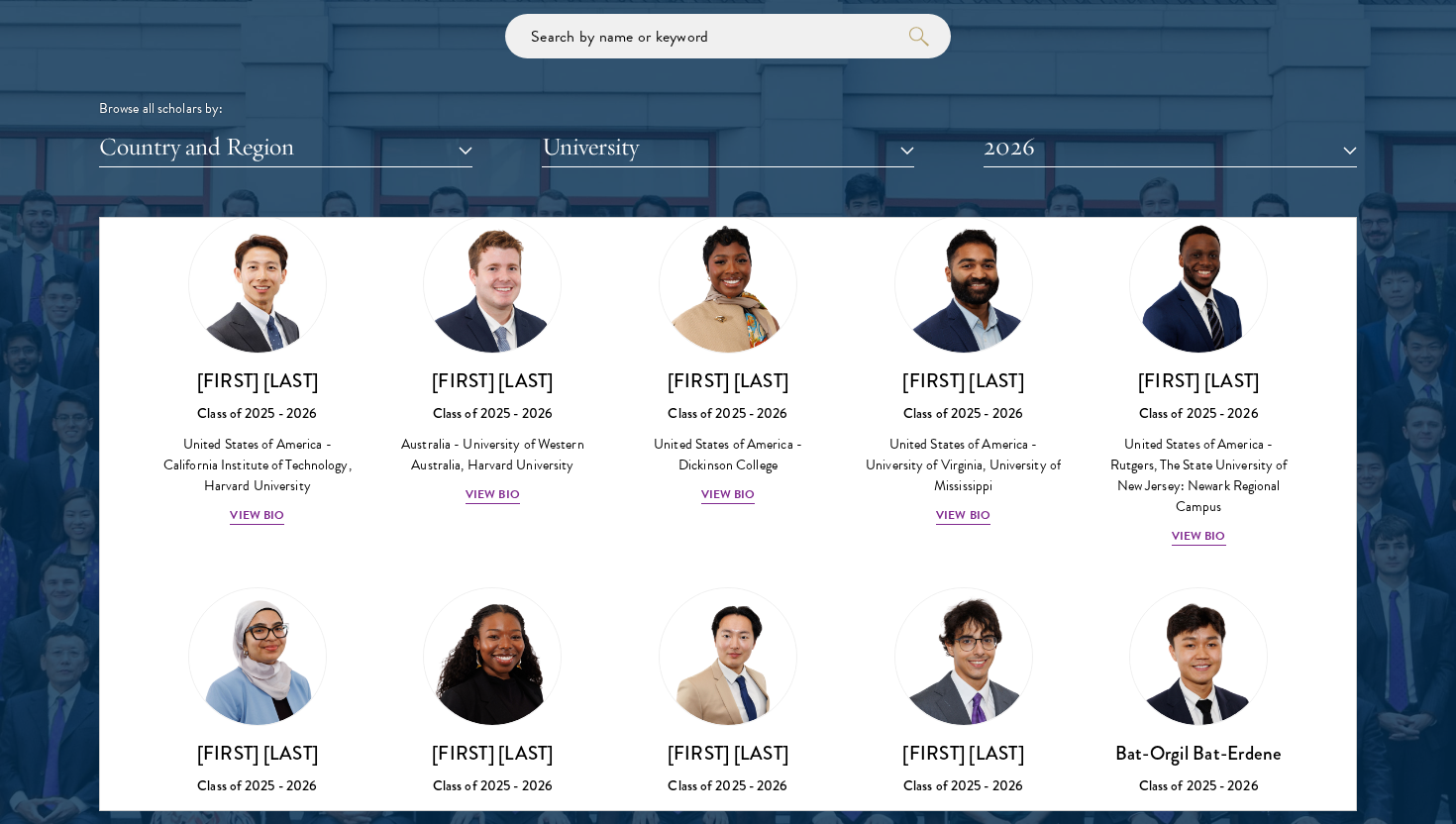 scroll, scrollTop: 954, scrollLeft: 0, axis: vertical 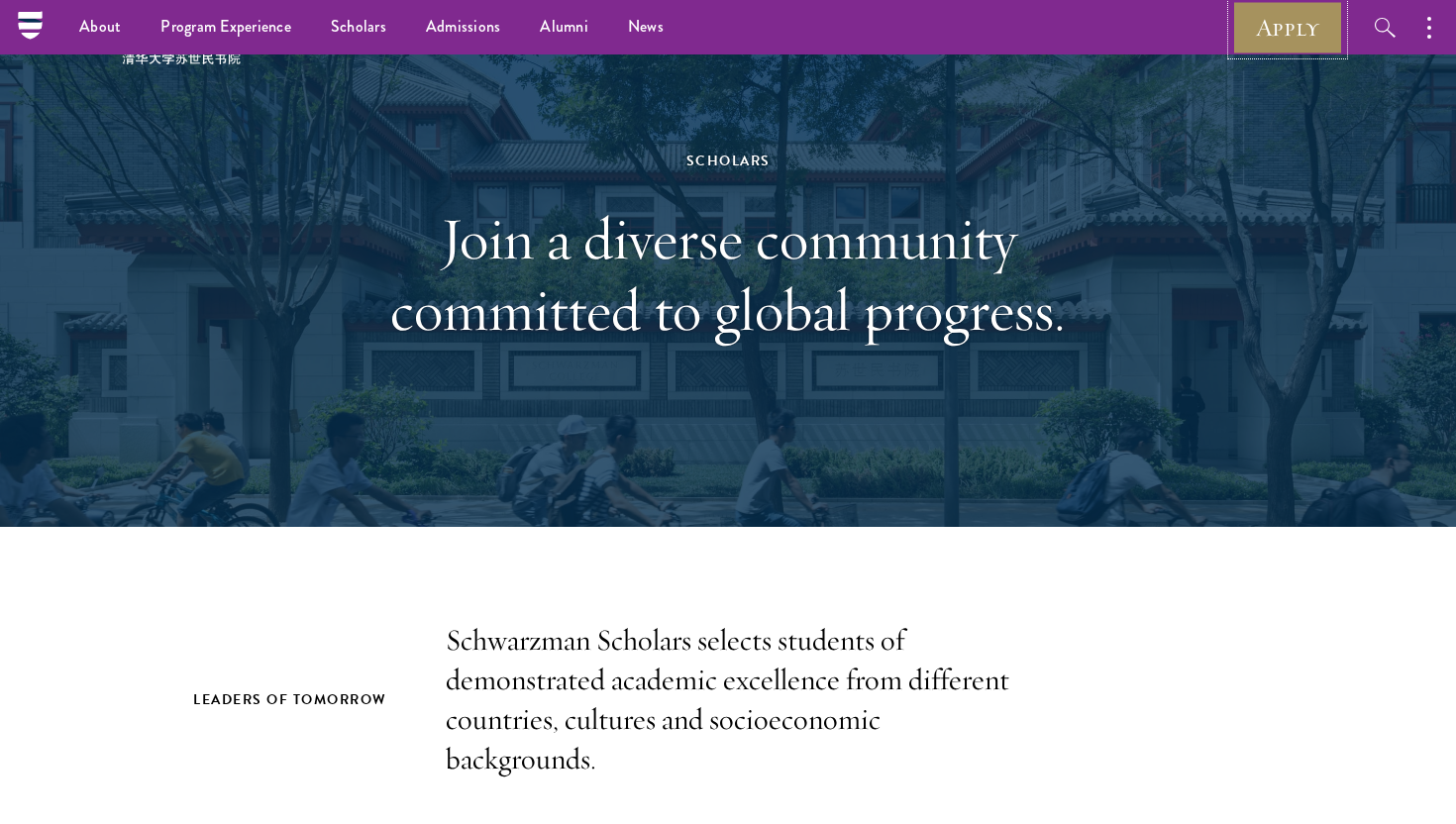 click on "Apply" at bounding box center [1288, 27] 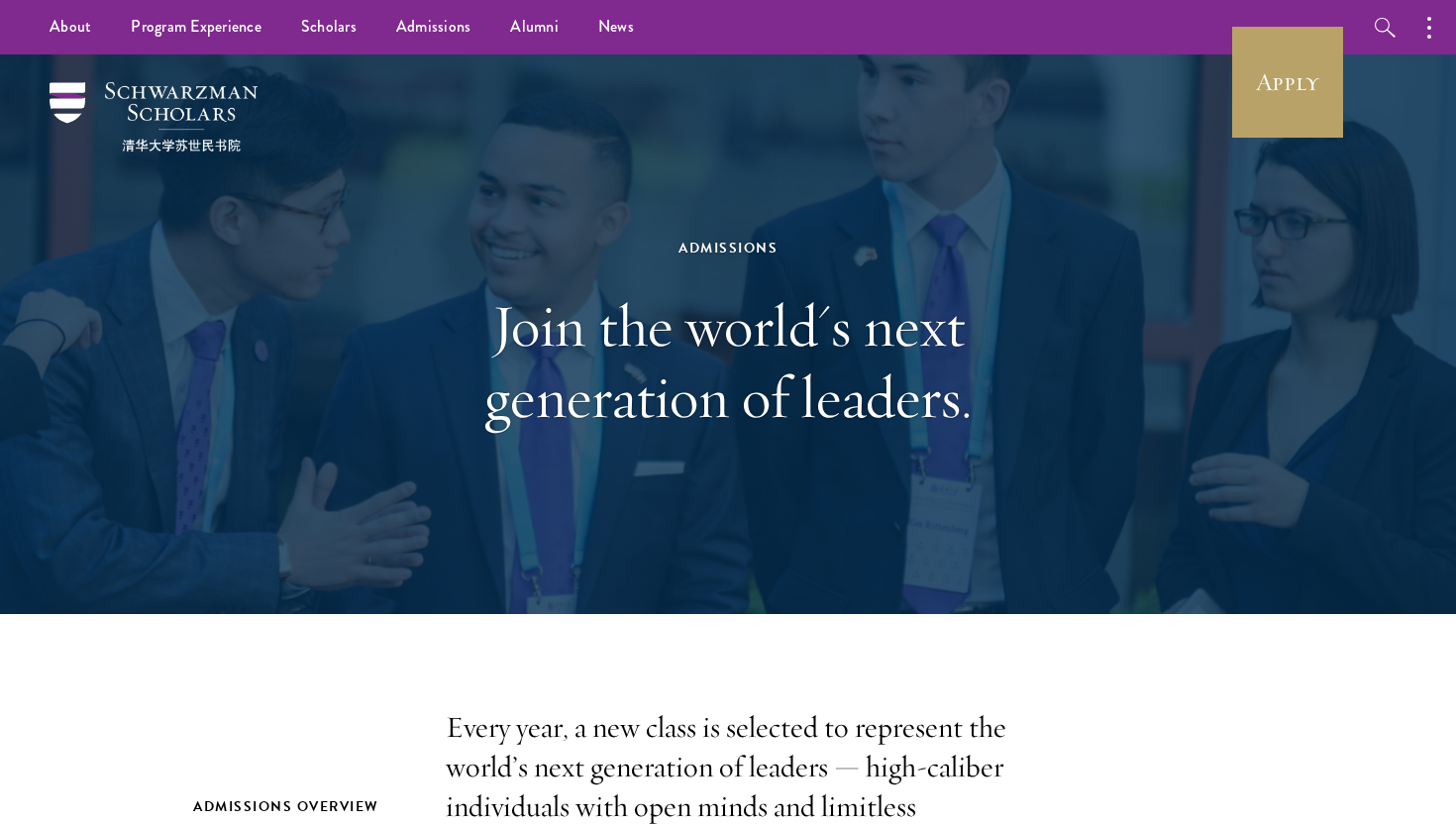 scroll, scrollTop: 0, scrollLeft: 0, axis: both 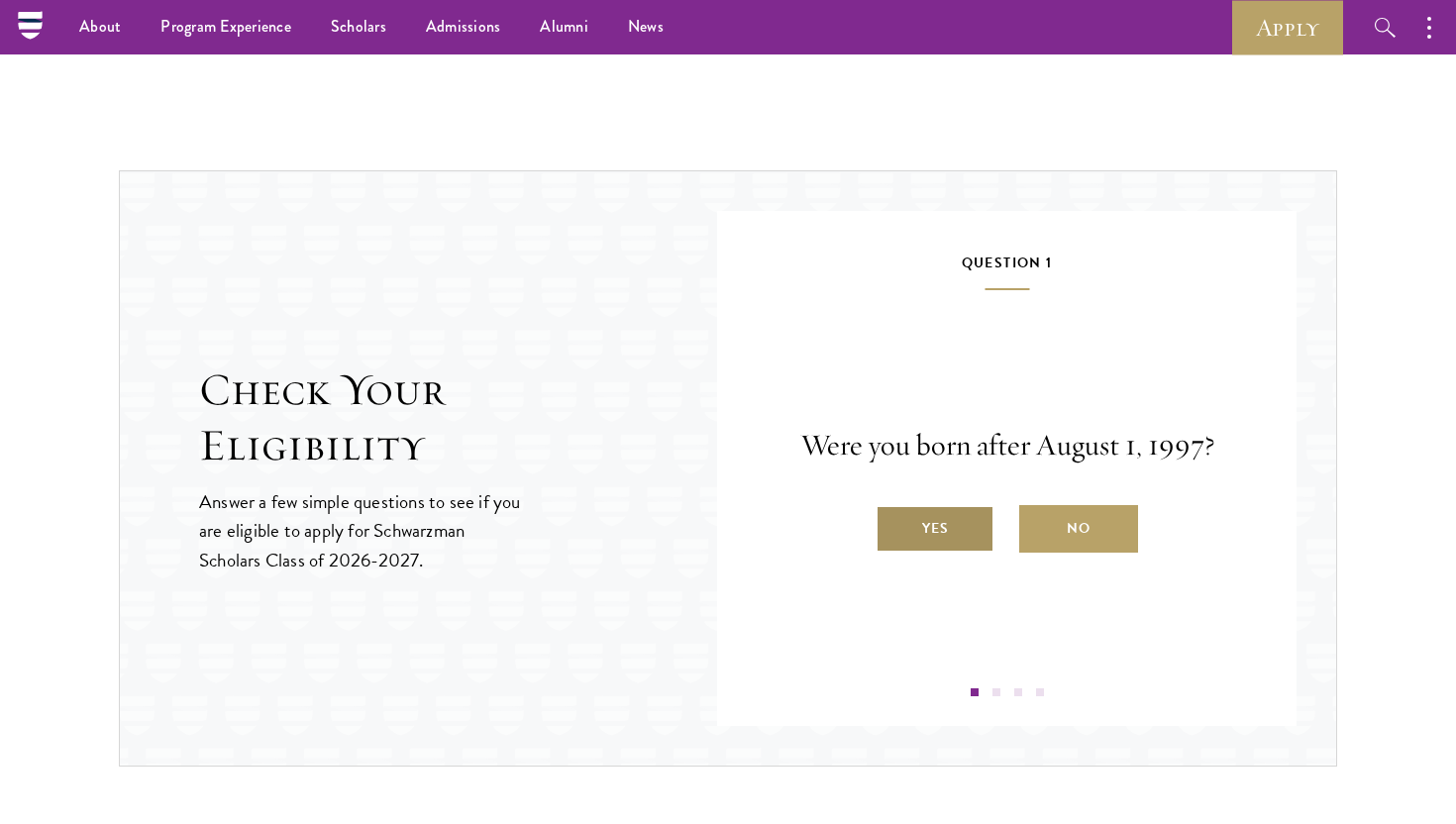 click on "Yes" at bounding box center (935, 529) 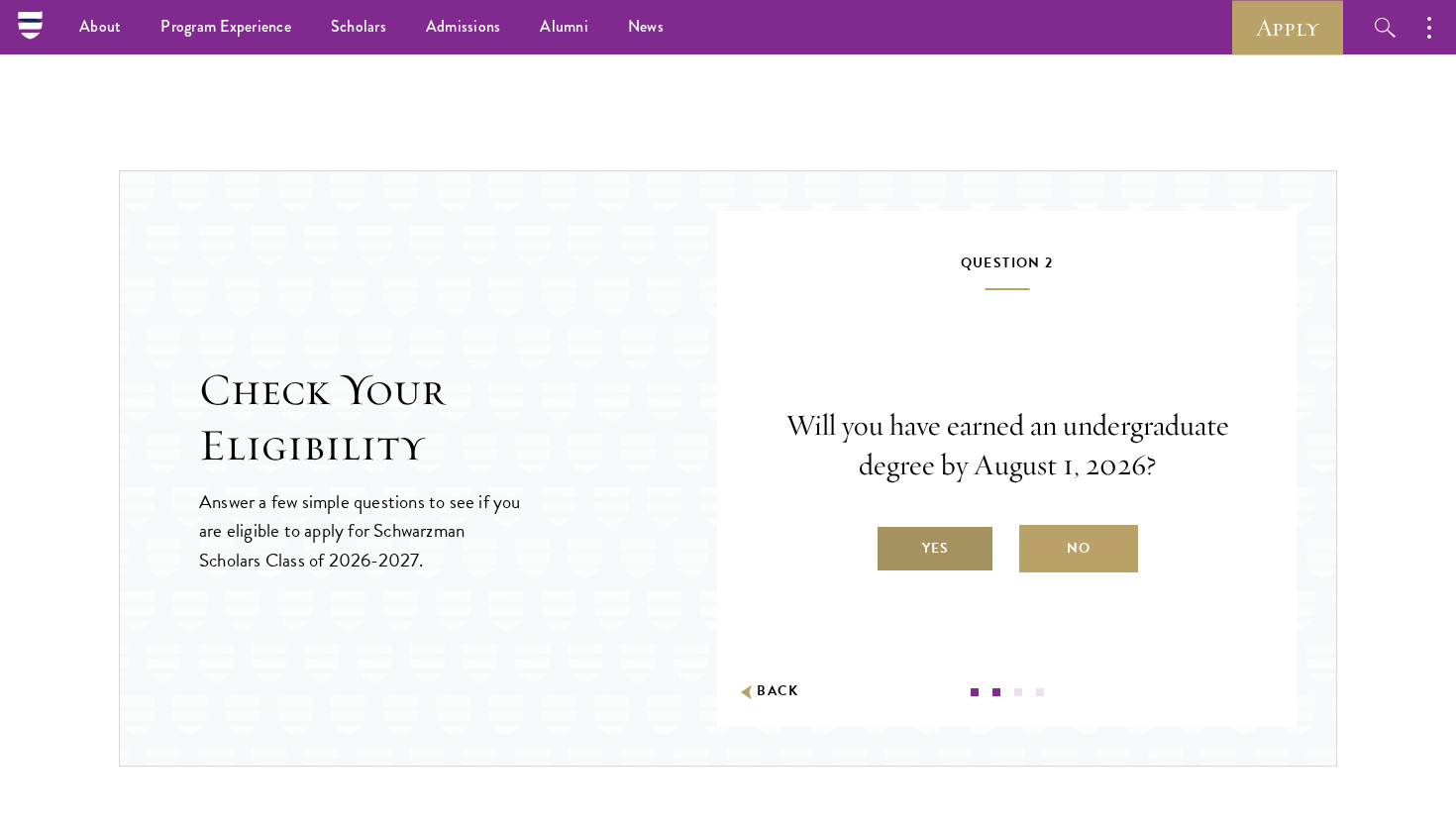 click on "Yes" at bounding box center [935, 549] 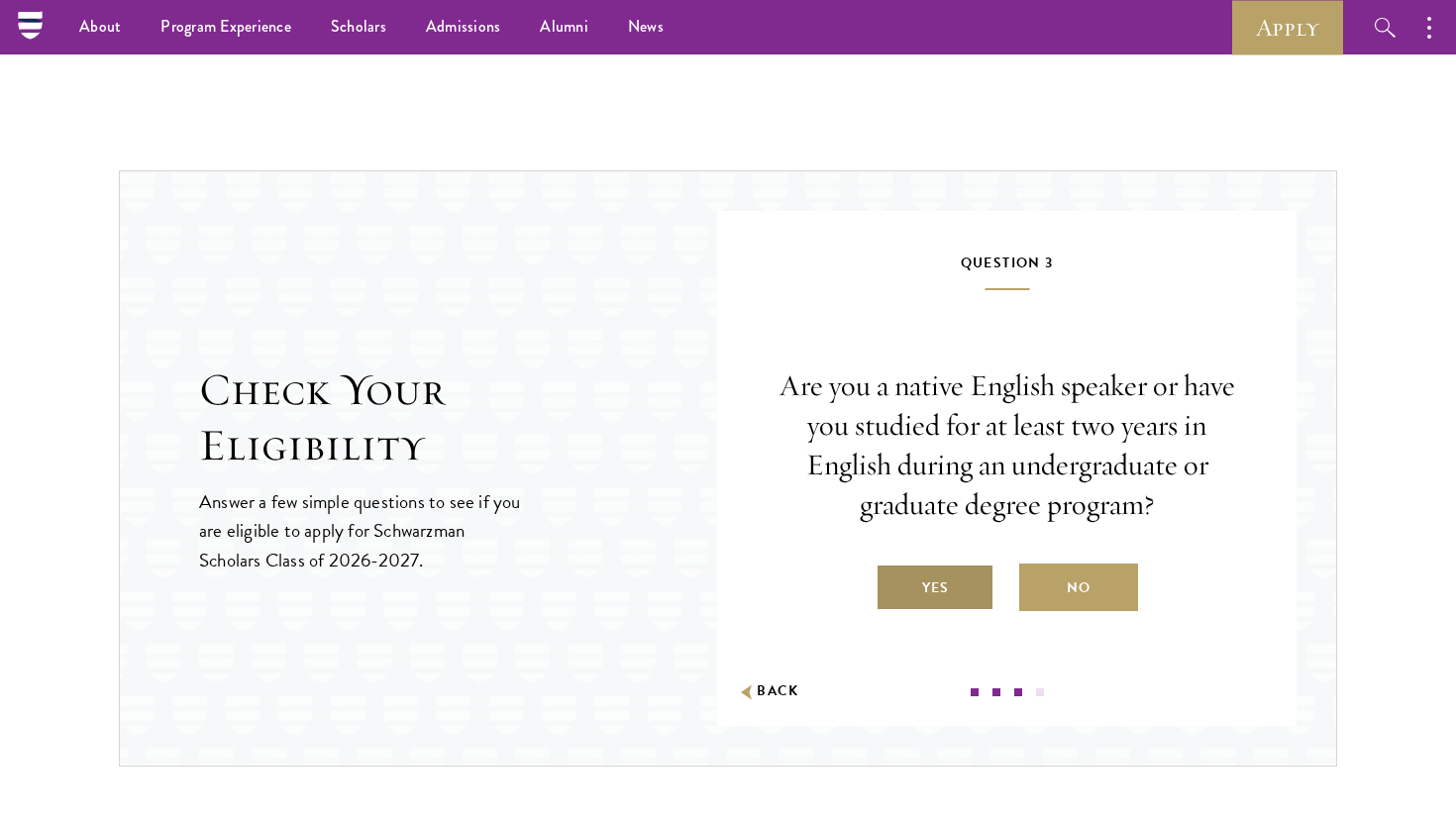 click on "Yes" at bounding box center (935, 587) 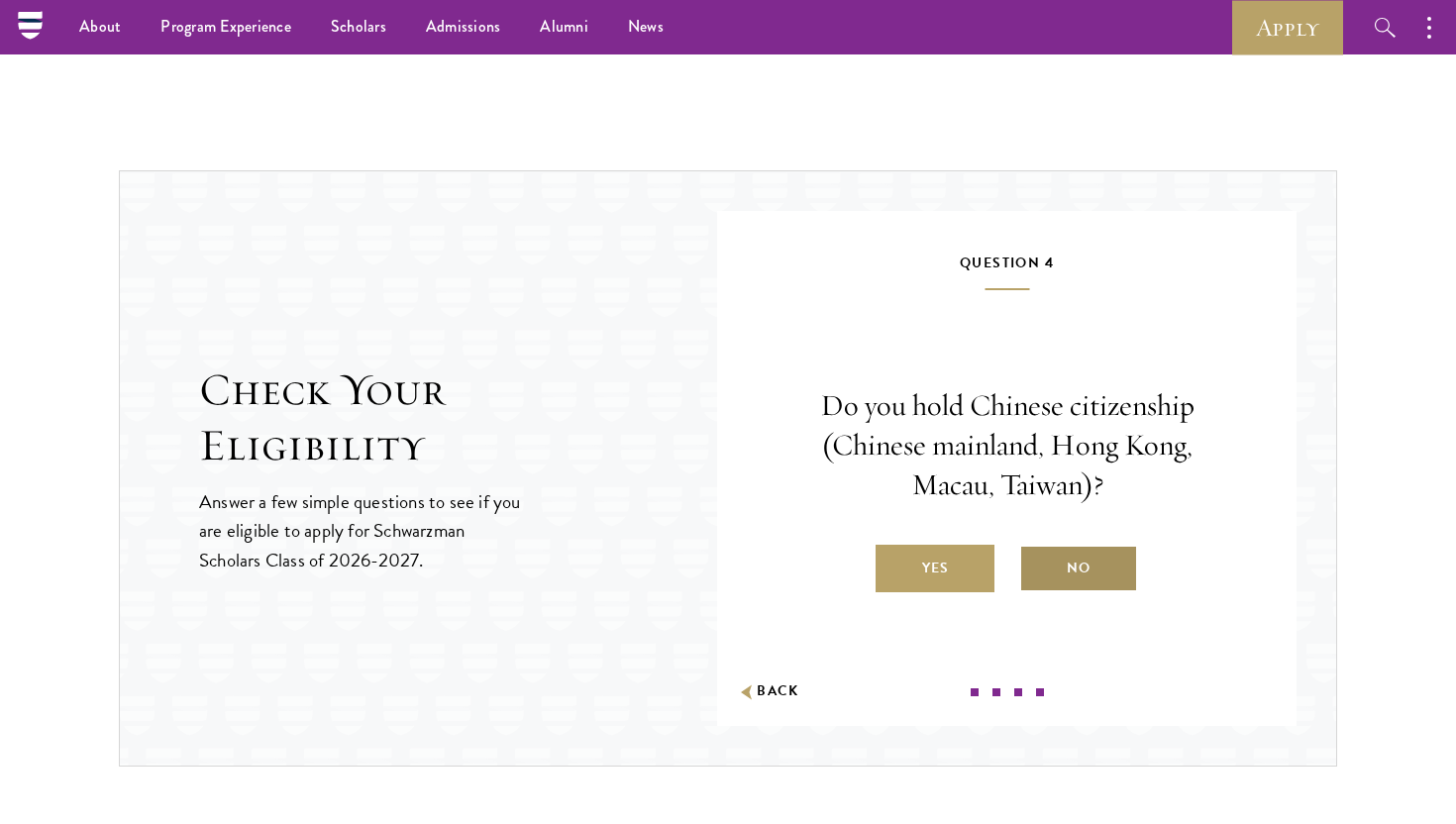 click on "No" at bounding box center (1079, 568) 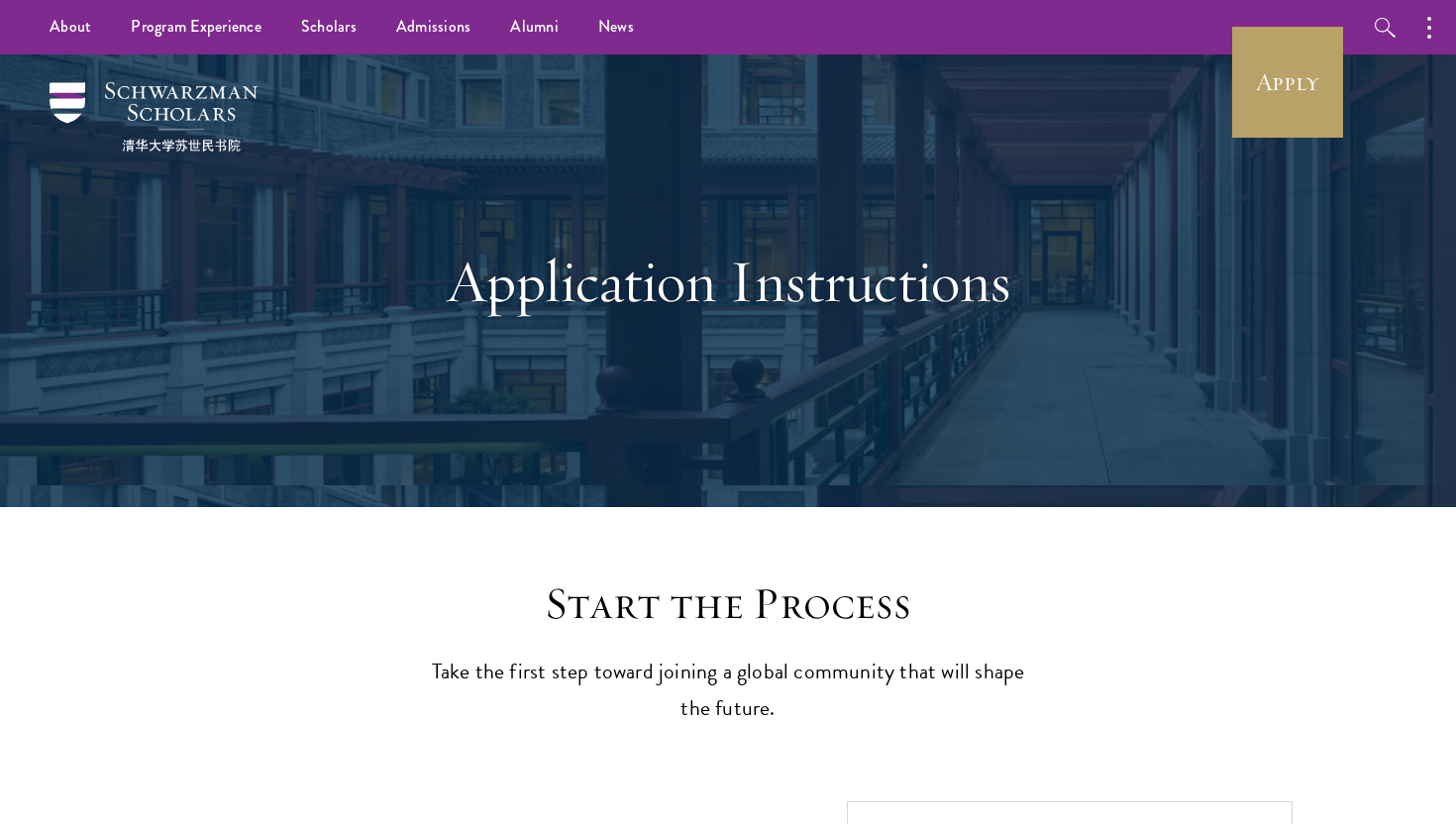 scroll, scrollTop: 0, scrollLeft: 0, axis: both 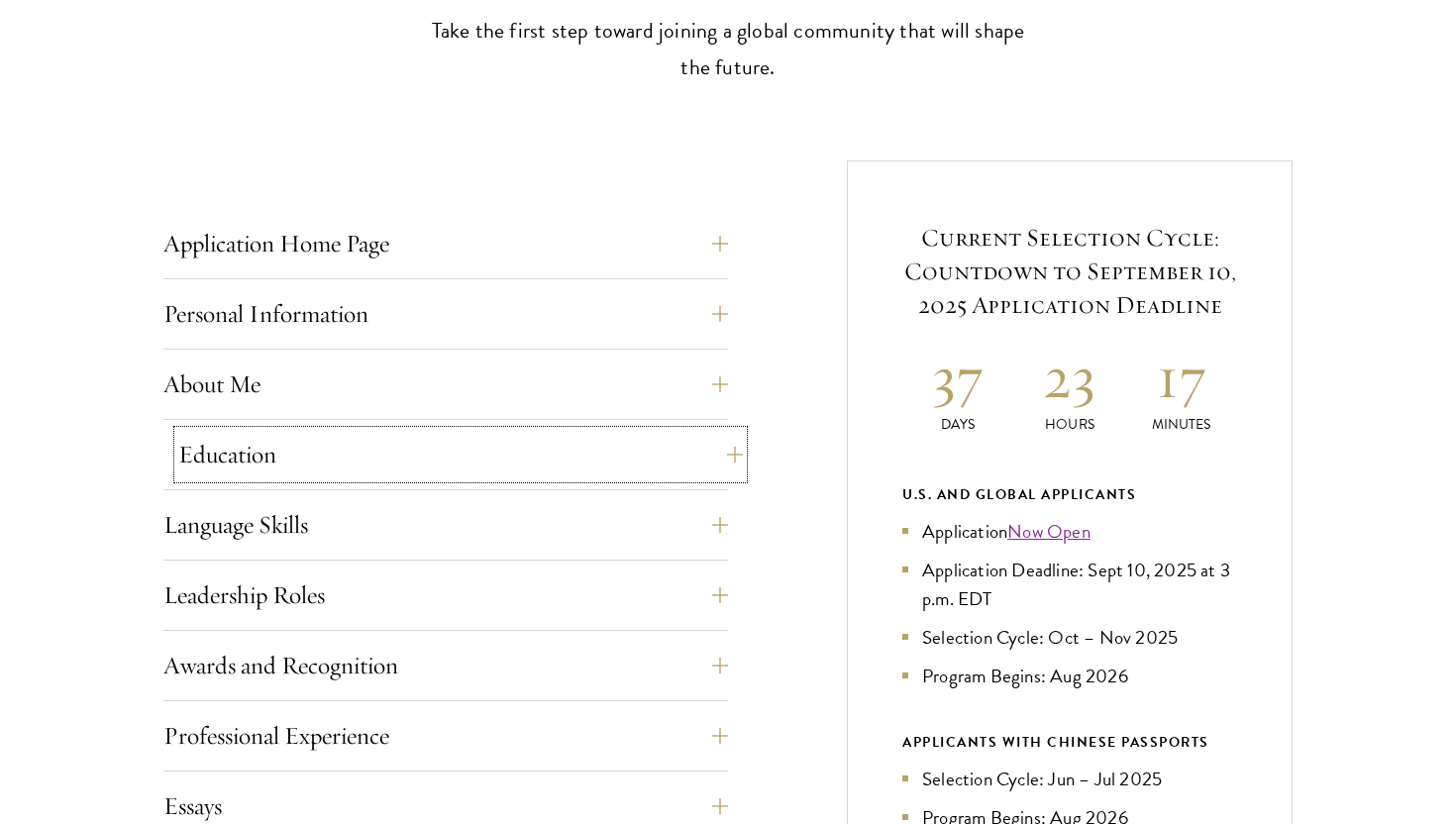 click on "Education" at bounding box center (461, 455) 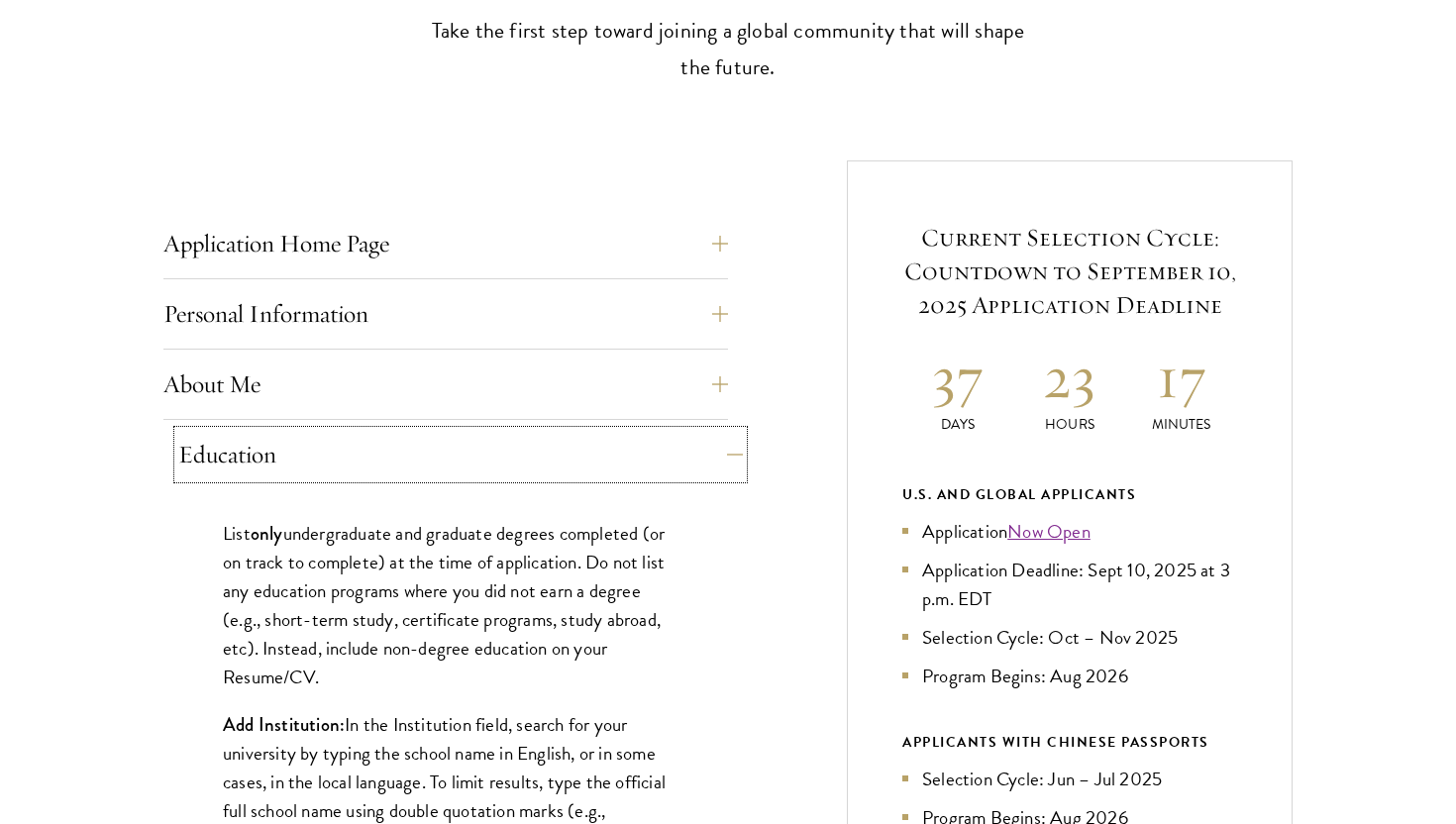 click on "Education" at bounding box center [461, 455] 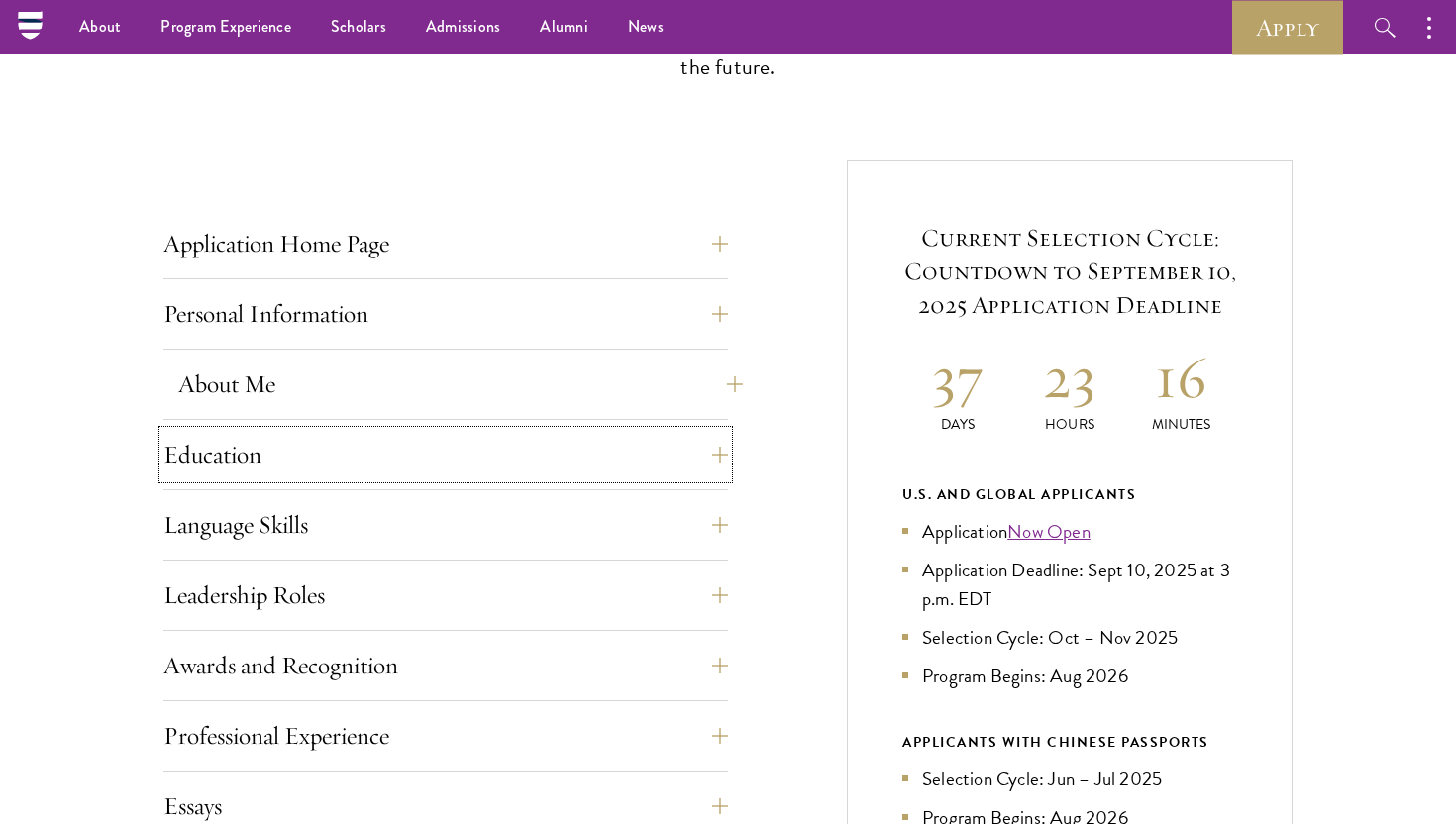 scroll, scrollTop: 0, scrollLeft: 0, axis: both 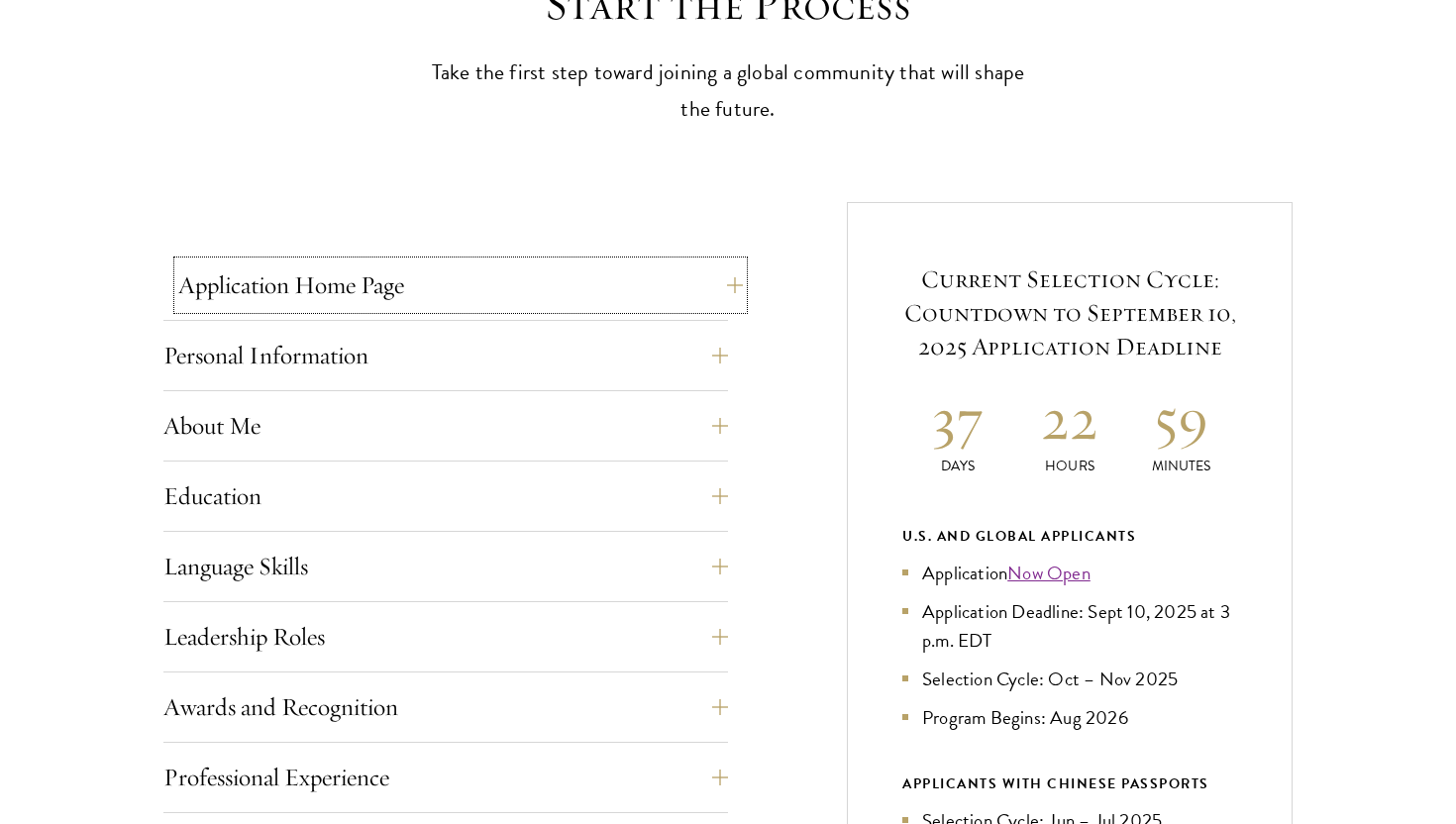 click on "Application Home Page" at bounding box center [461, 285] 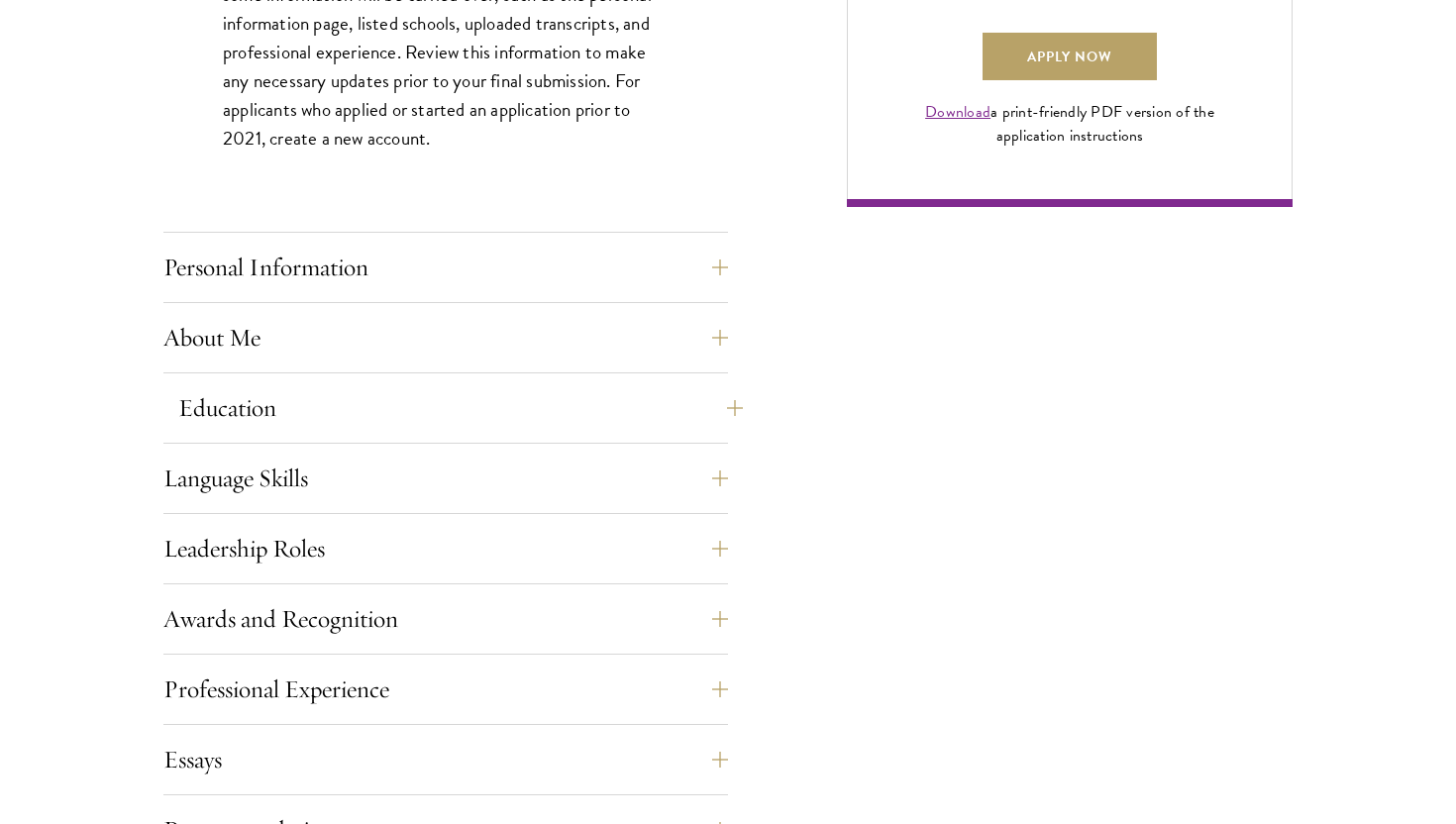 scroll, scrollTop: 1657, scrollLeft: 0, axis: vertical 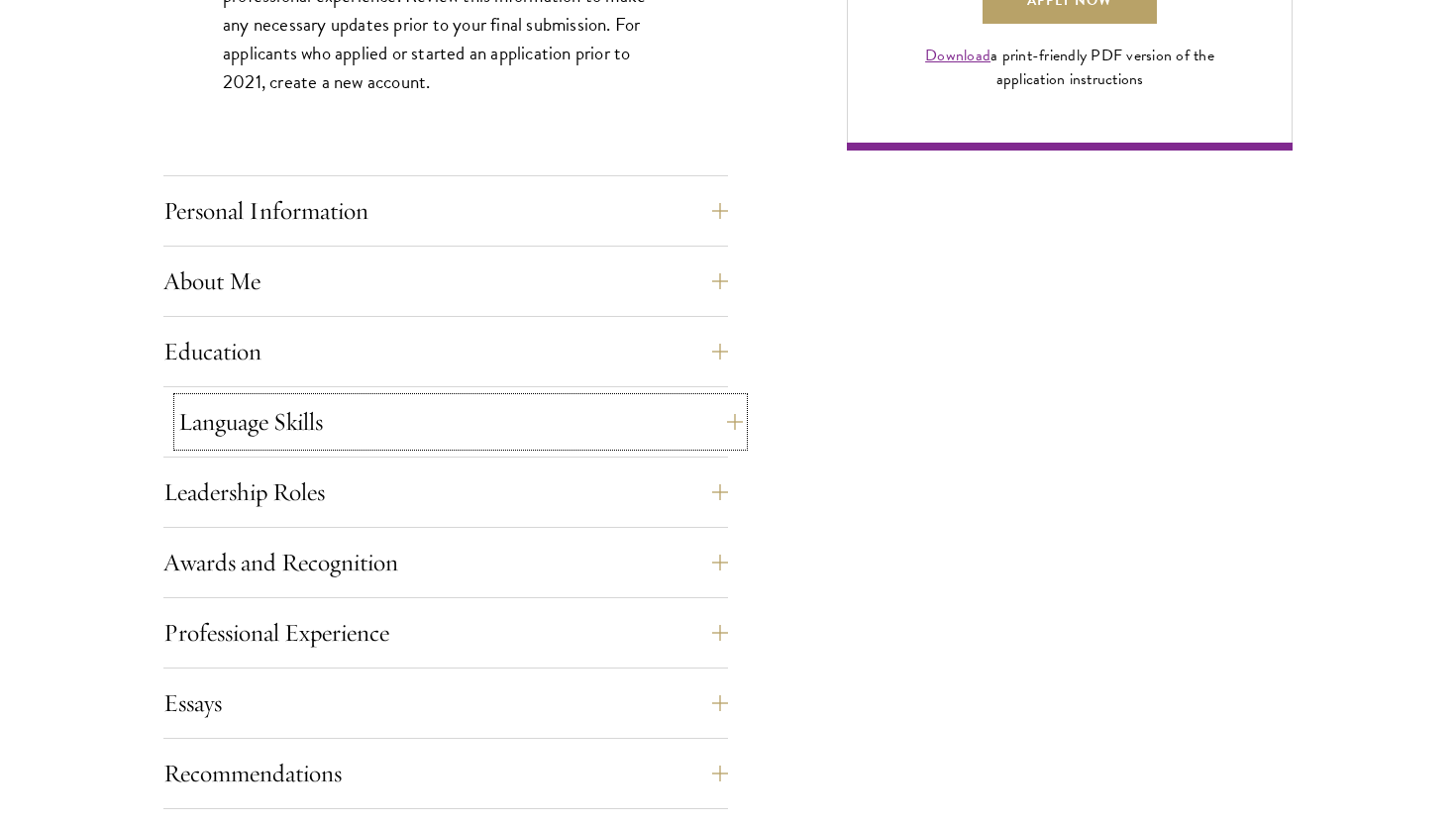 click on "Language Skills" at bounding box center [461, 422] 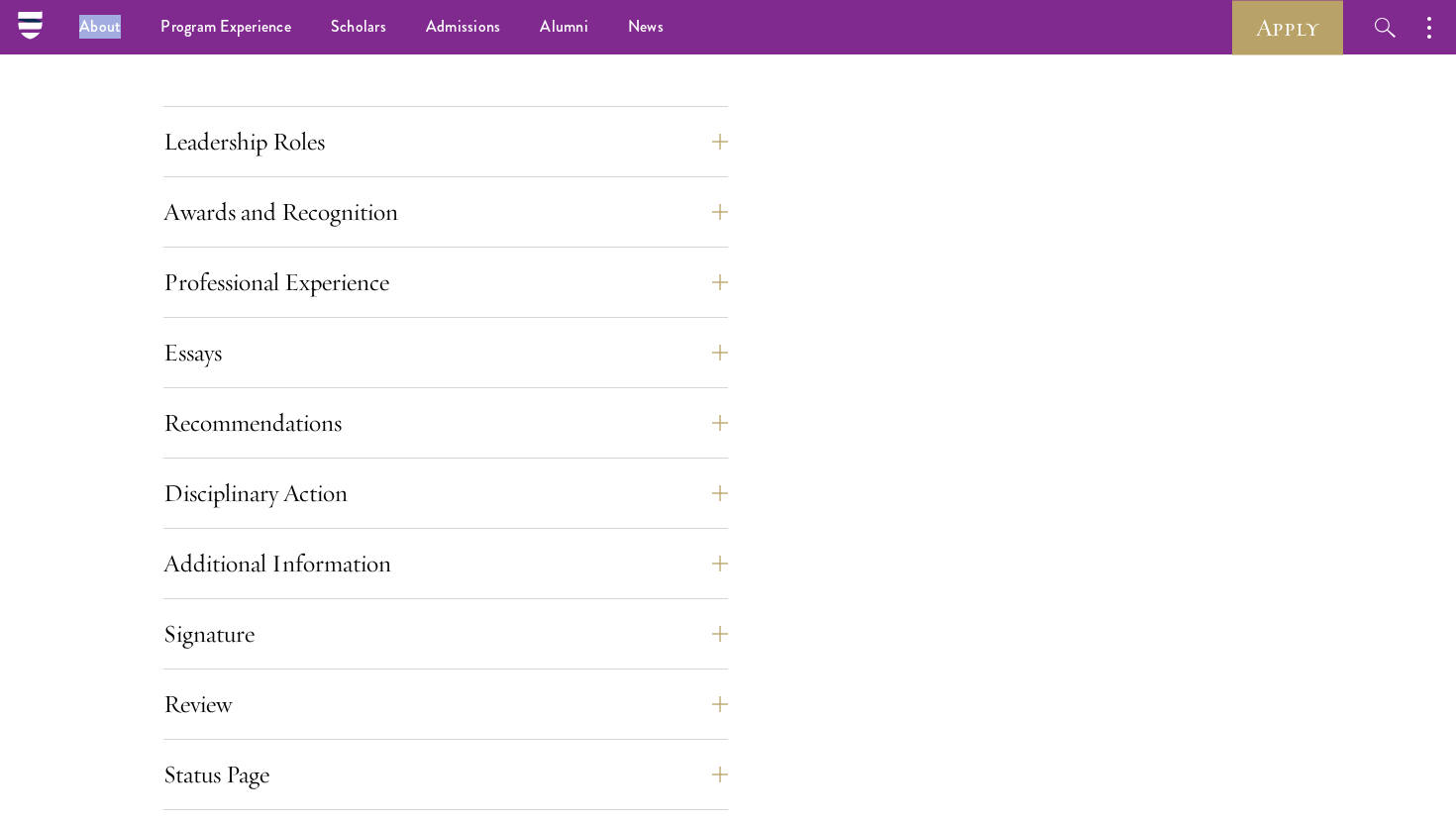 scroll, scrollTop: 2083, scrollLeft: 0, axis: vertical 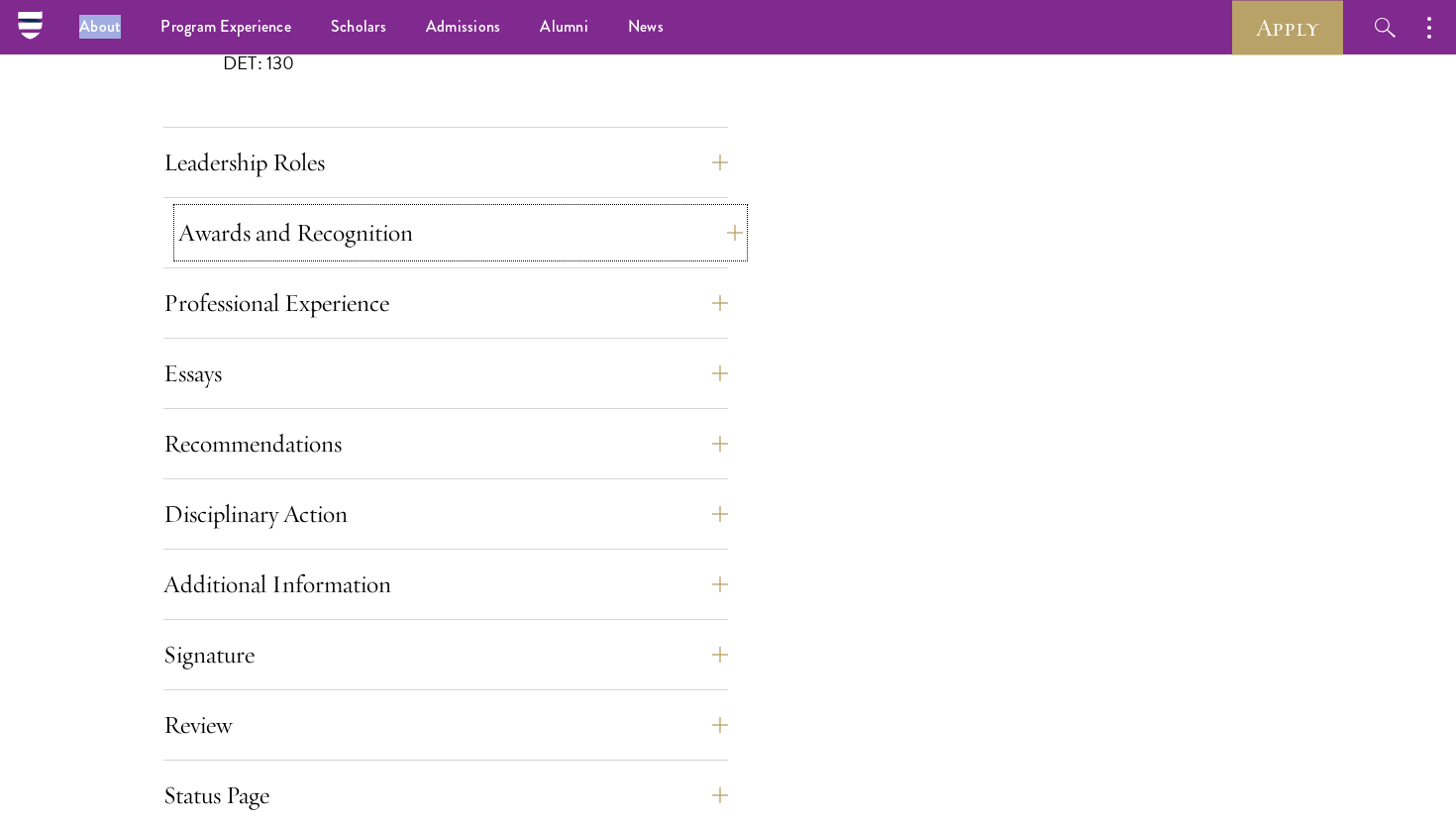 click on "Awards and Recognition" at bounding box center (461, 233) 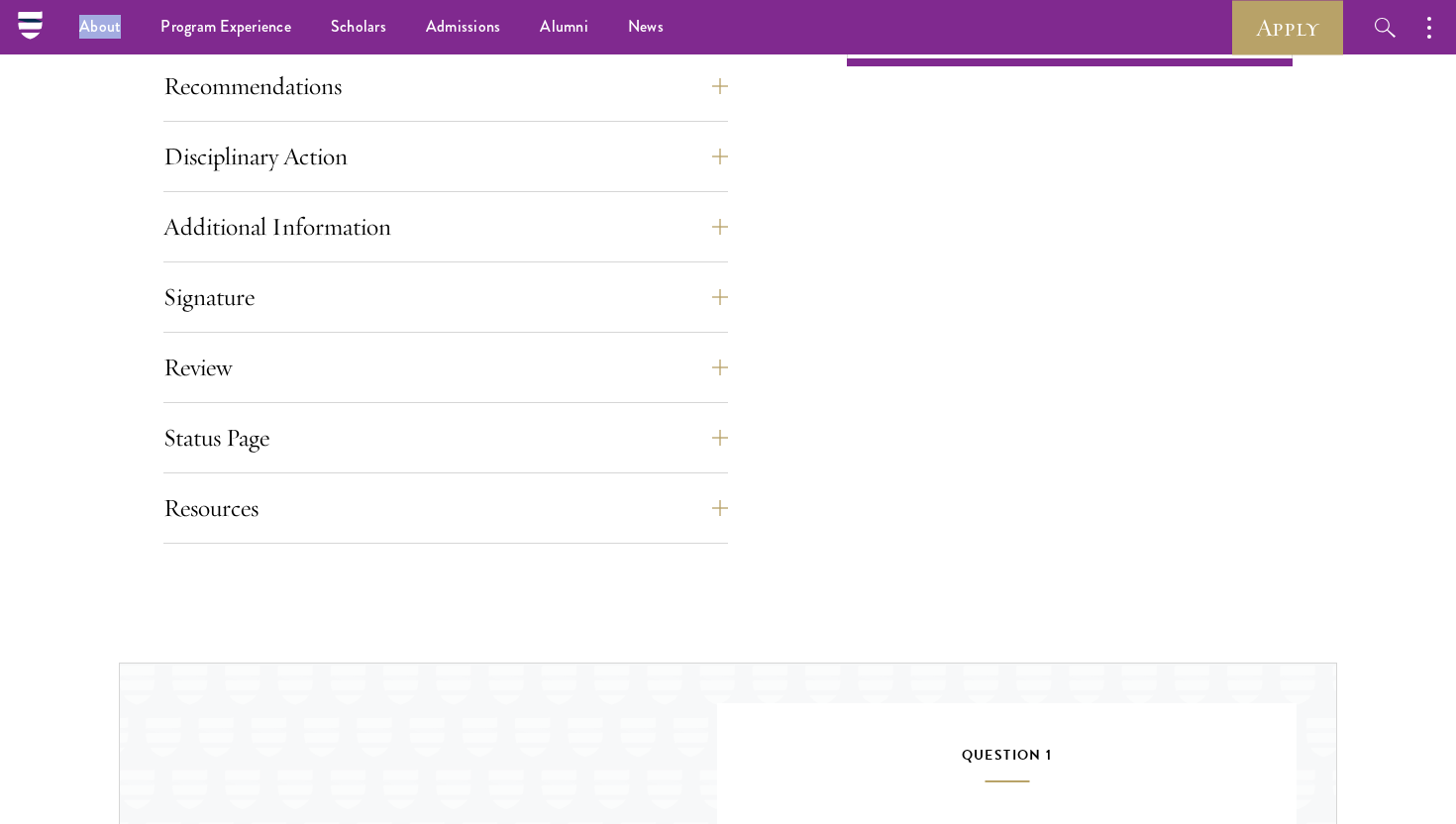 scroll, scrollTop: 1602, scrollLeft: 0, axis: vertical 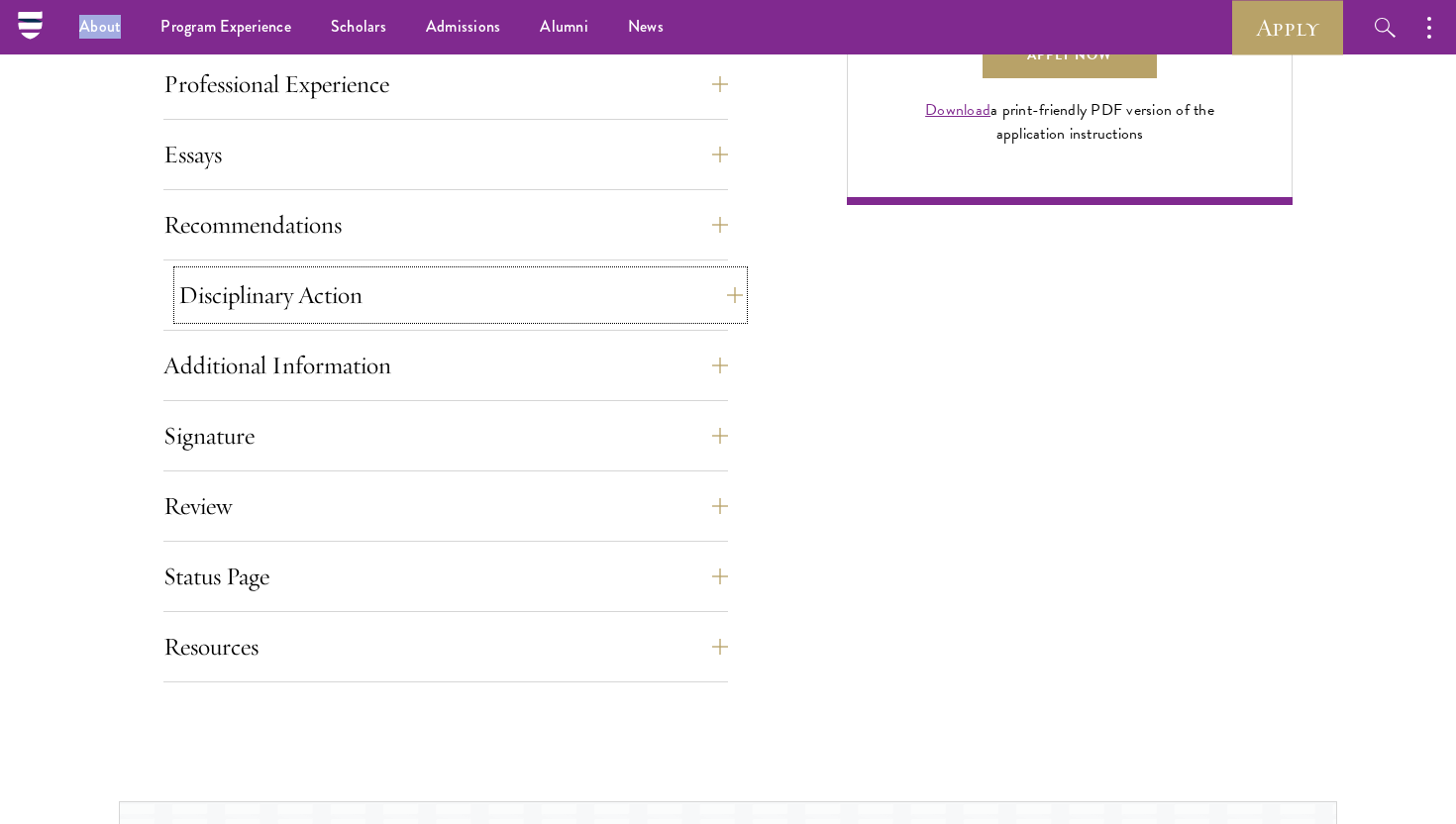 click on "Disciplinary Action" at bounding box center [461, 295] 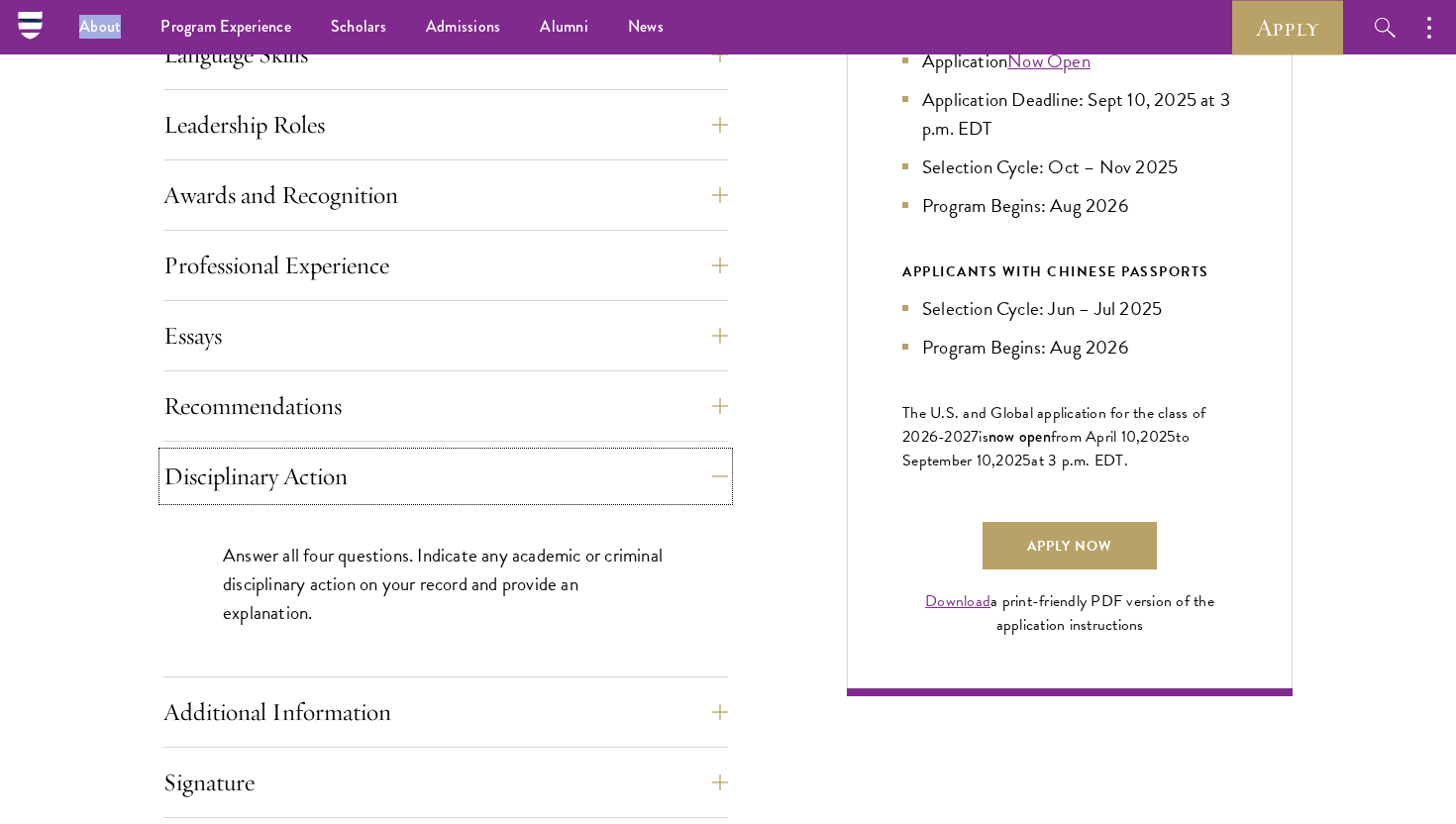 scroll, scrollTop: 1077, scrollLeft: 0, axis: vertical 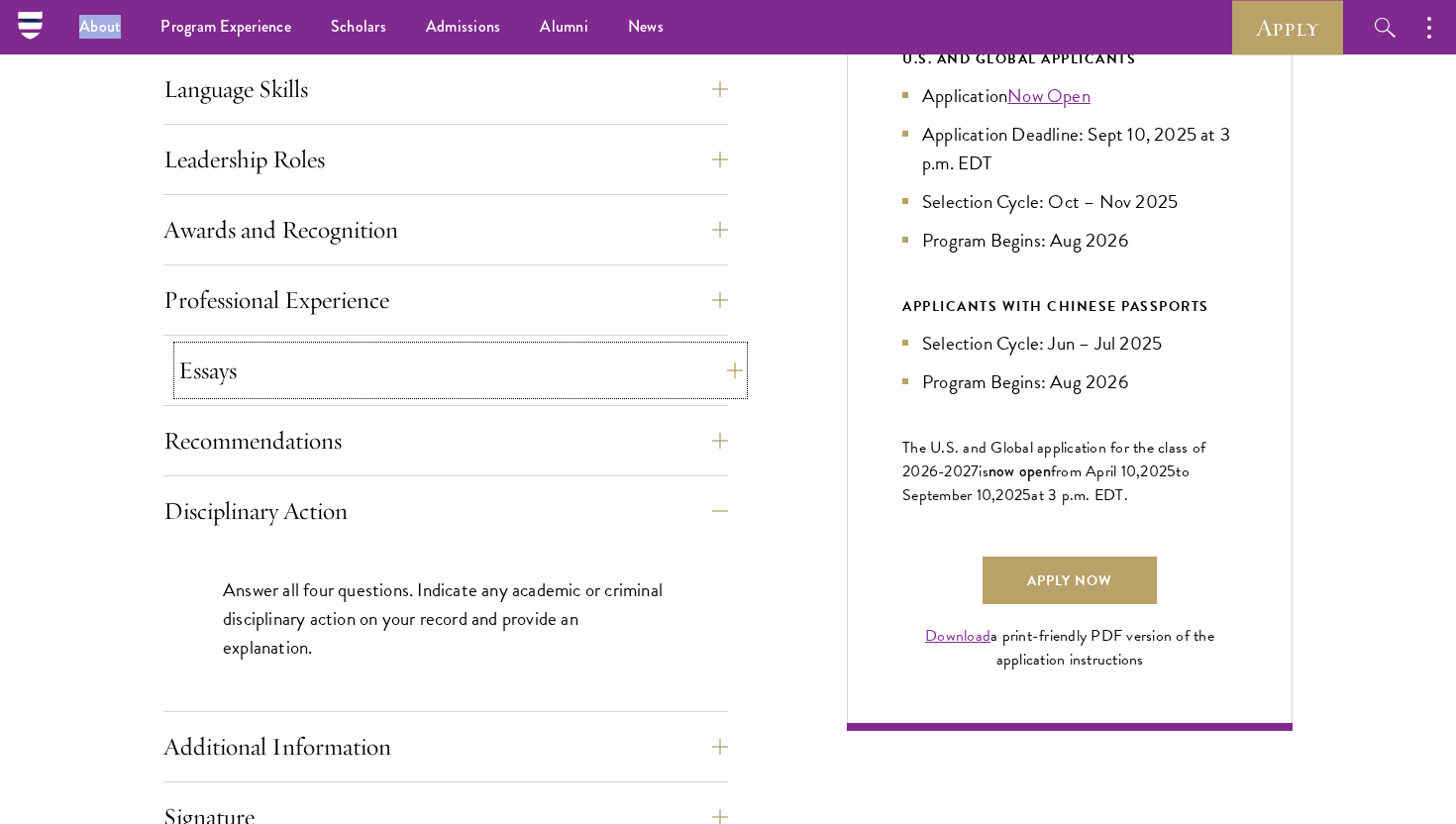 click on "Essays" at bounding box center (461, 370) 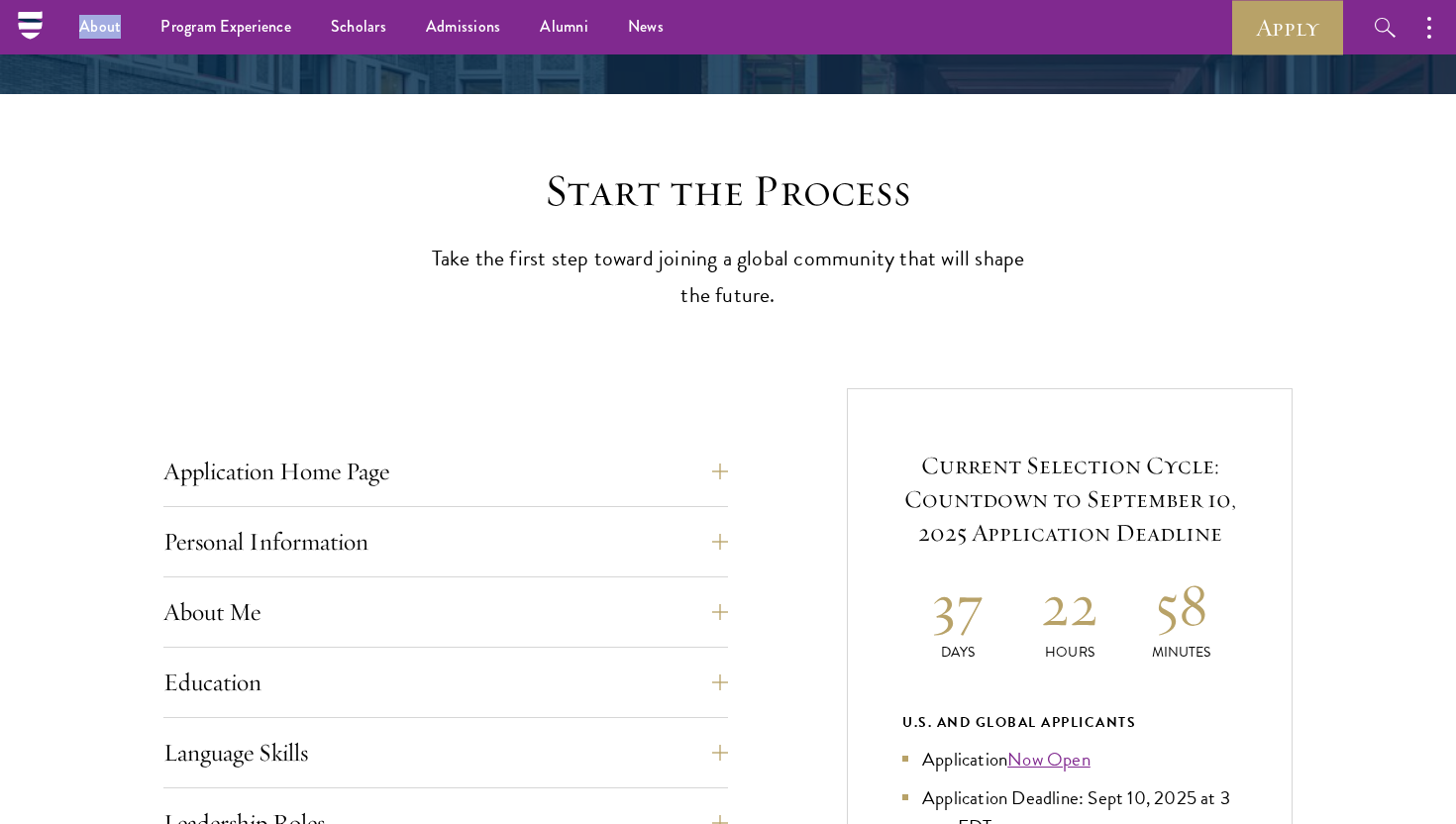 scroll, scrollTop: 399, scrollLeft: 0, axis: vertical 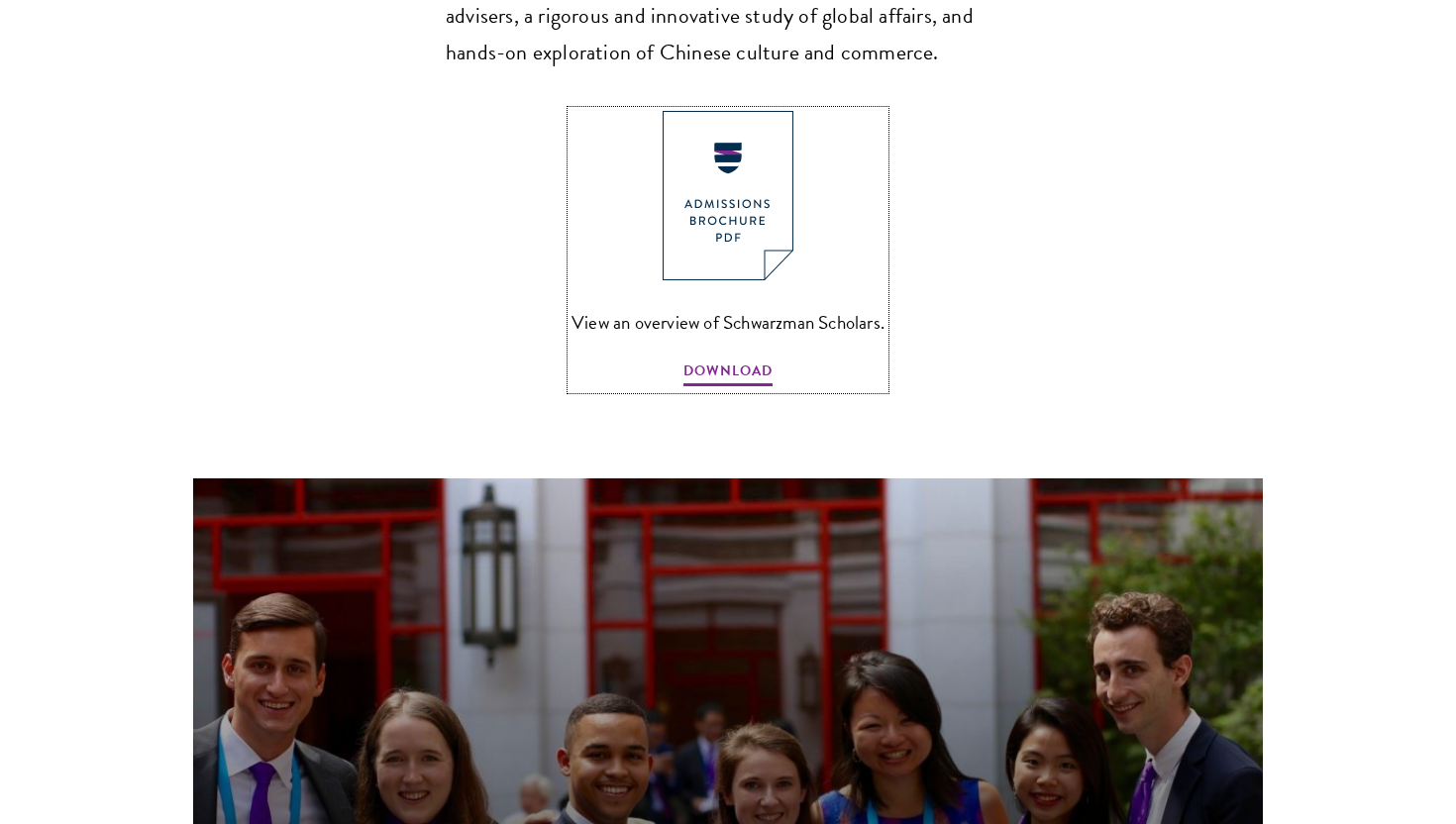 click at bounding box center (728, 195) 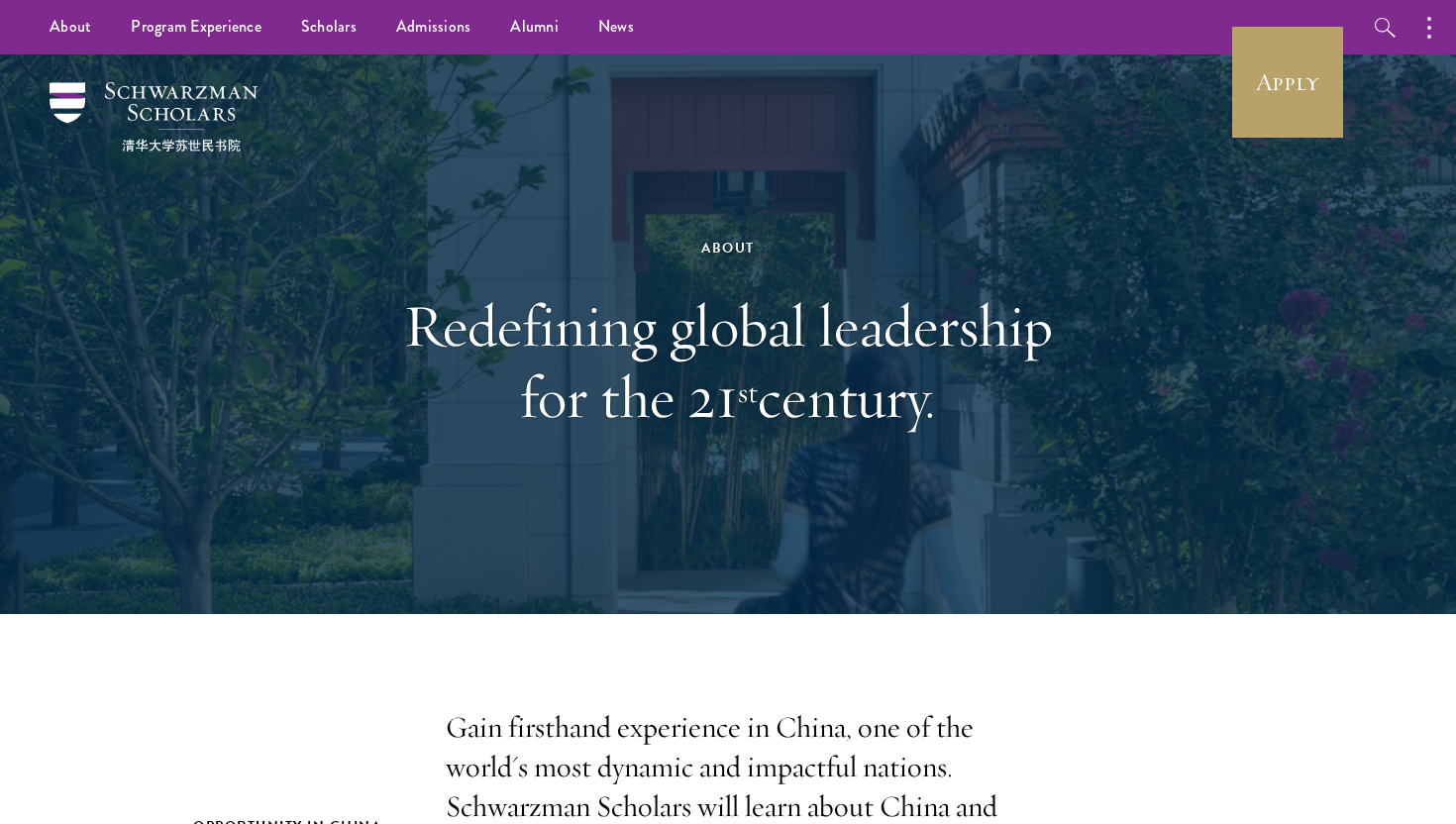 scroll, scrollTop: 0, scrollLeft: 0, axis: both 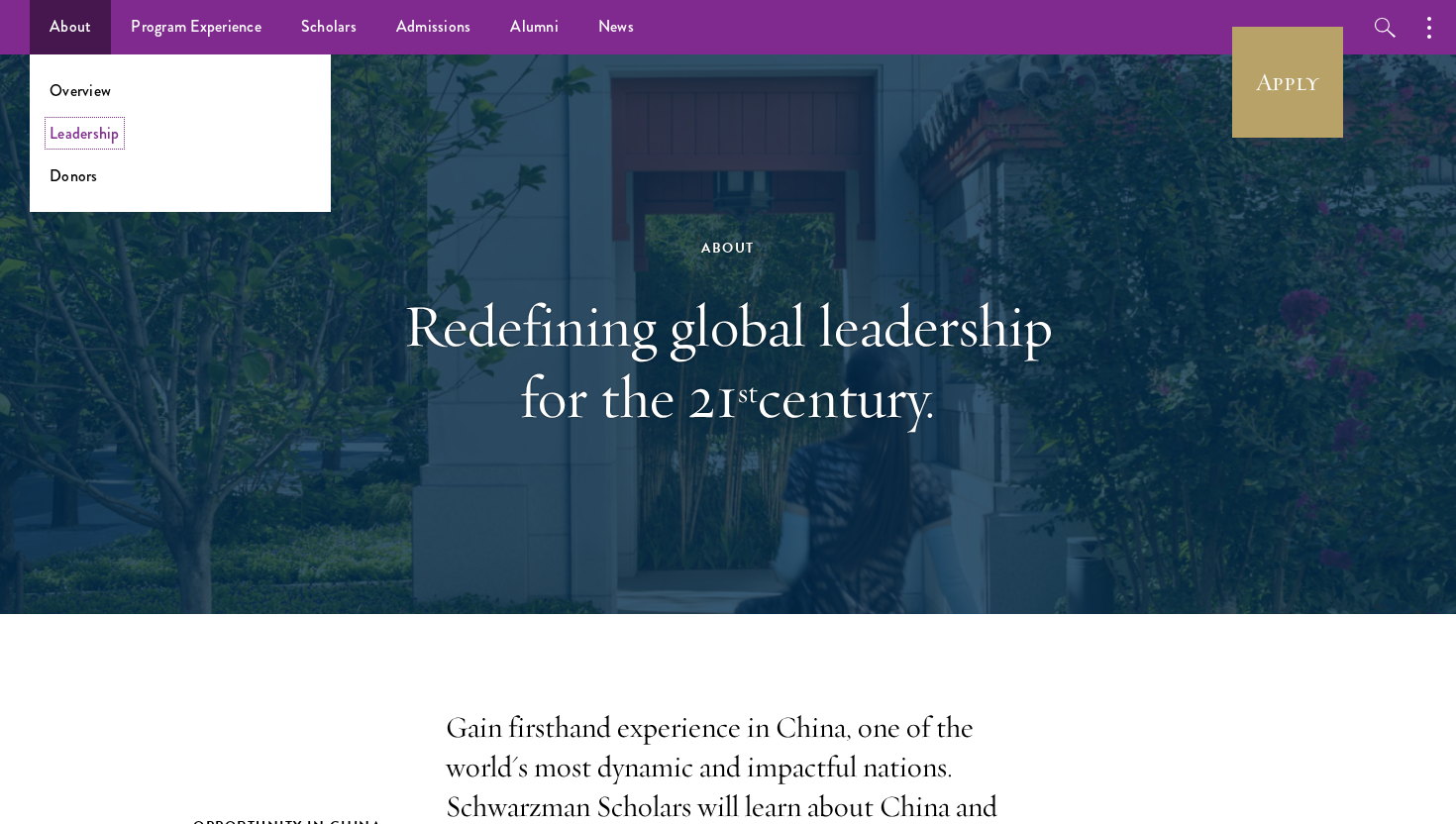 click on "Leadership" at bounding box center [84, 133] 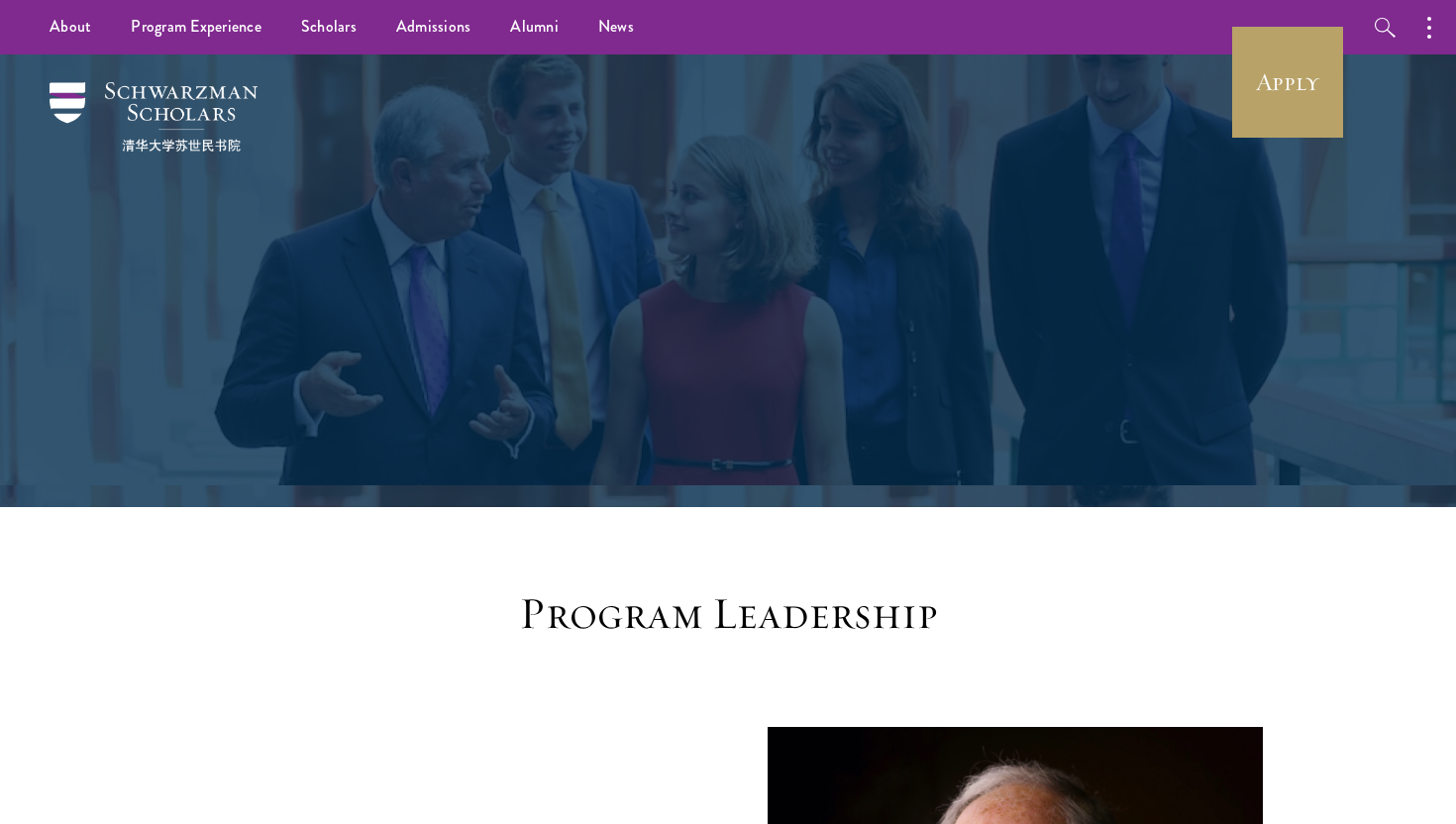 scroll, scrollTop: 0, scrollLeft: 0, axis: both 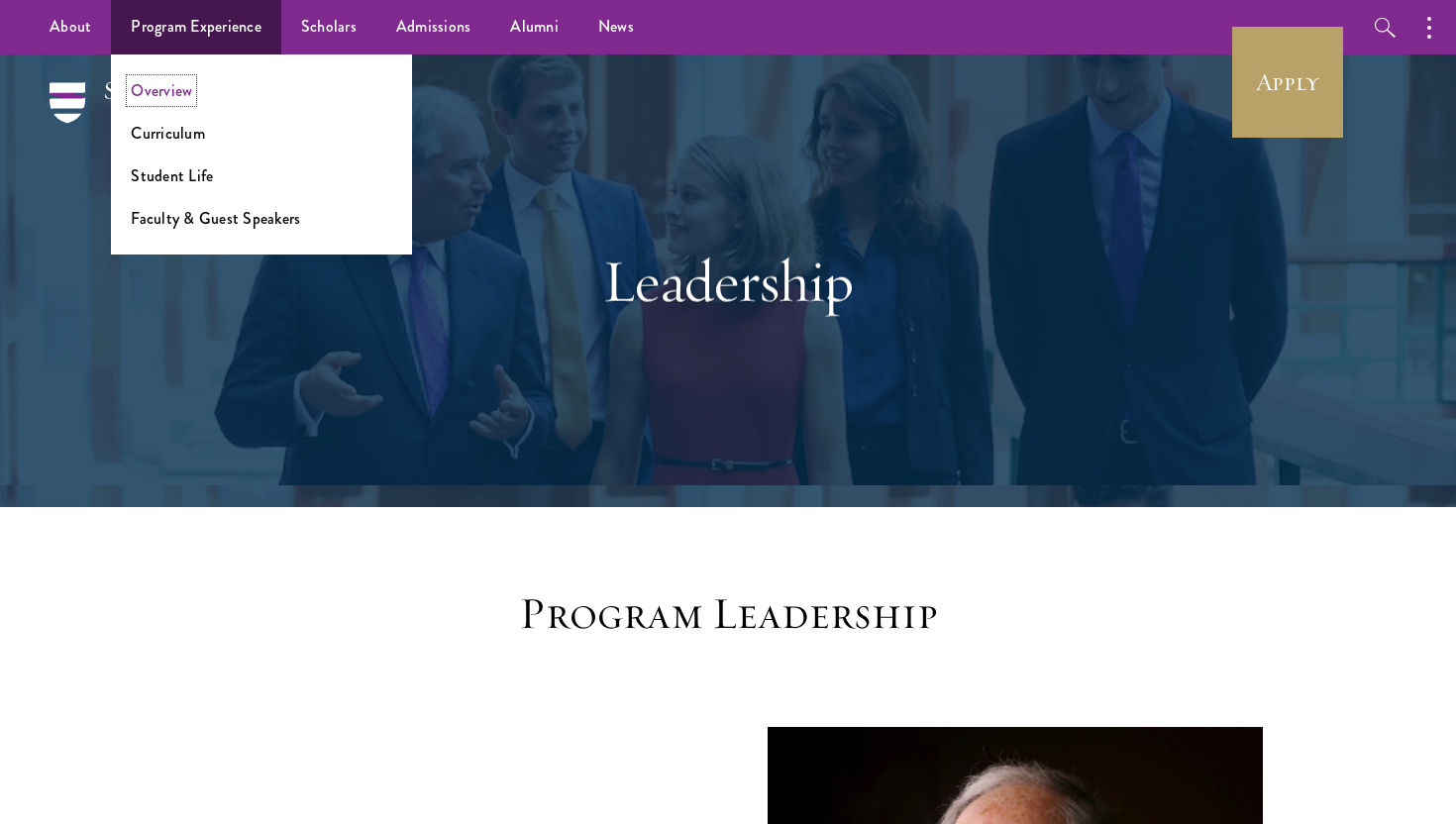 click on "Overview" at bounding box center (161, 90) 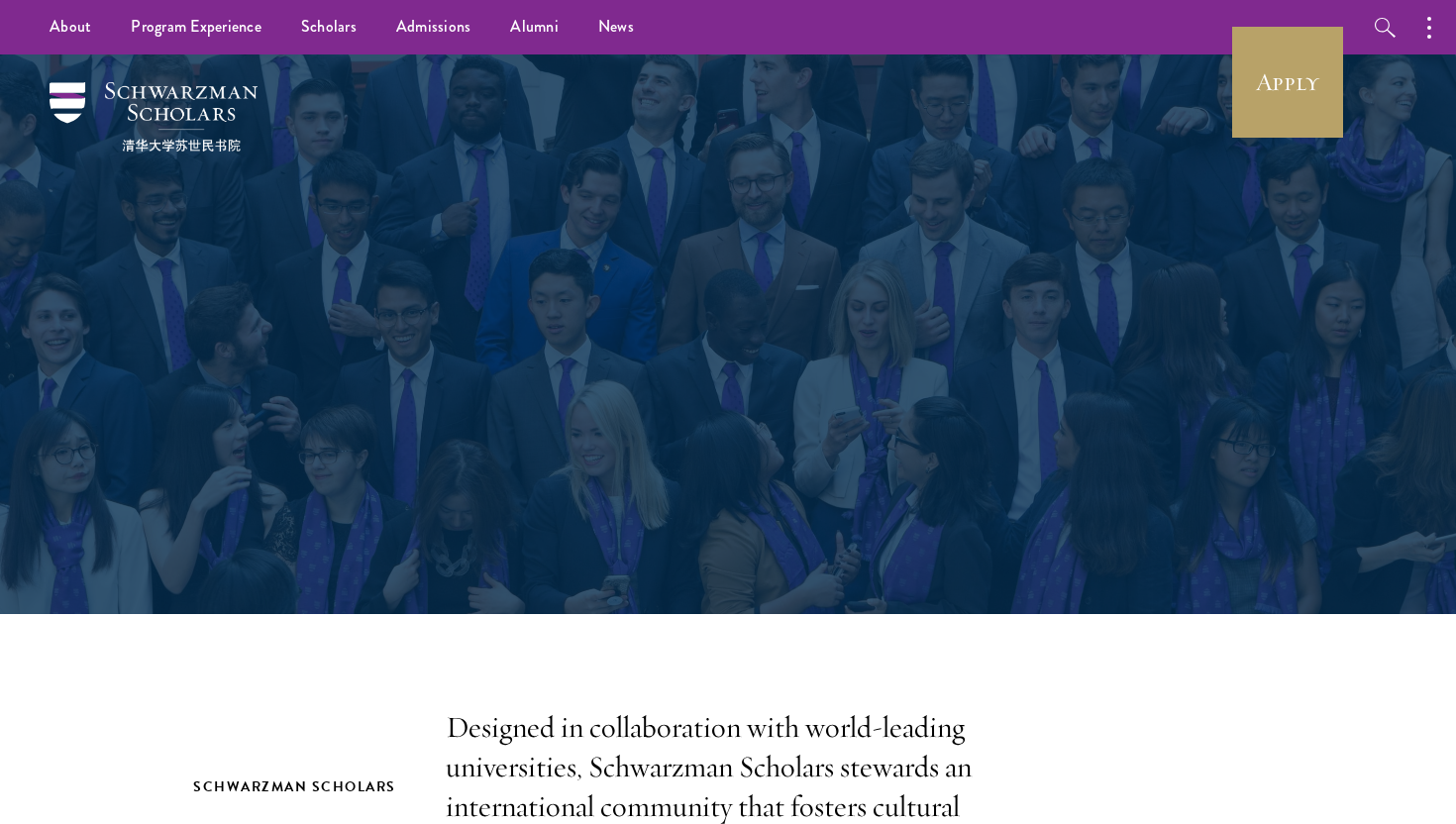 scroll, scrollTop: 0, scrollLeft: 0, axis: both 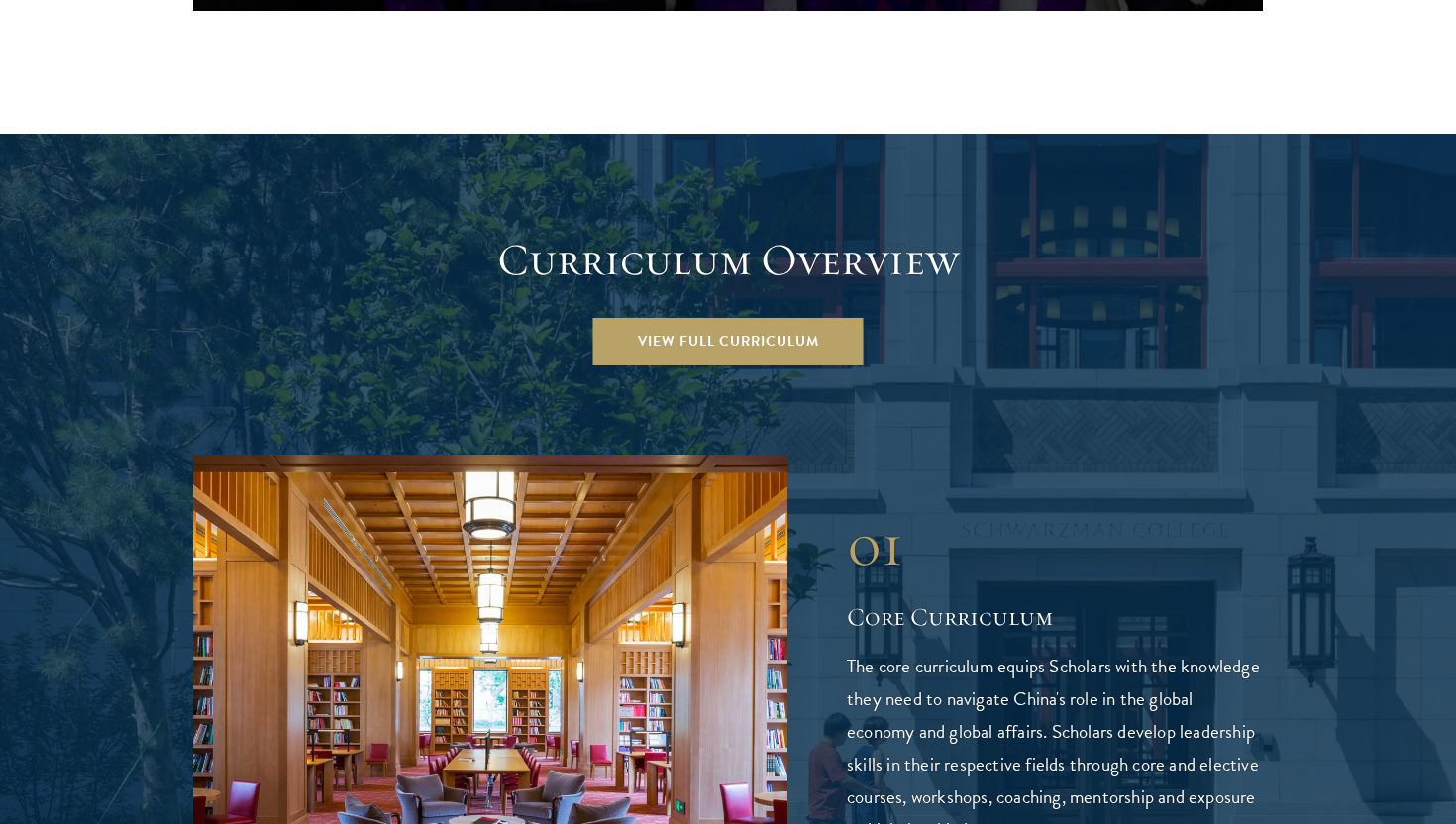 click on "Curriculum Overview" at bounding box center (728, 260) 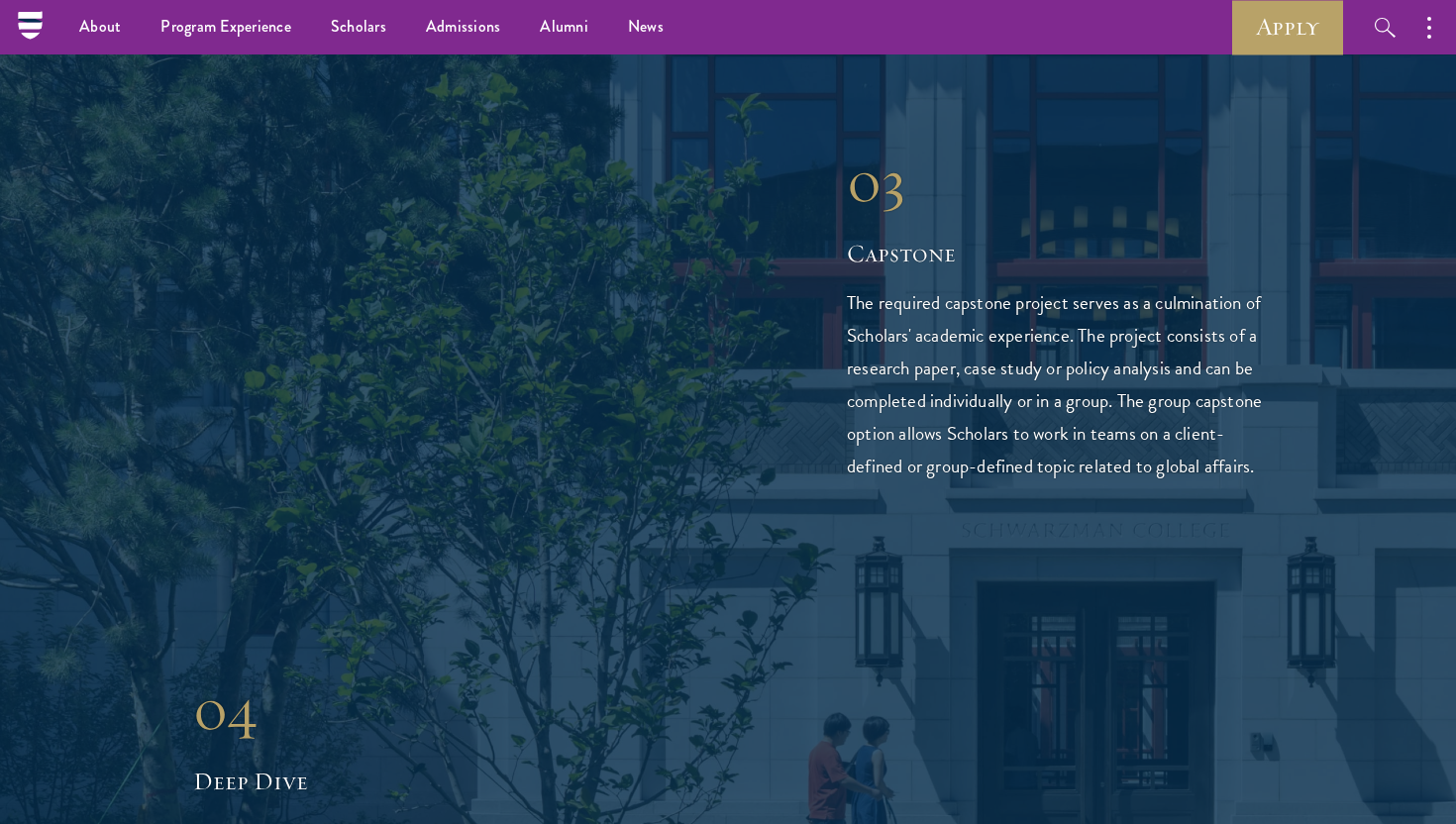 scroll, scrollTop: 3729, scrollLeft: 0, axis: vertical 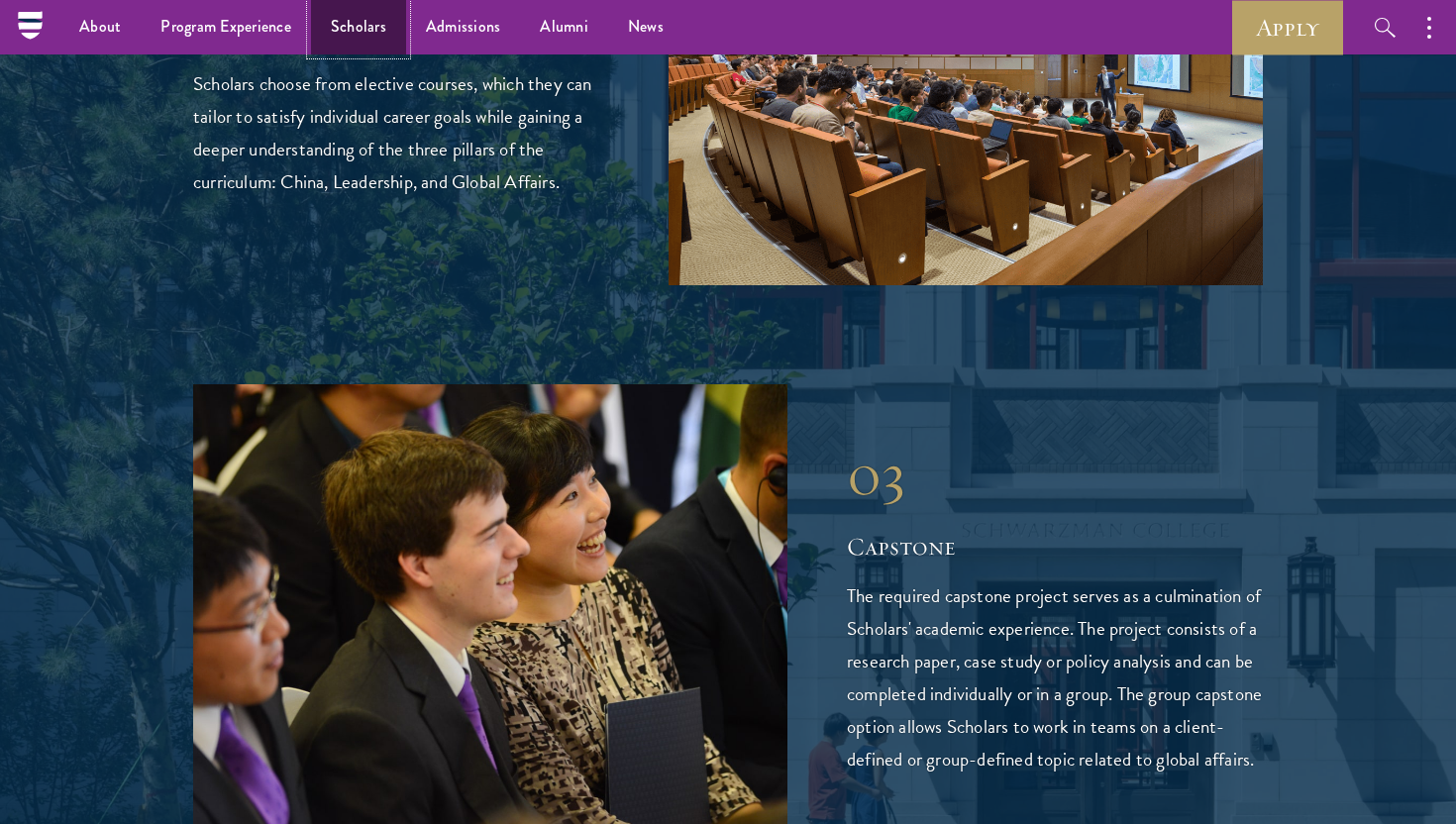 click on "Scholars" at bounding box center [359, 27] 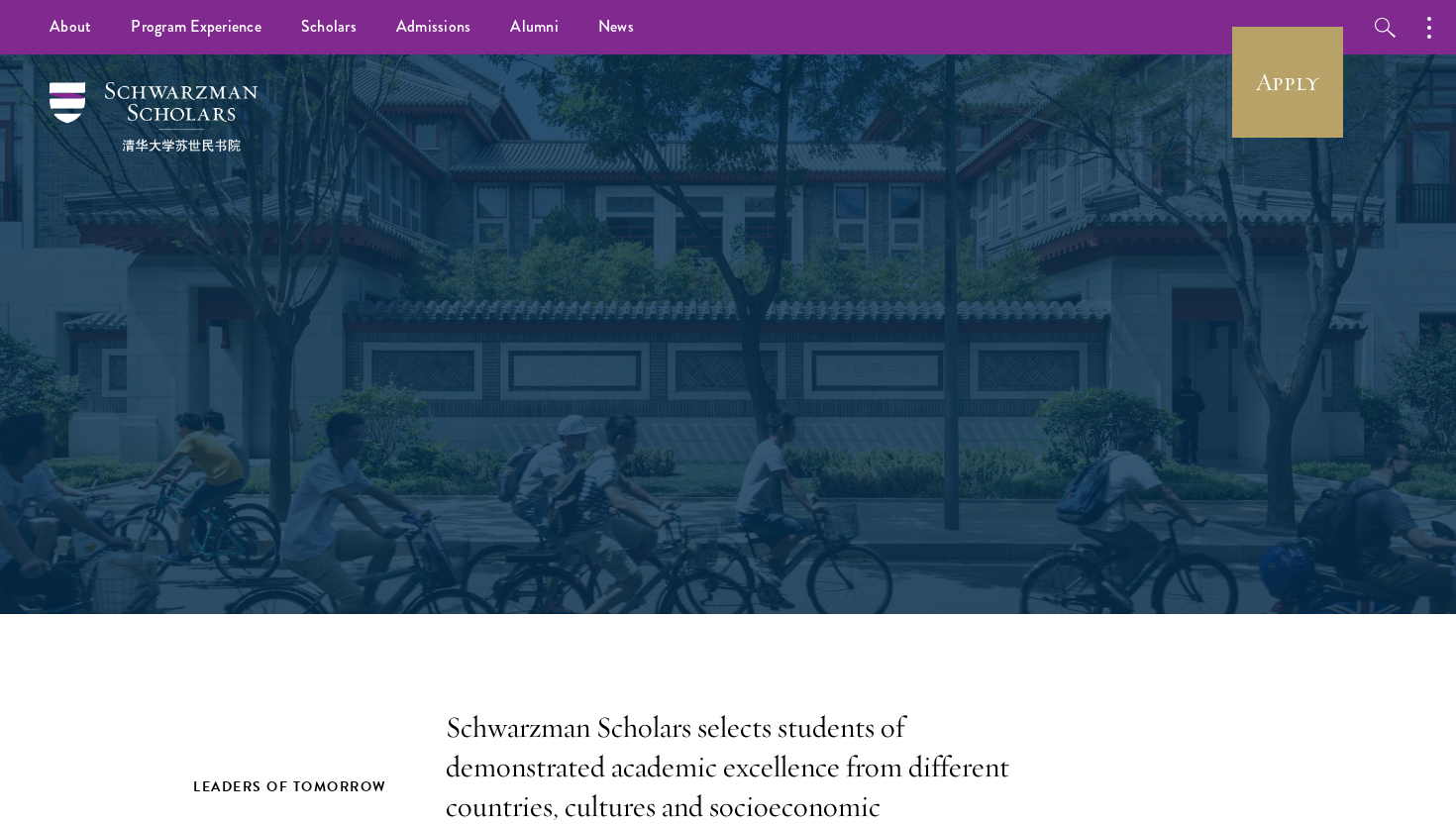 scroll, scrollTop: 0, scrollLeft: 0, axis: both 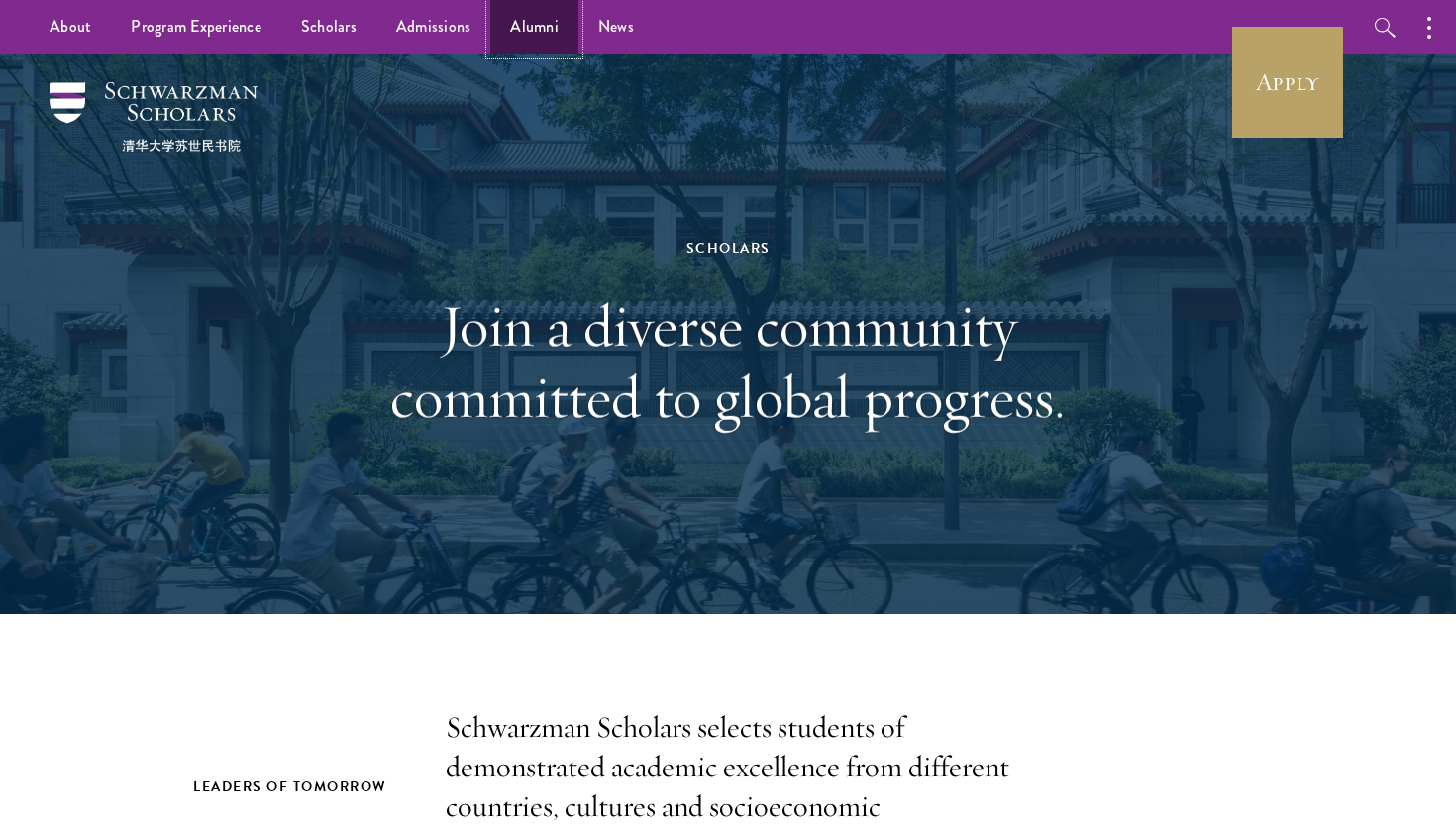click on "Alumni" at bounding box center (534, 27) 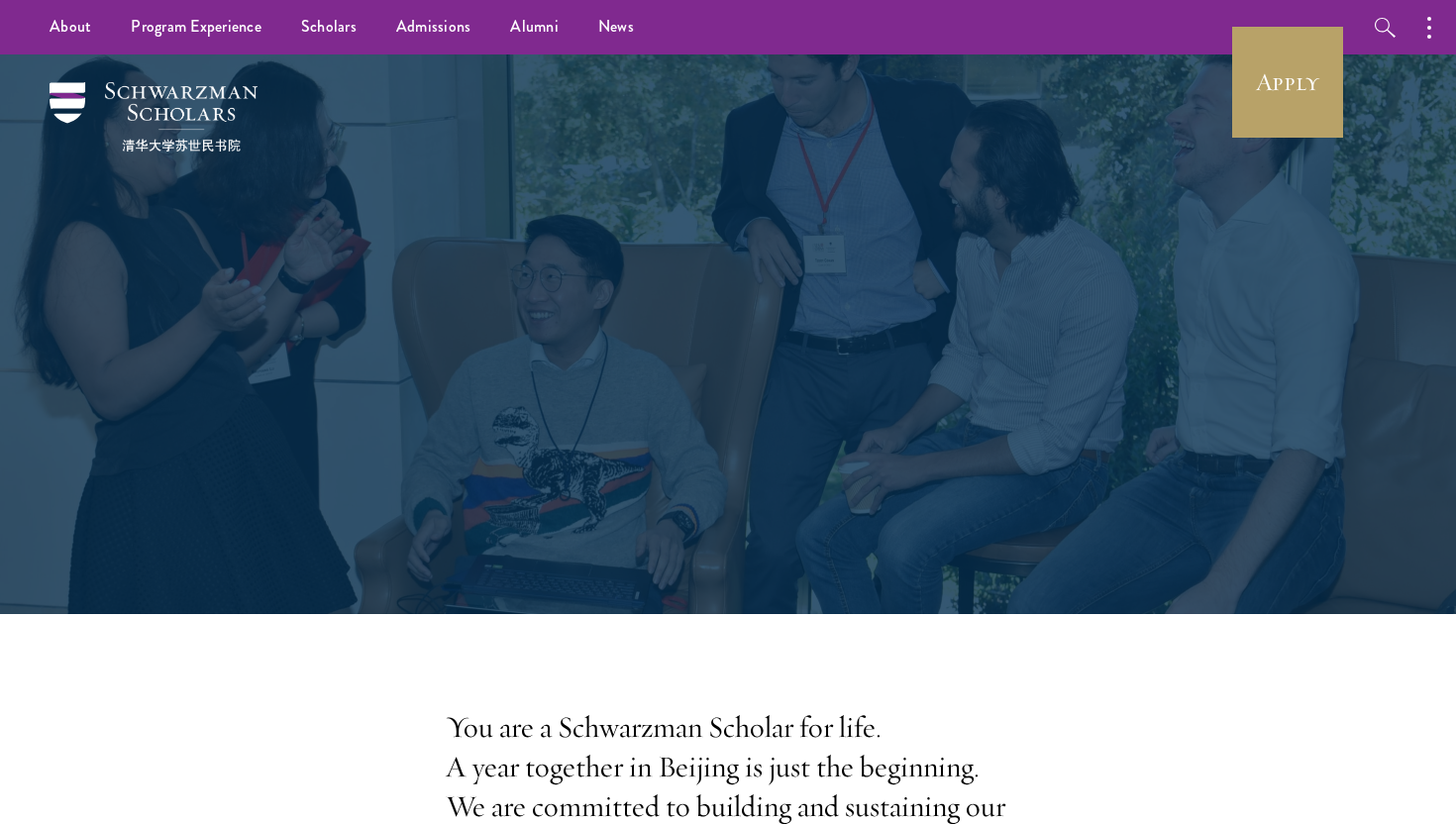 scroll, scrollTop: 0, scrollLeft: 0, axis: both 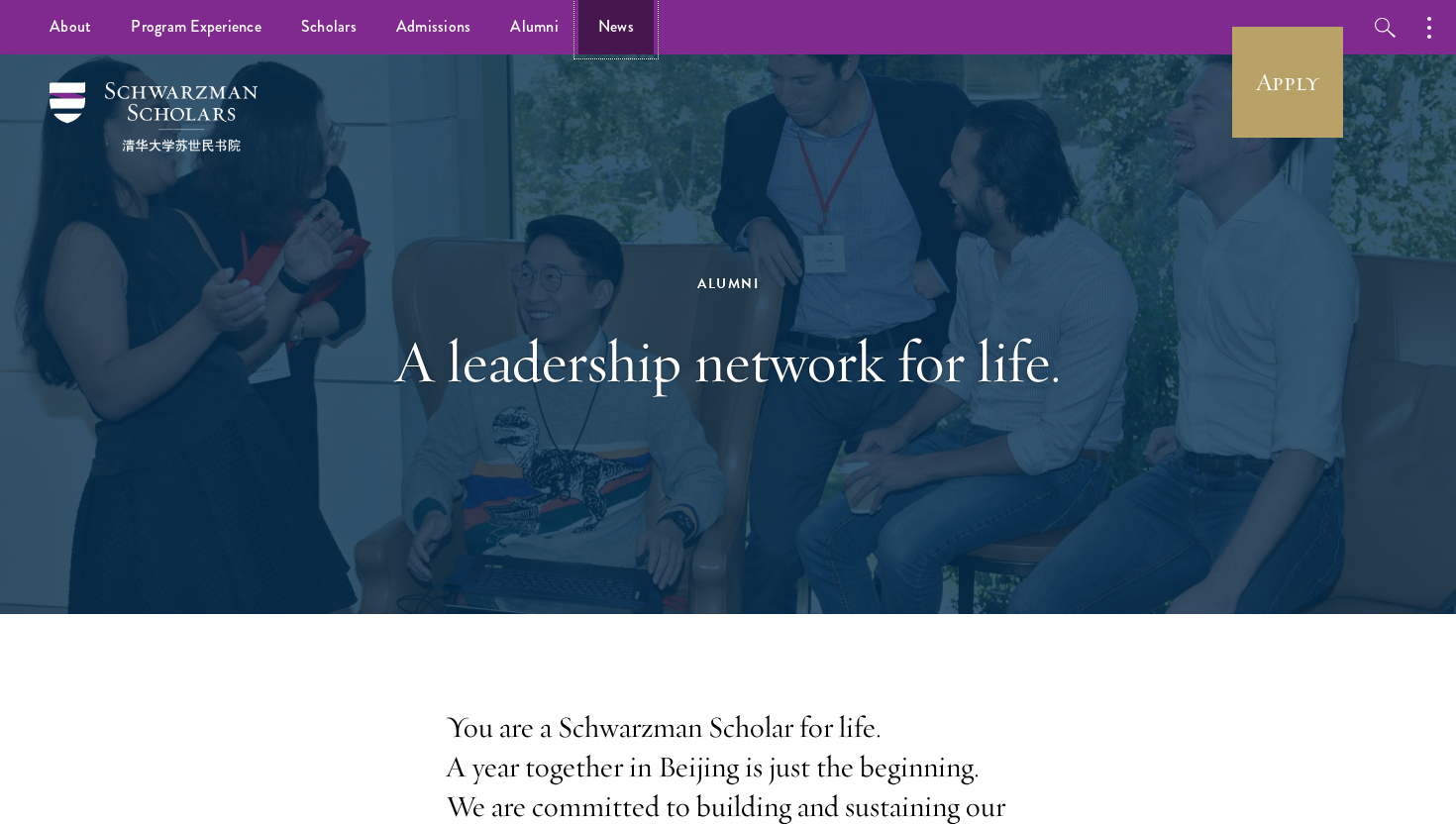 click on "News" at bounding box center [616, 27] 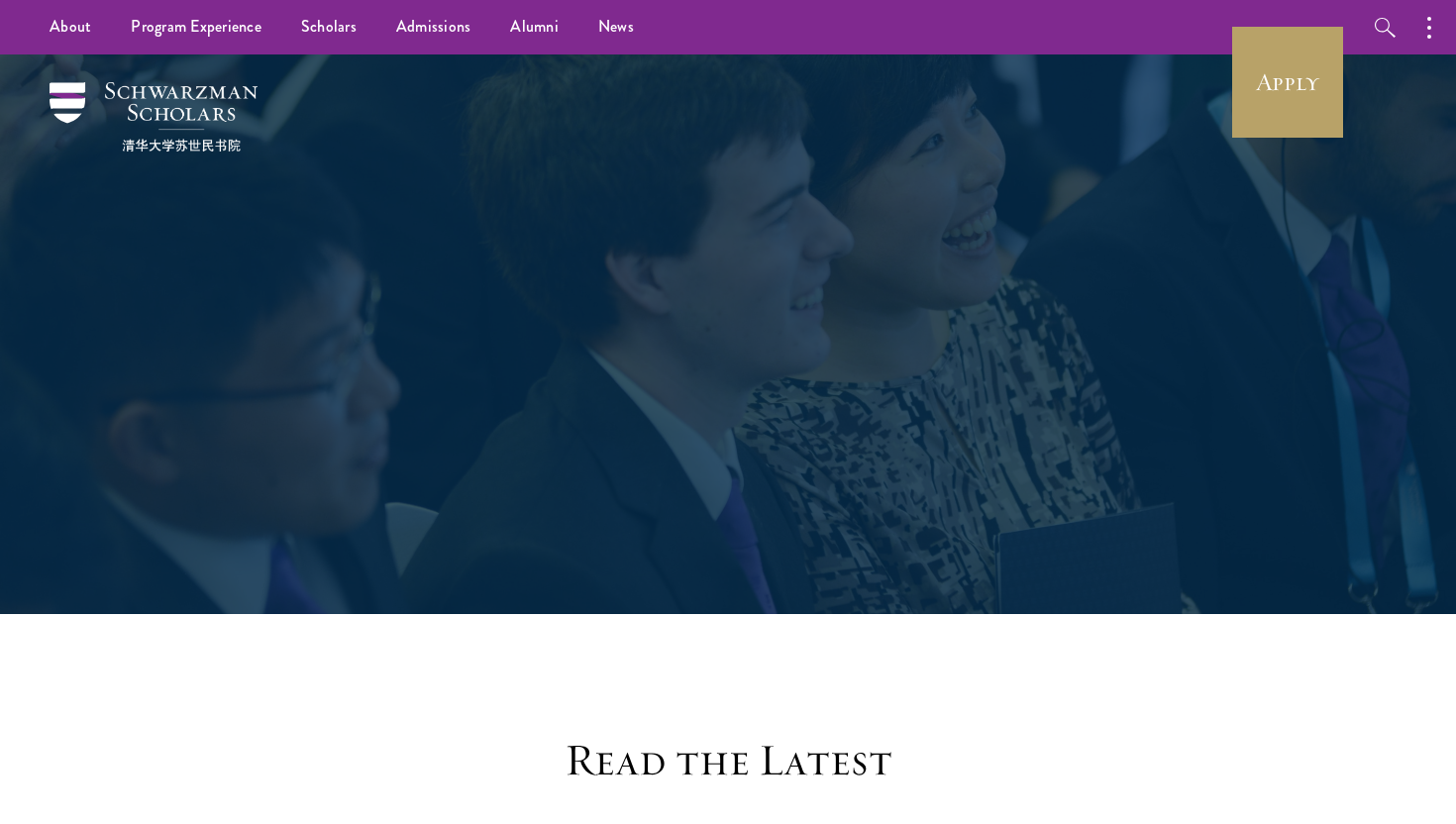 scroll, scrollTop: 0, scrollLeft: 0, axis: both 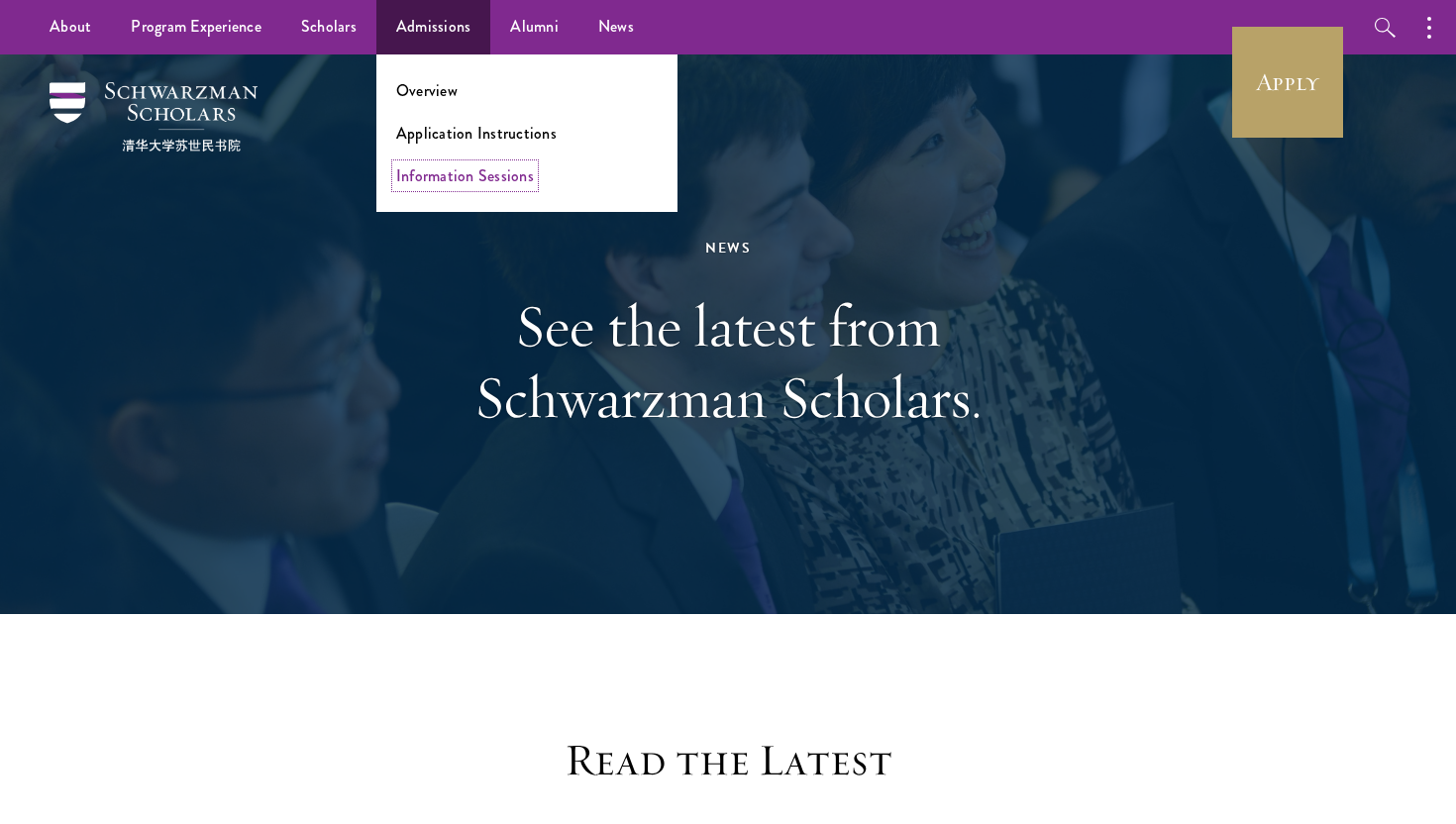click on "Information Sessions" at bounding box center [465, 175] 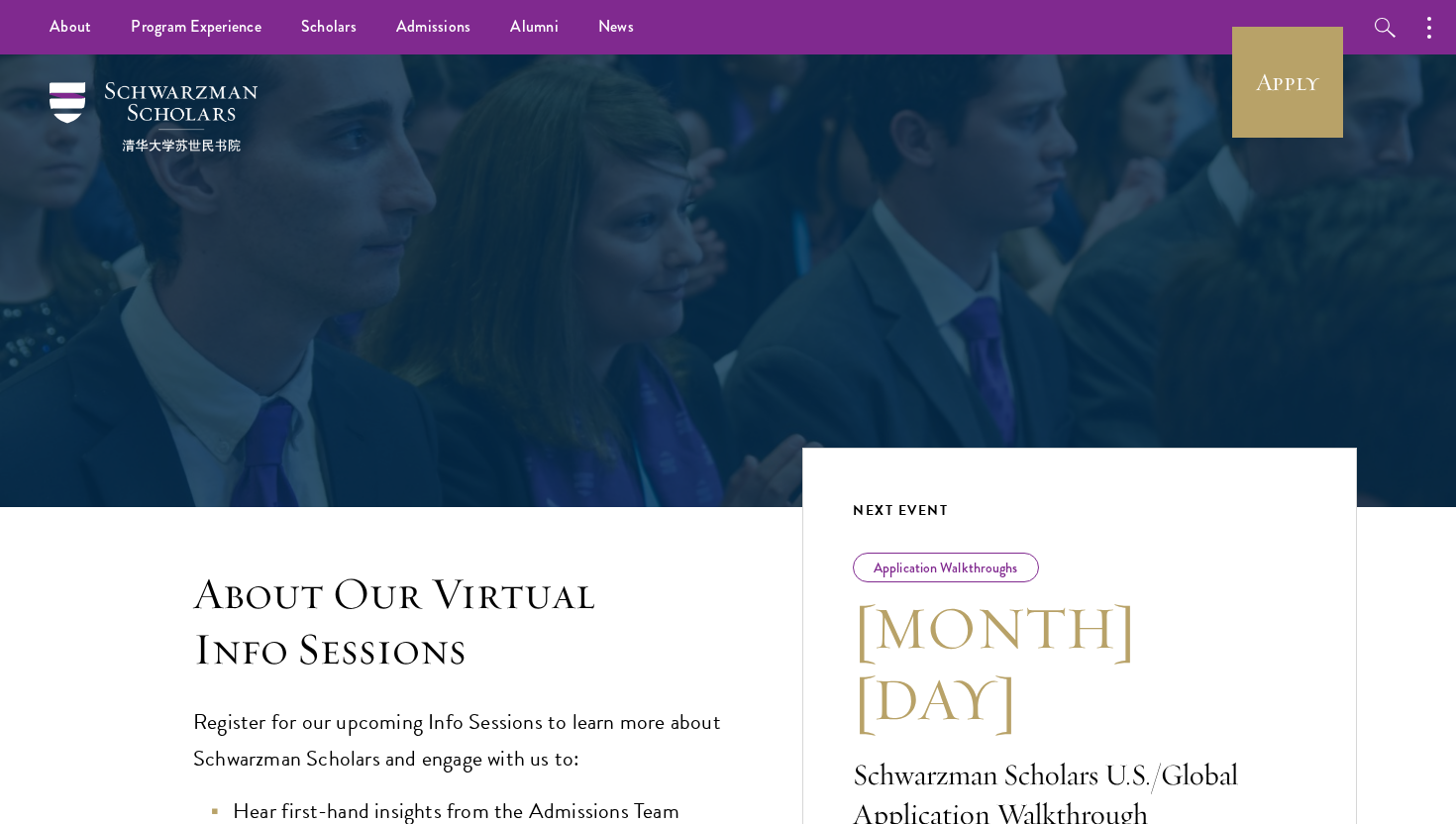 scroll, scrollTop: 0, scrollLeft: 0, axis: both 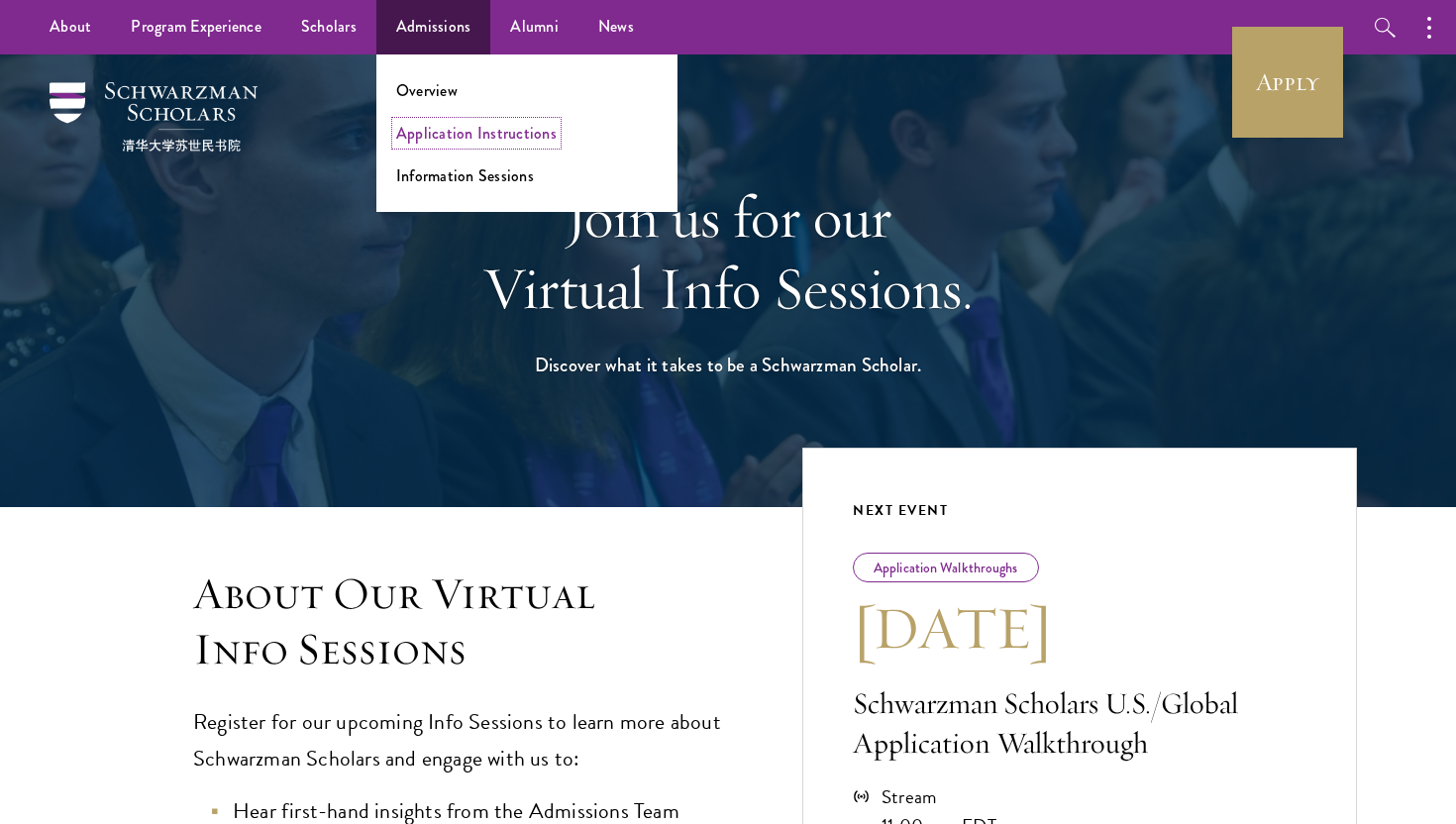 click on "Application Instructions" at bounding box center (476, 133) 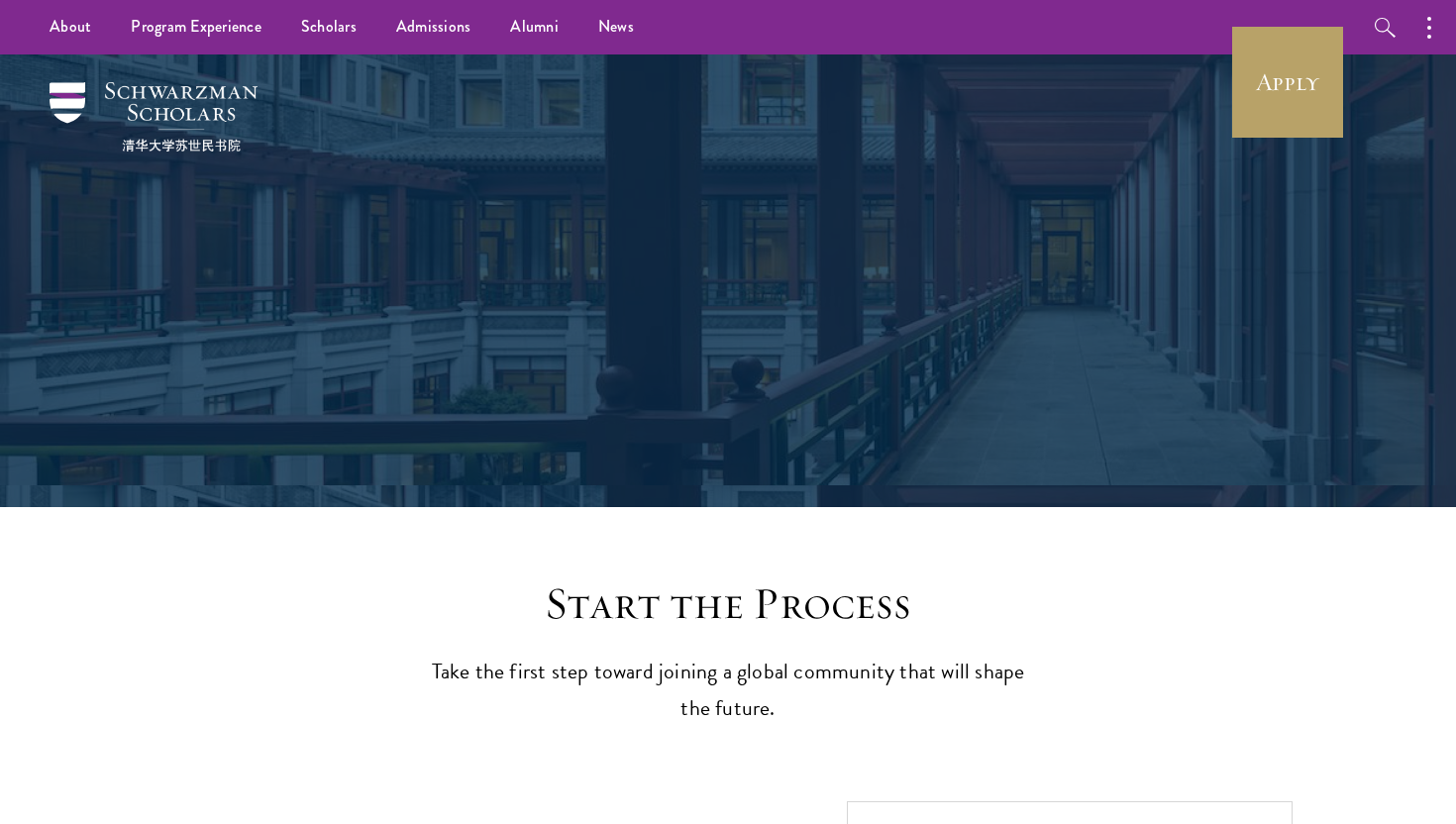 scroll, scrollTop: 0, scrollLeft: 0, axis: both 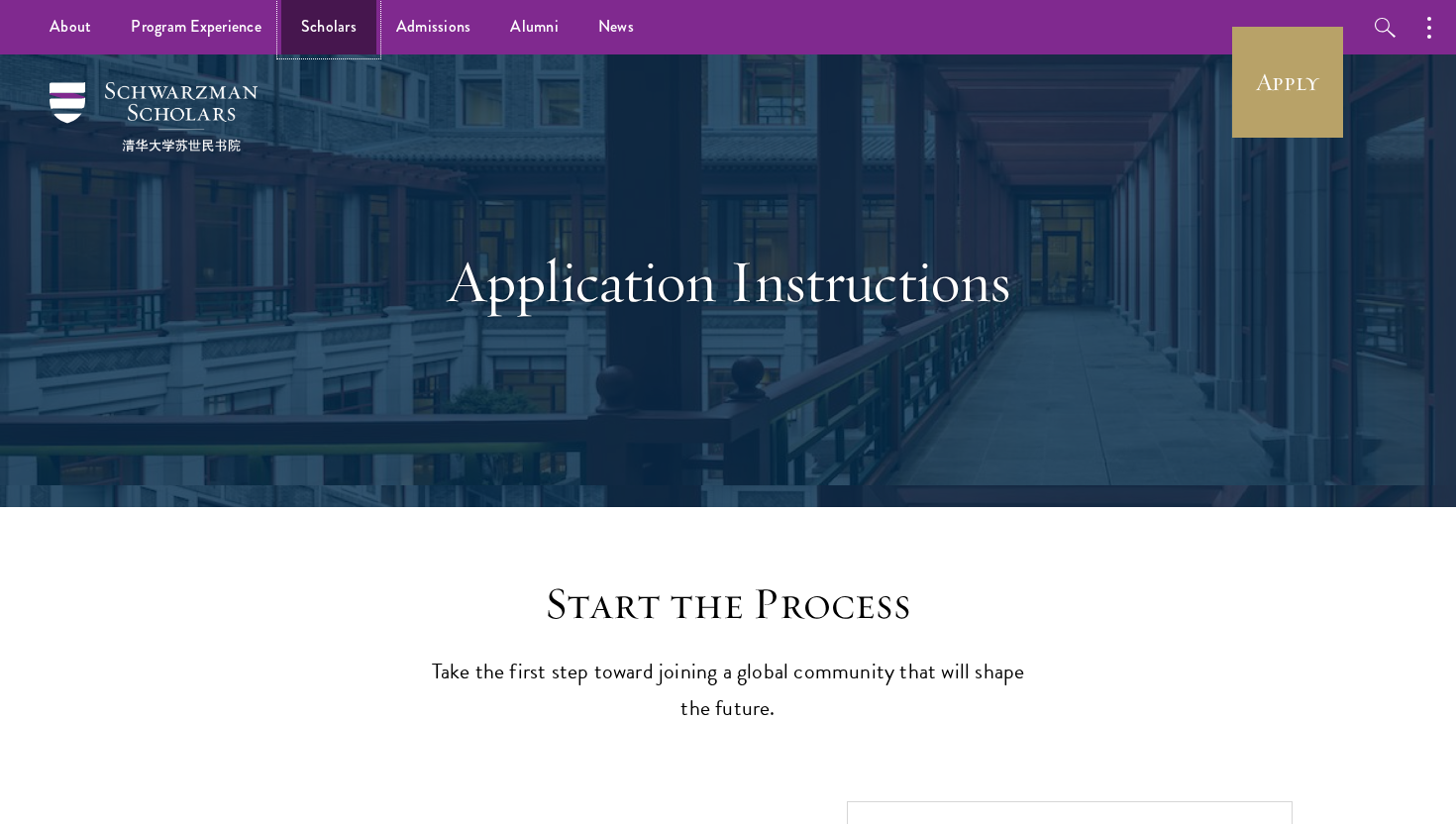 click on "Scholars" at bounding box center (329, 27) 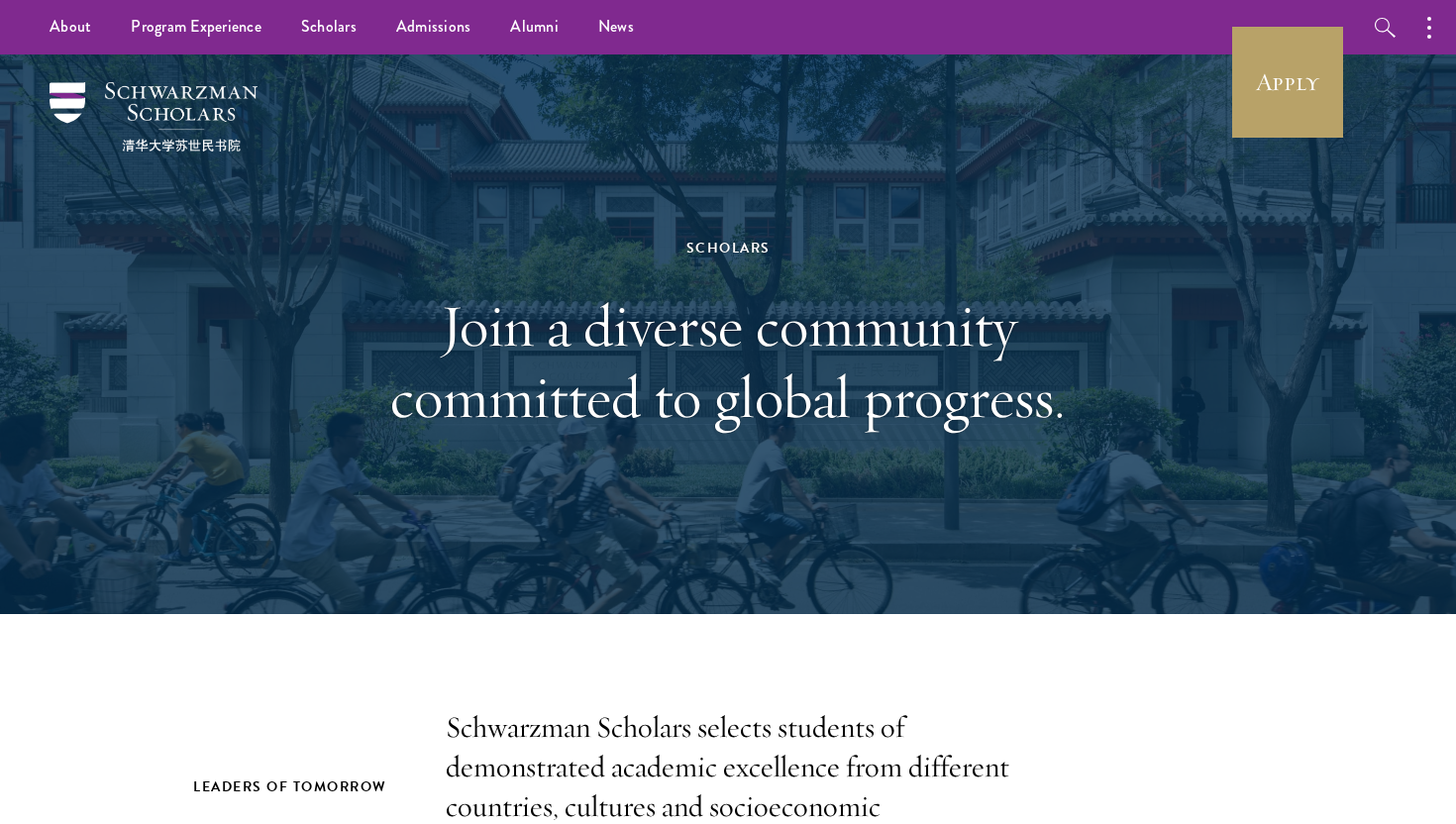 scroll, scrollTop: 533, scrollLeft: 0, axis: vertical 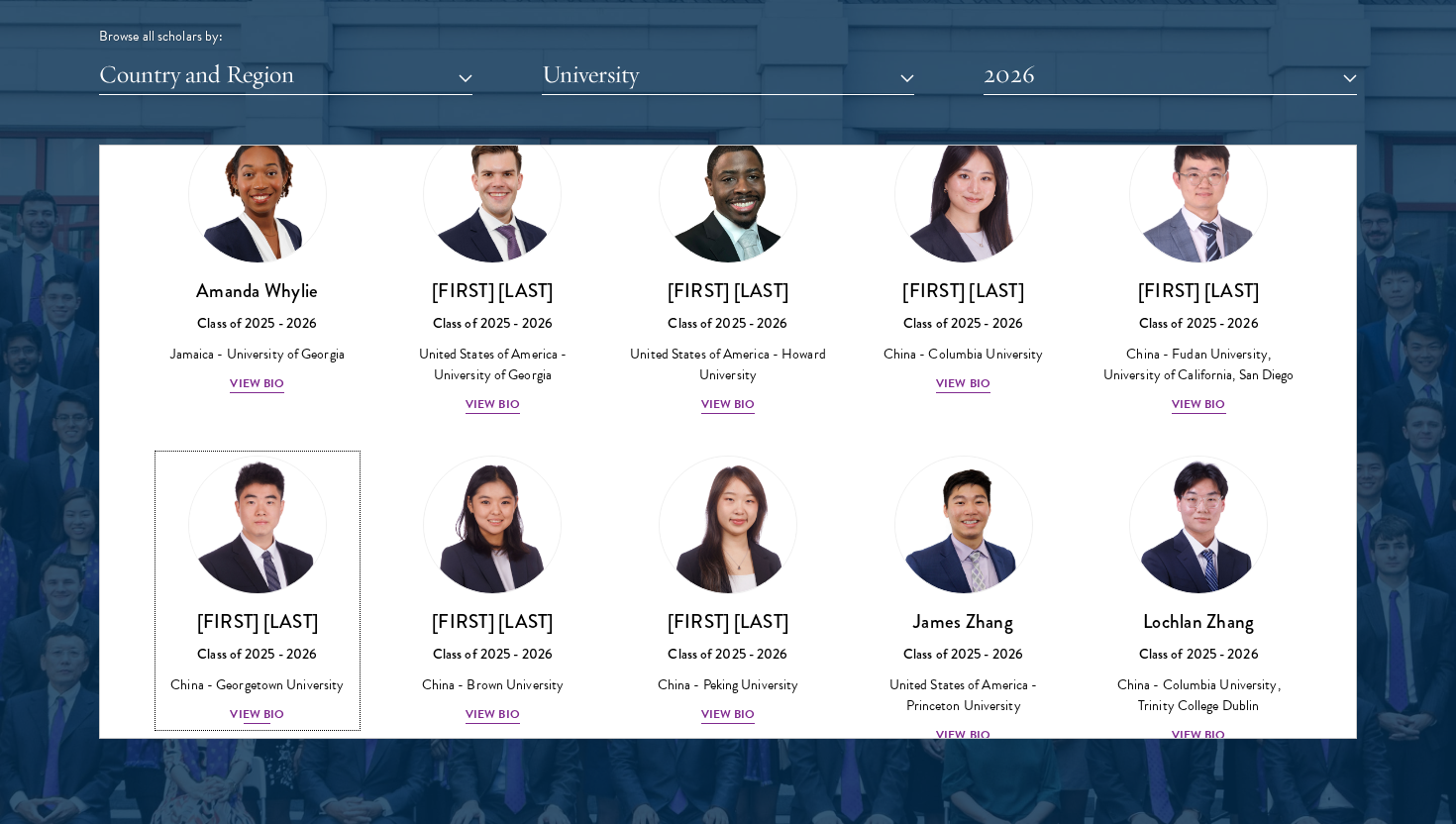 click at bounding box center [258, 525] 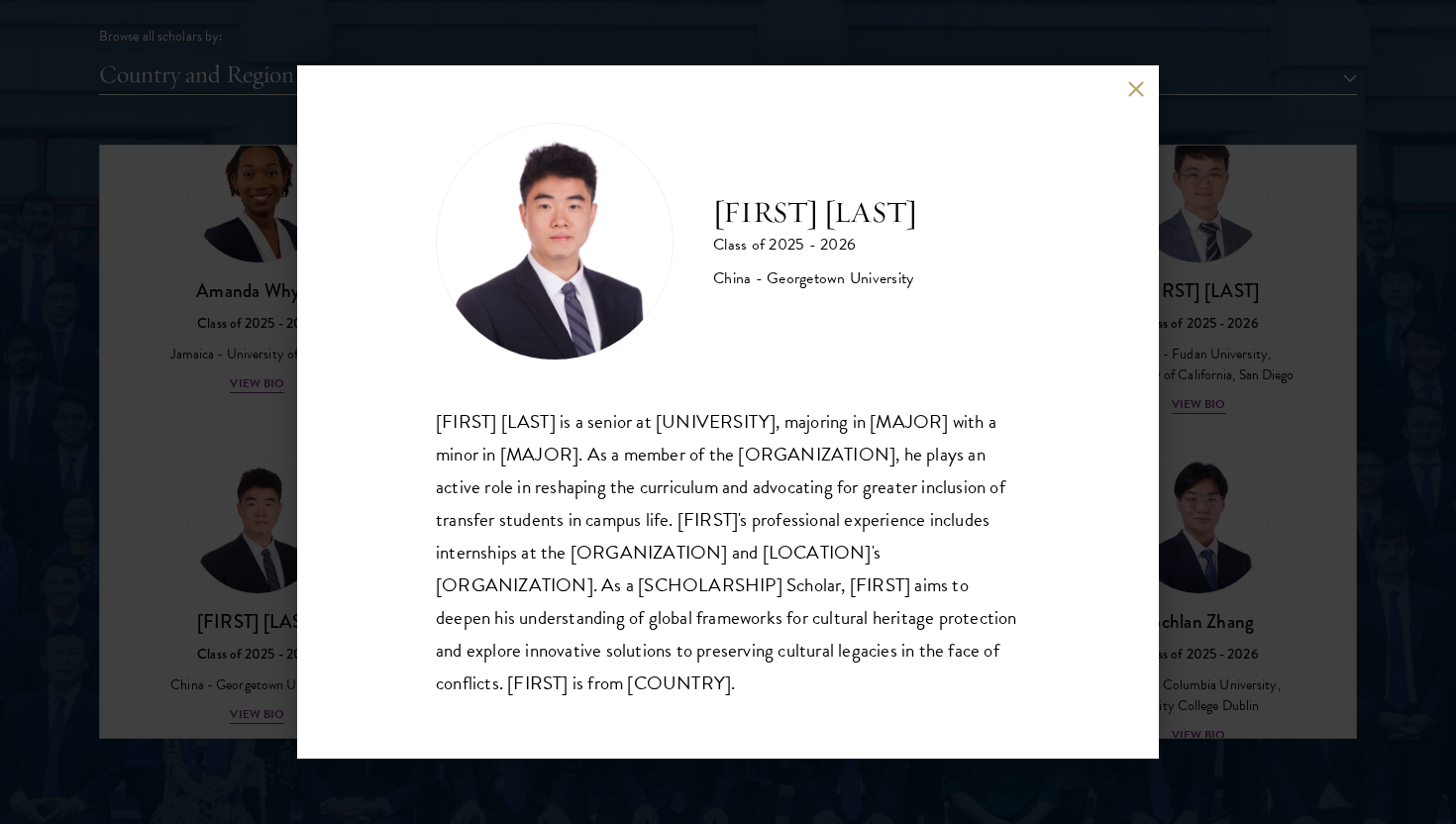 scroll, scrollTop: 35, scrollLeft: 0, axis: vertical 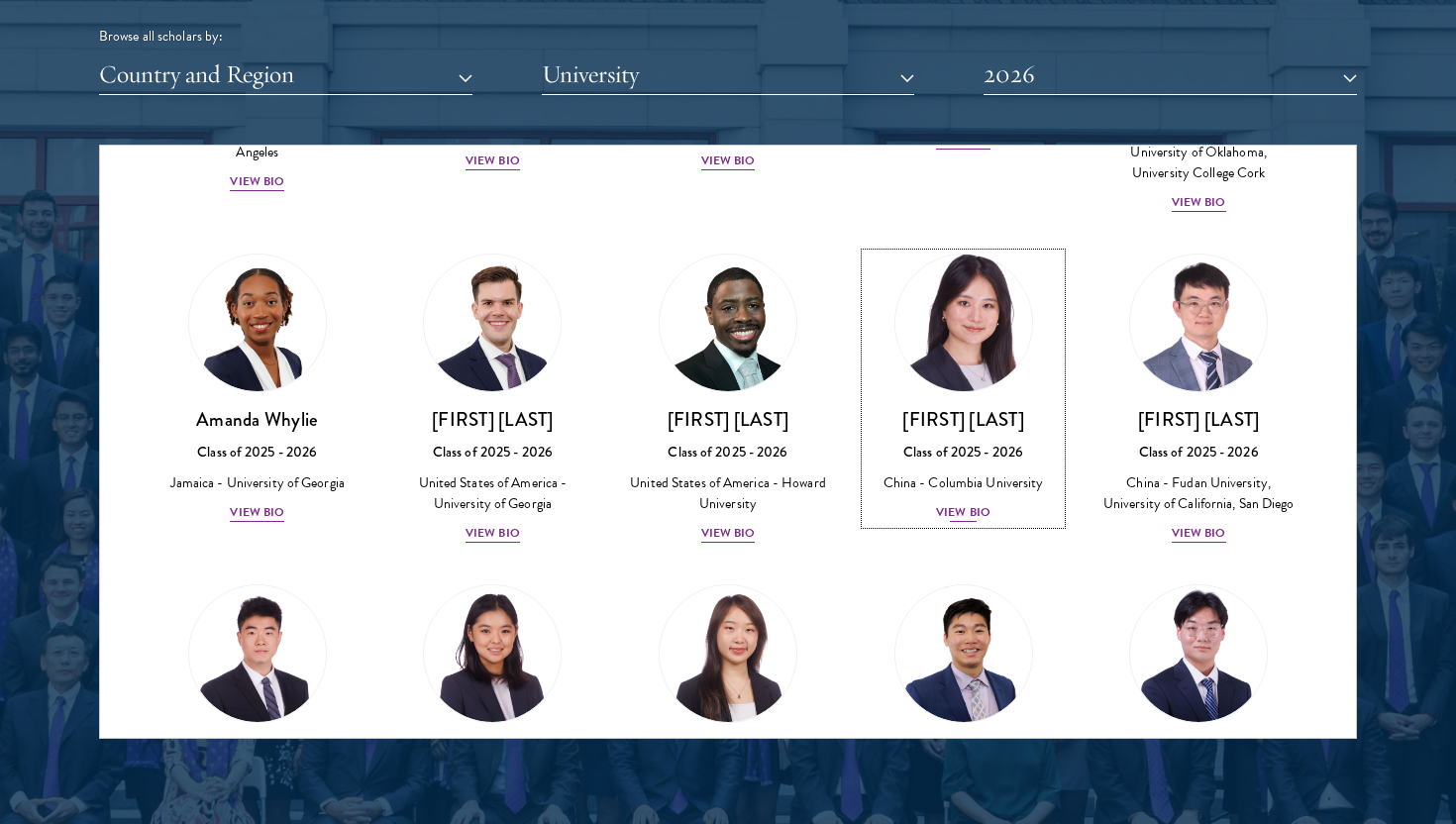 click on "View Bio" at bounding box center (963, 512) 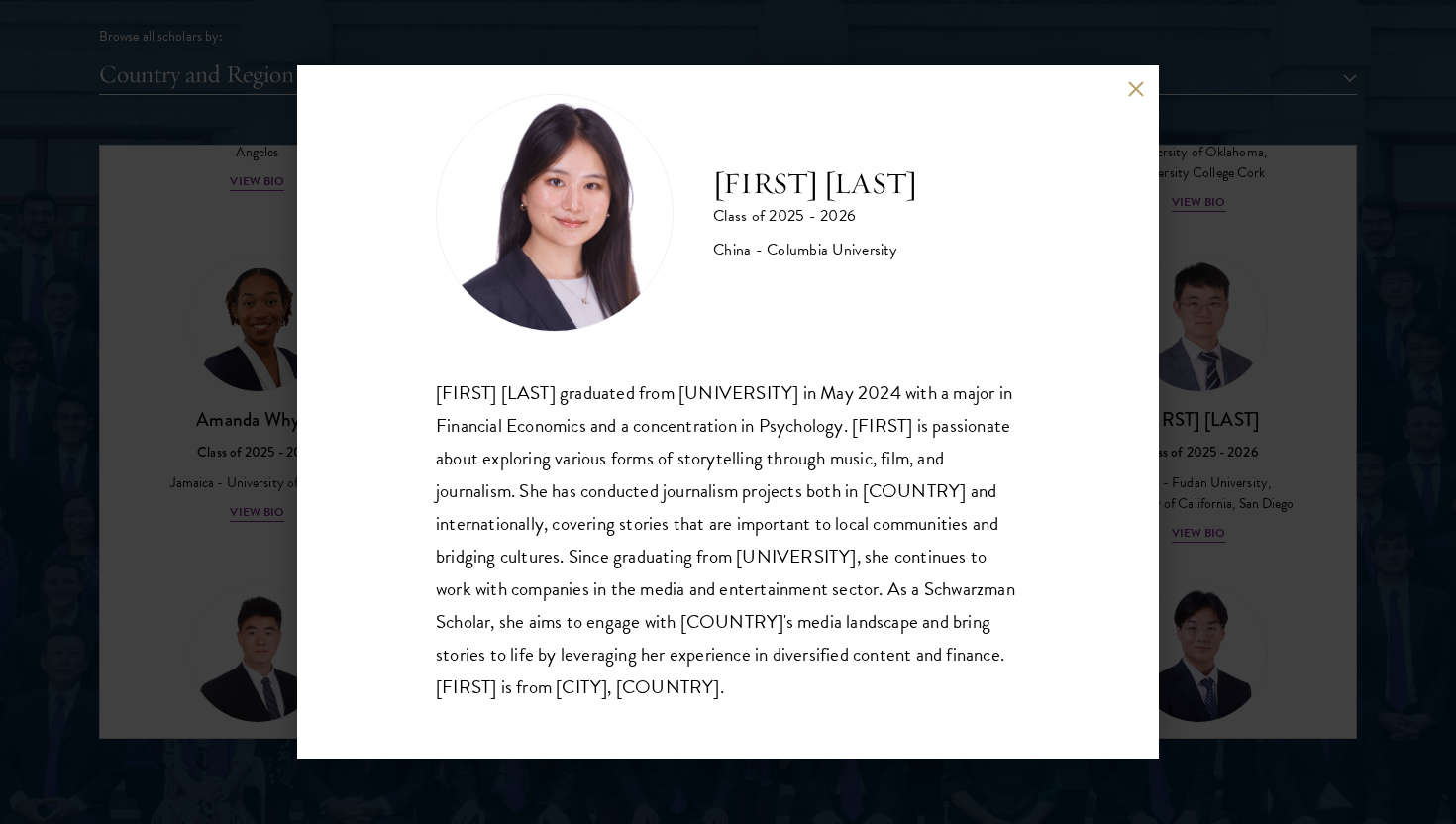 scroll, scrollTop: 35, scrollLeft: 0, axis: vertical 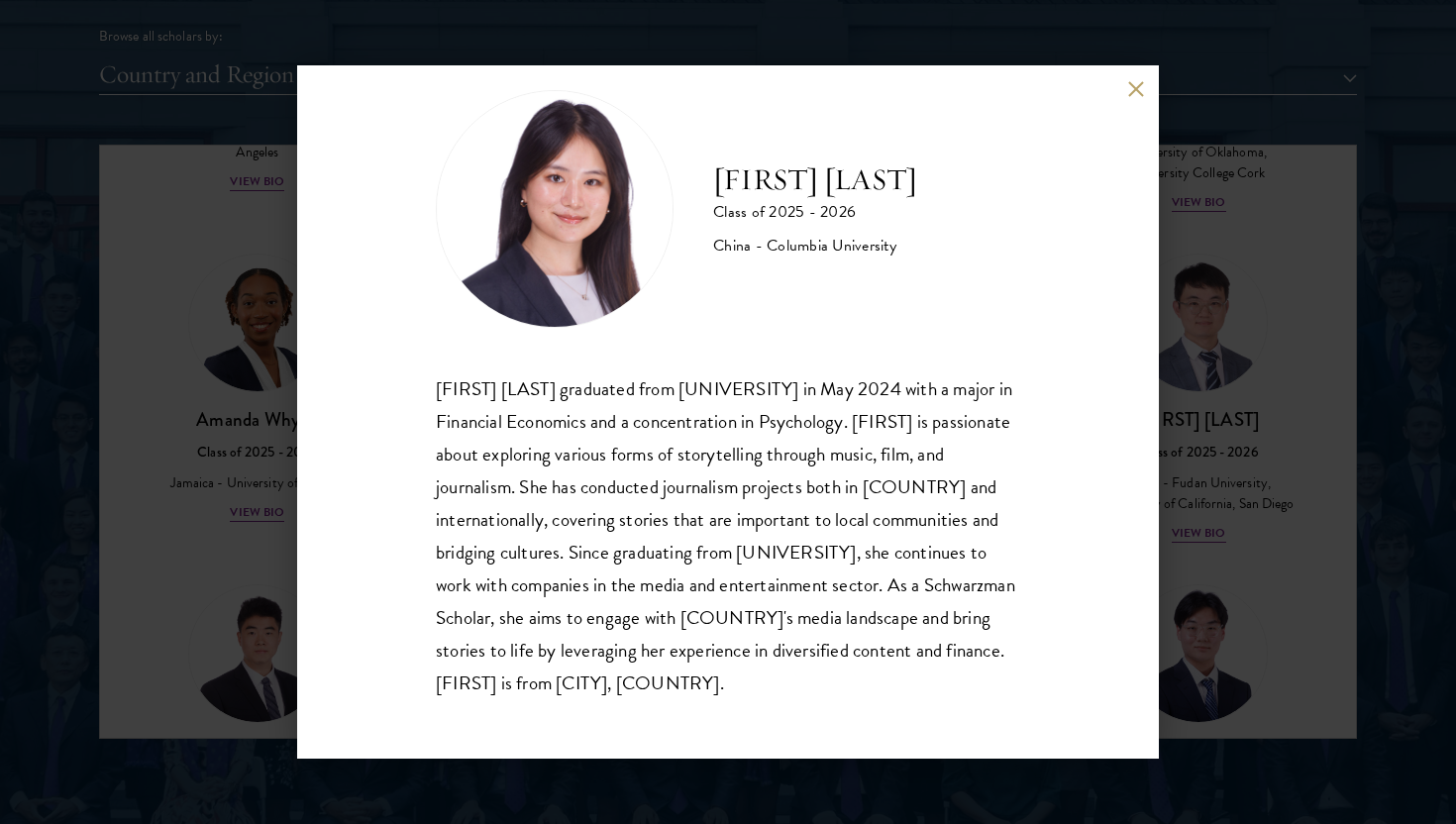 click at bounding box center (1135, 88) 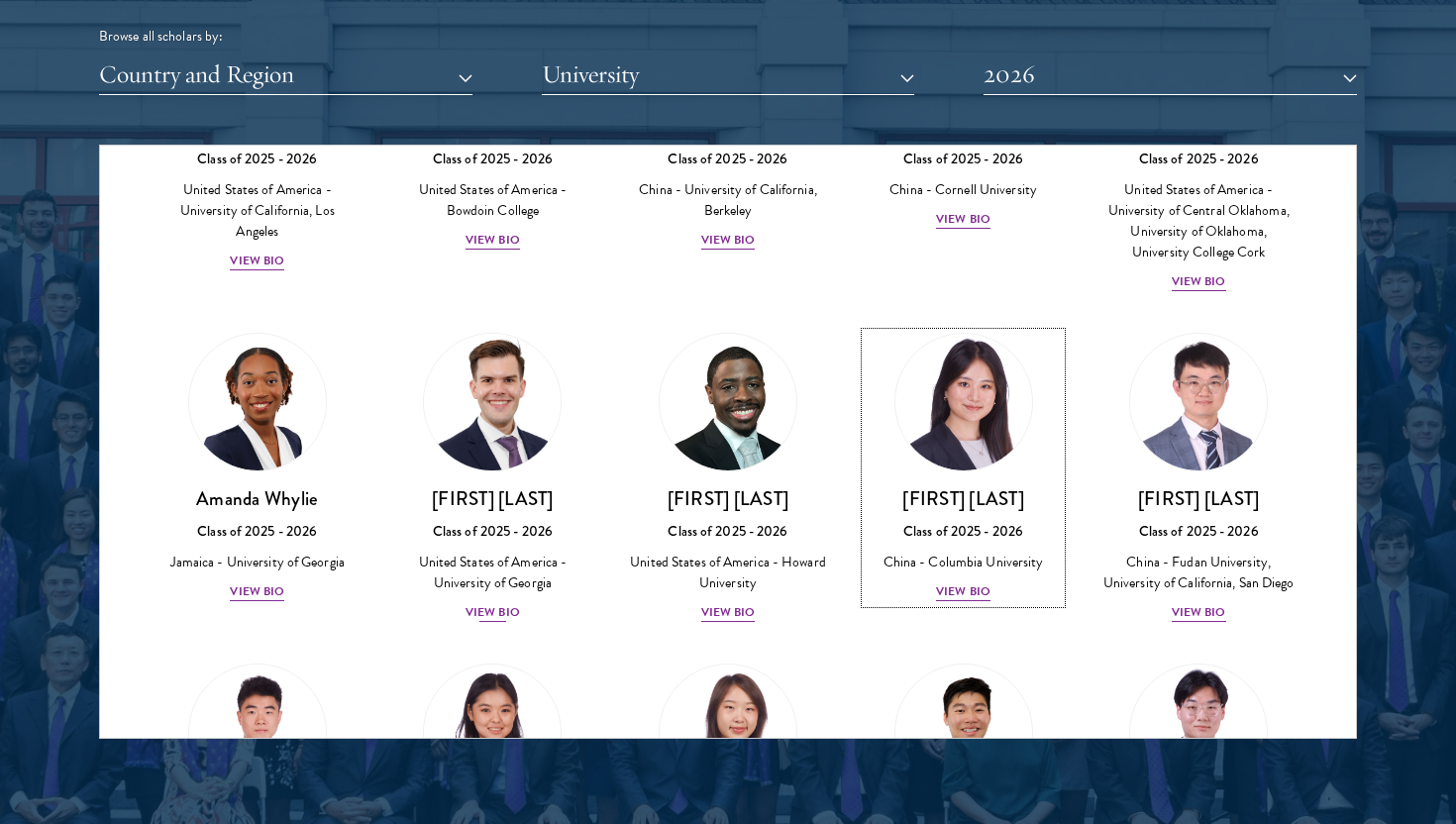 scroll, scrollTop: 8956, scrollLeft: 0, axis: vertical 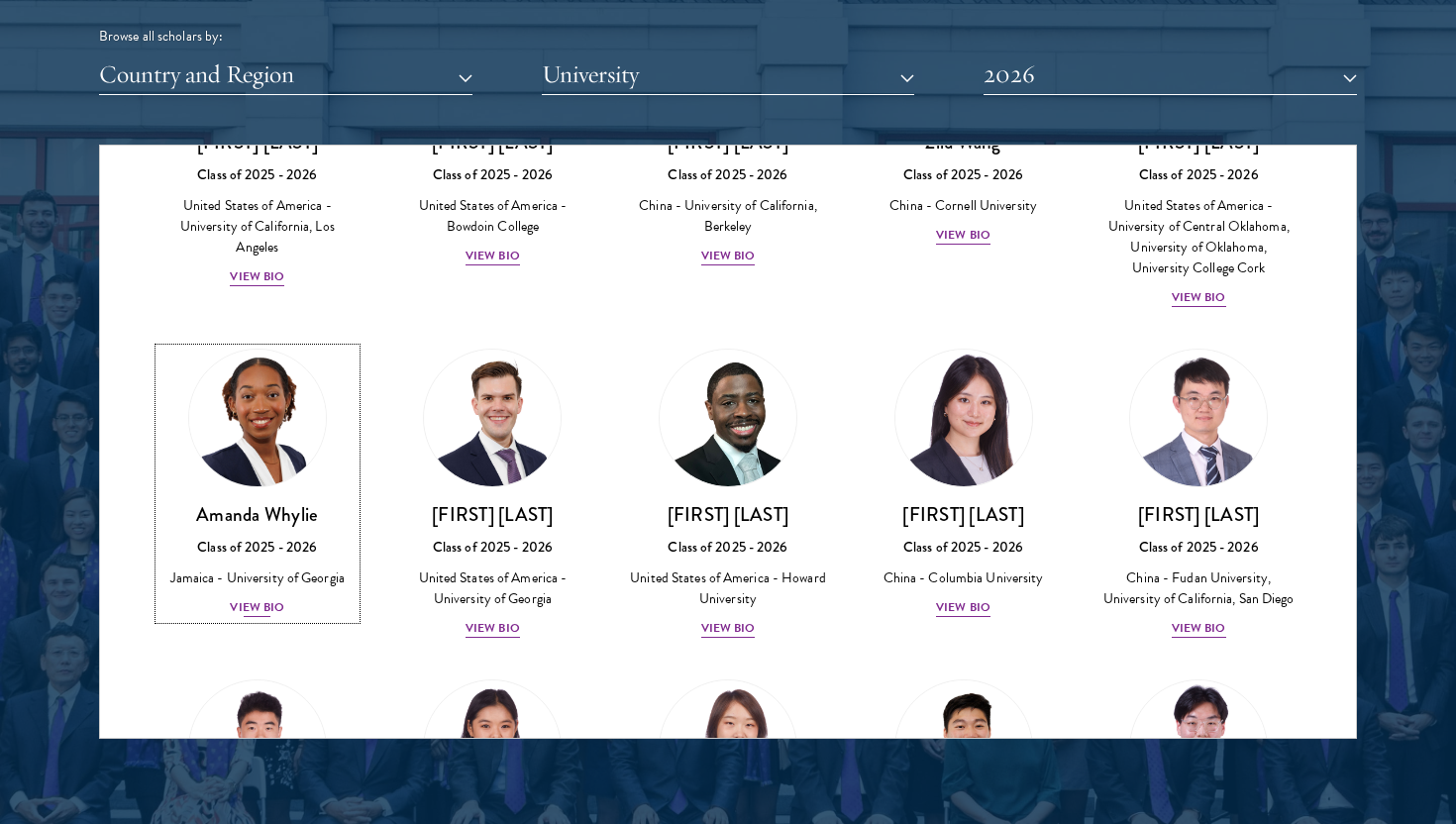 click on "View Bio" at bounding box center [257, 607] 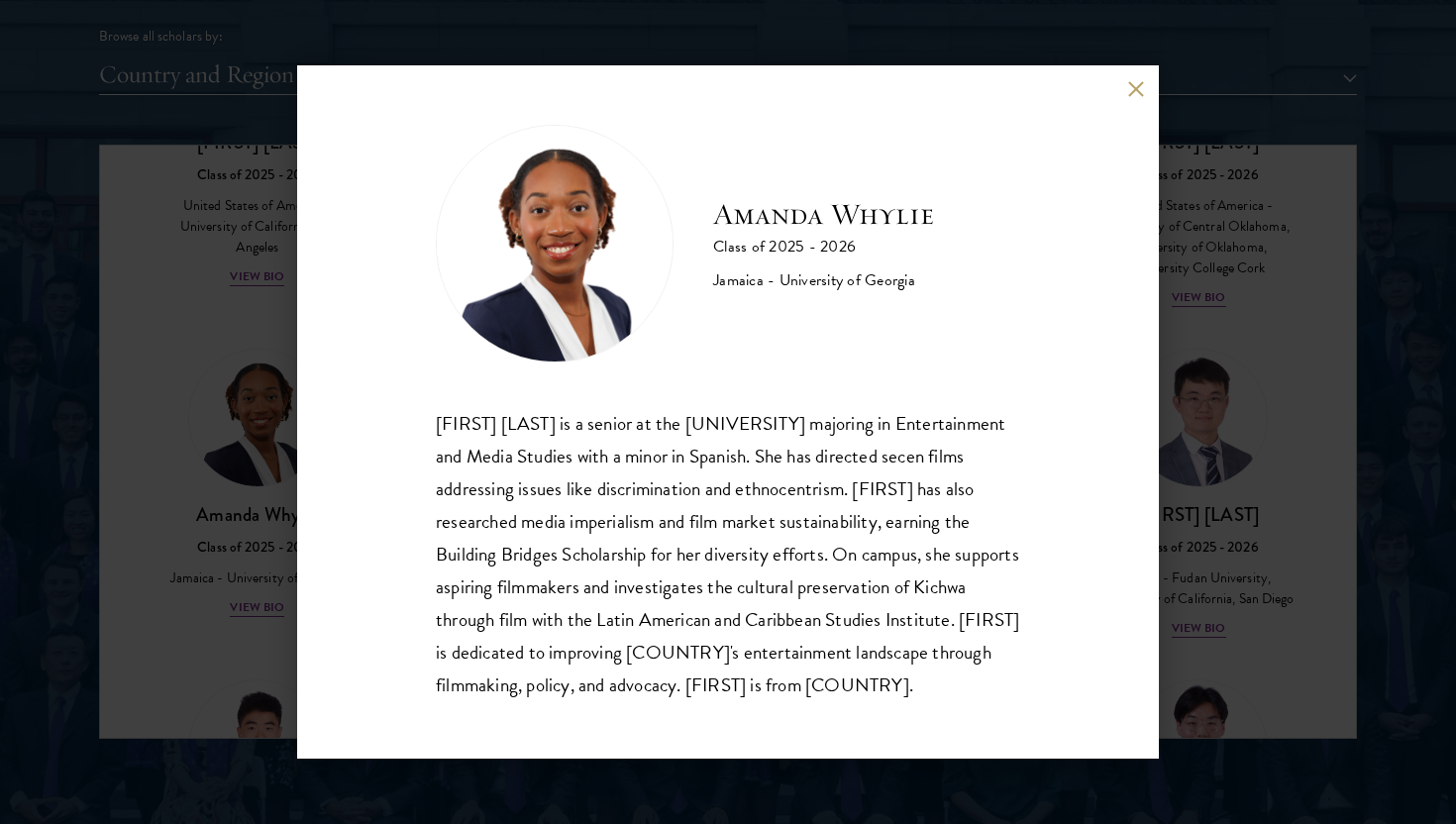 scroll, scrollTop: 2, scrollLeft: 0, axis: vertical 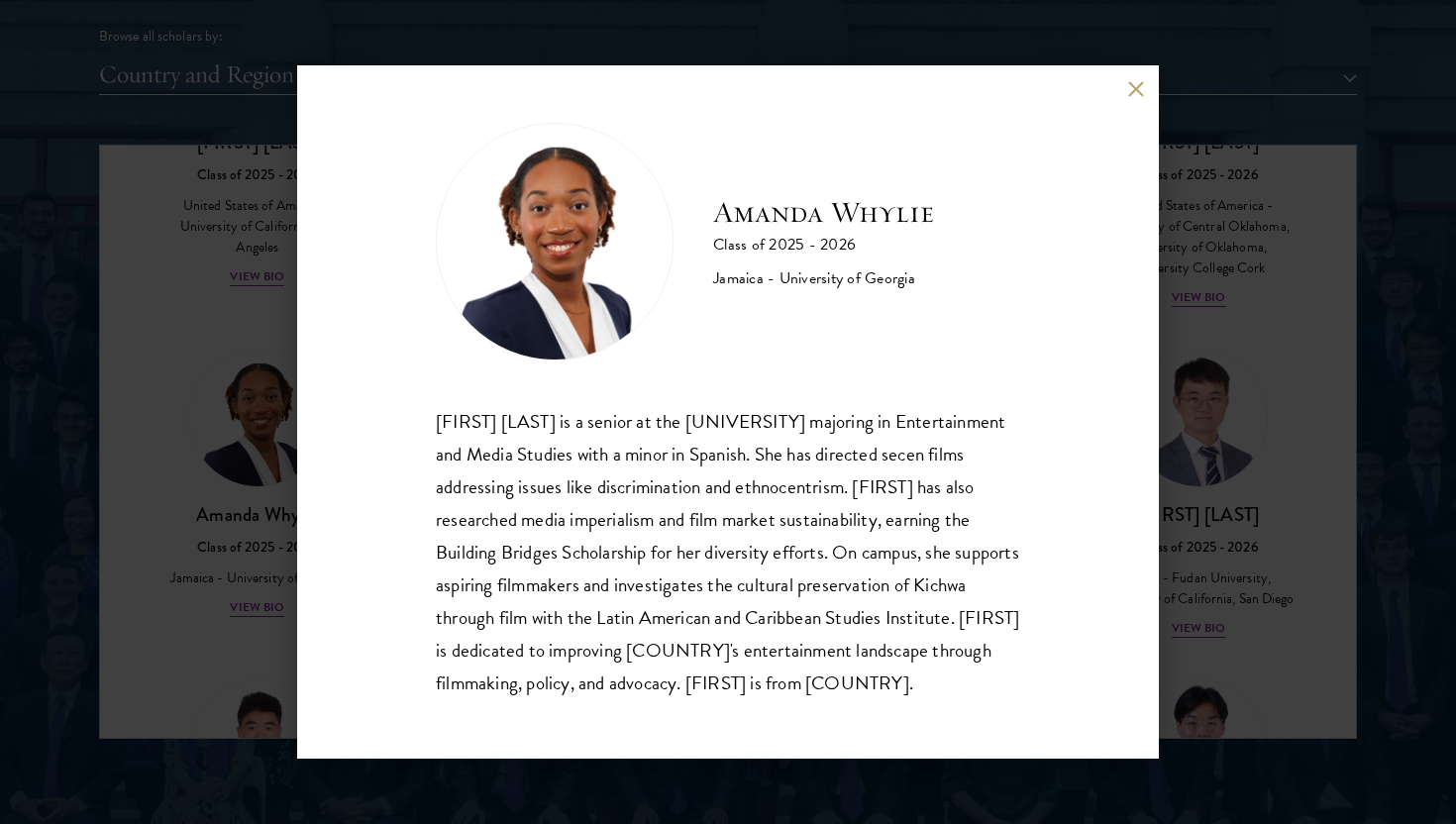 click on "[FIRST] [LAST] is a senior at [UNIVERSITY] majoring in Entertainment and Media Studies with a minor in Spanish. She has directed secen films addressing issues like discrimination and ethnocentrism. [FIRST] has also researched media imperialism and film market sustainability, earning the Building Bridges Scholarship for her diversity efforts. On campus, she supports aspiring filmmakers and investigates the cultural preservation of Kichwa through film with the [ORGANIZATION]. [FIRST] is dedicated to improving [COUNTRY]'s entertainment landscape through filmmaking, policy, and advocacy. [FIRST] is from [COUNTRY]." at bounding box center [728, 412] 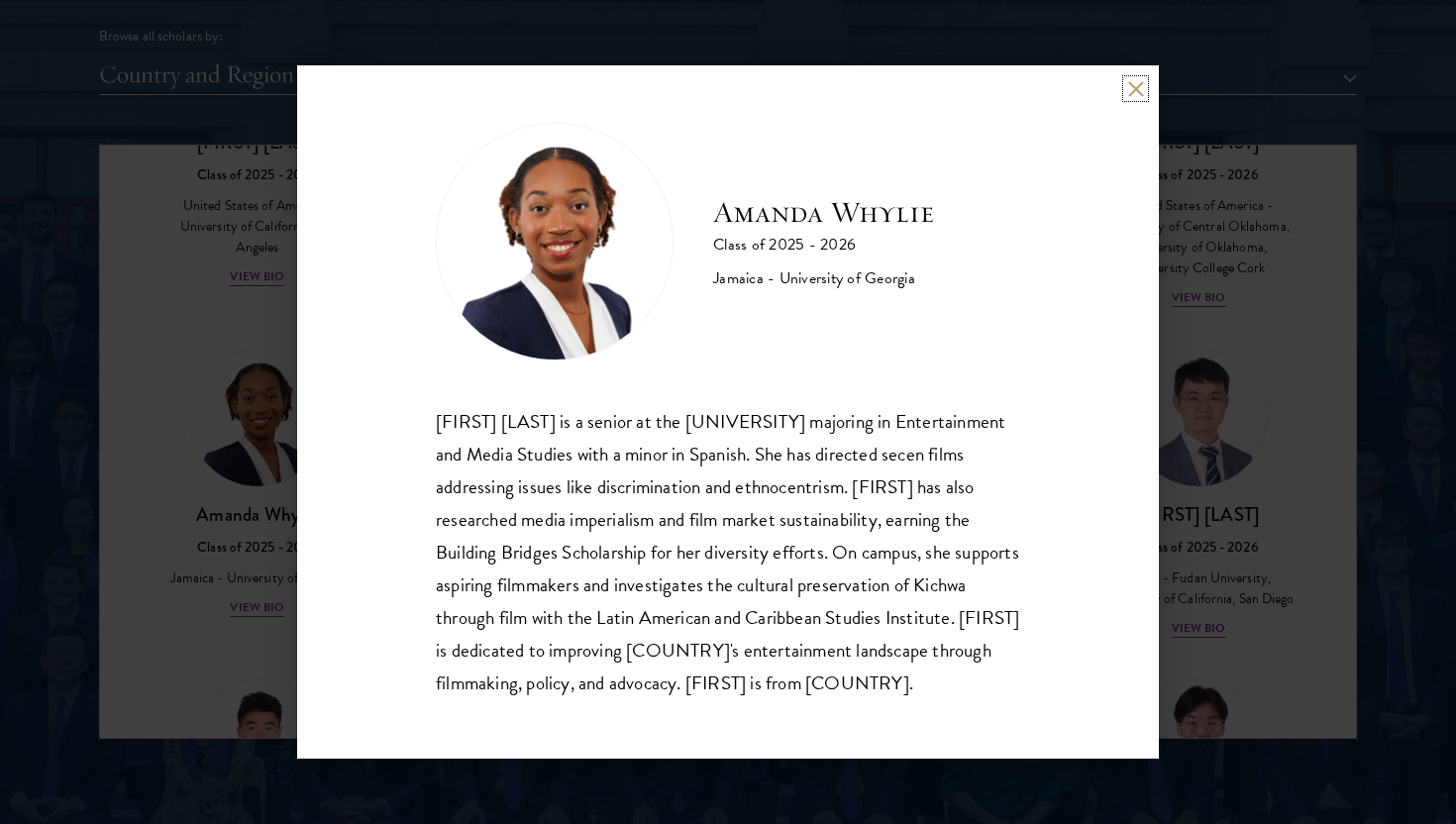 click at bounding box center [1135, 88] 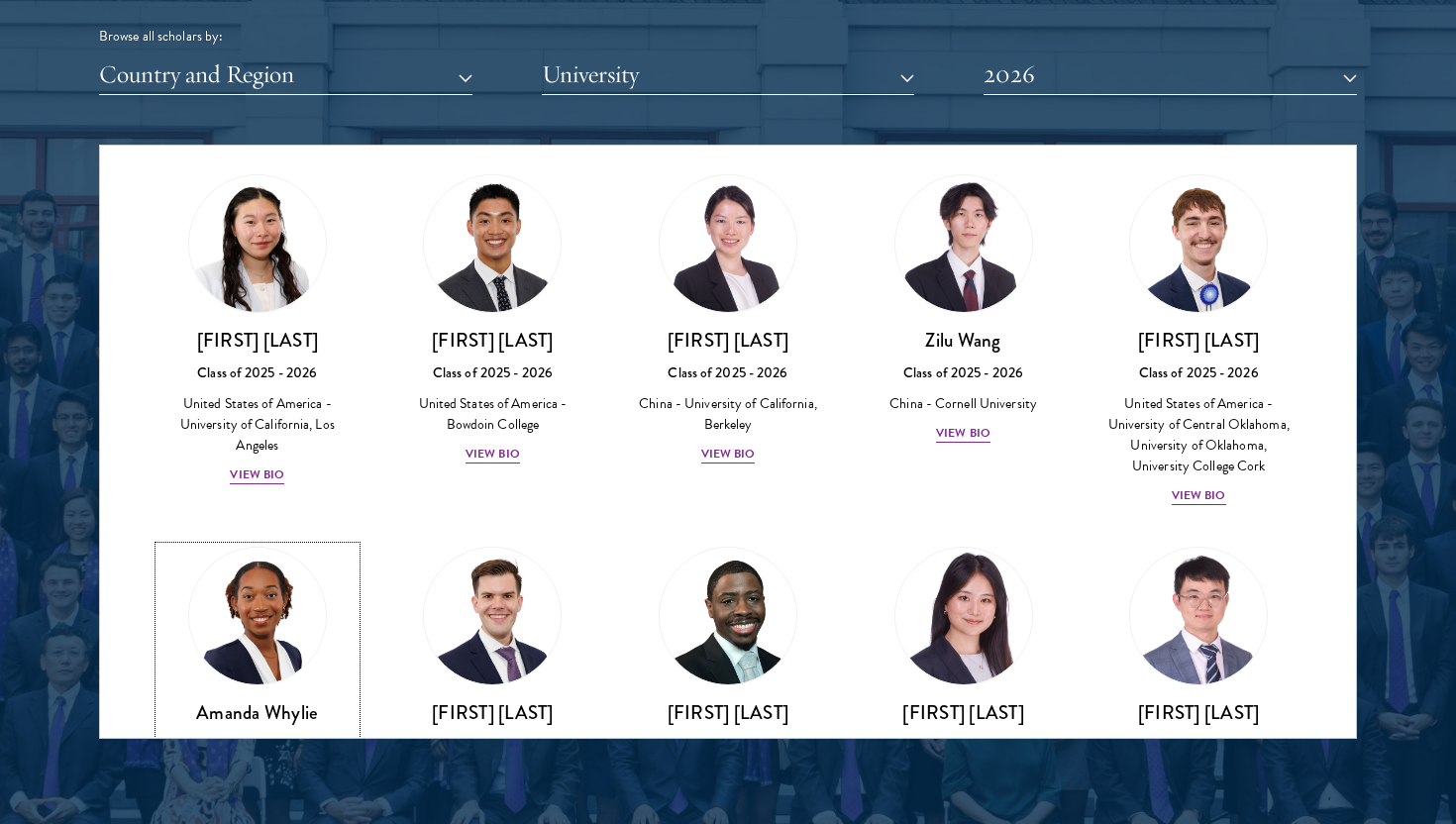 scroll, scrollTop: 8739, scrollLeft: 0, axis: vertical 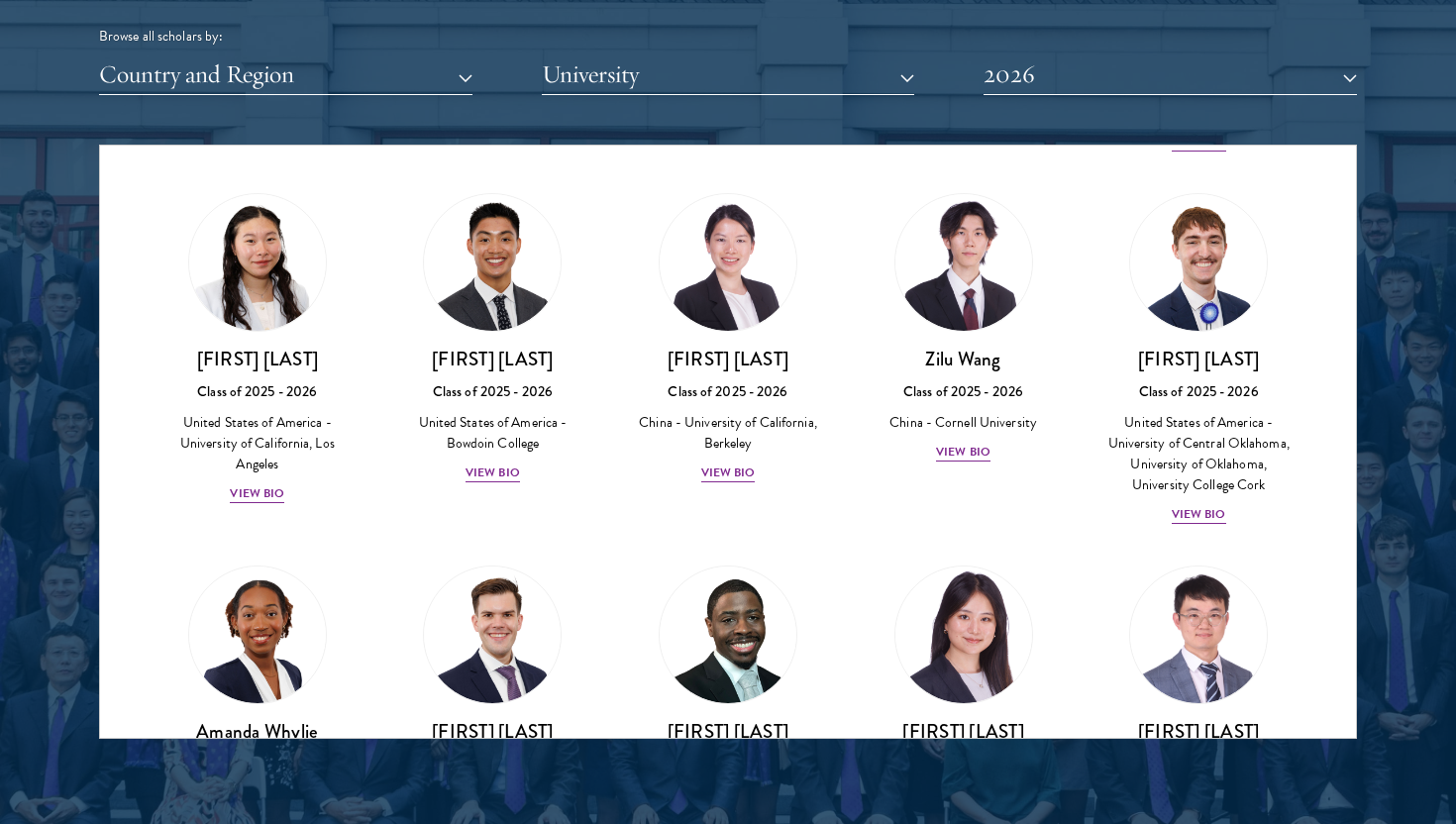 click on "[FIRST] [LAST] is a senior at [UNIVERSITY], majoring in [MAJOR] with a minor in [MAJOR]. As a member of the [ORGANIZATION], he plays an active role in reshaping the curriculum and advocating for greater inclusion of transfer students in campus life. [FIRST]'s professional experience includes internships at the [ORGANIZATION] and [LOCATION]'s [ORGANIZATION]. As a [SCHOLARSHIP] Scholar, [FIRST] aims to deepen his understanding of global frameworks for cultural heritage protection and explore innovative solutions to preserving cultural legacies in the face of conflicts. [FIRST] is from [COUNTRY]." at bounding box center [728, -3470] 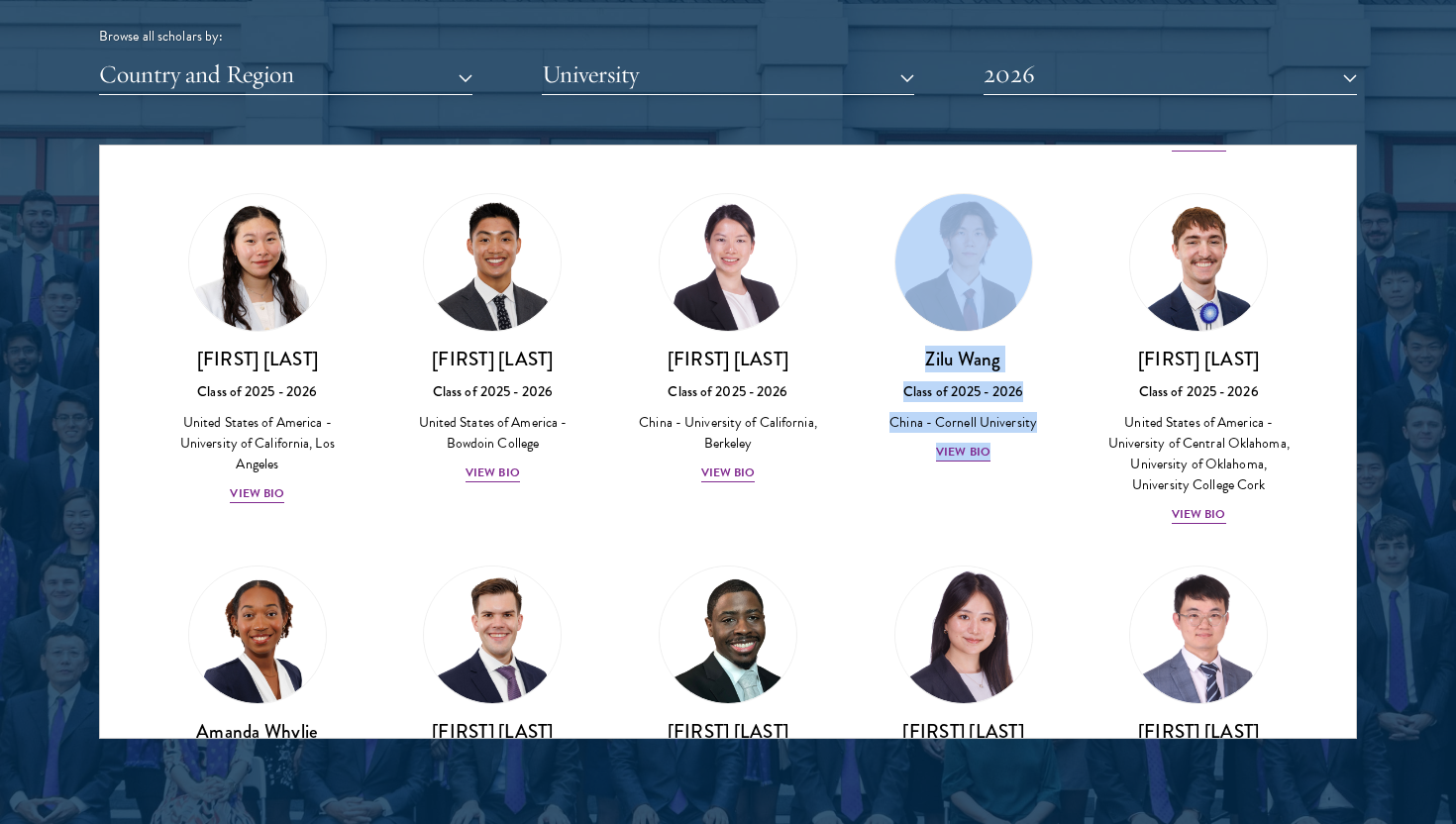 click on "[FIRST] [LAST] is a senior at [UNIVERSITY], majoring in [MAJOR] with a minor in [MAJOR]. As a member of the [ORGANIZATION], he plays an active role in reshaping the curriculum and advocating for greater inclusion of transfer students in campus life. [FIRST]'s professional experience includes internships at the [ORGANIZATION] and [LOCATION]'s [ORGANIZATION]. As a [SCHOLARSHIP] Scholar, [FIRST] aims to deepen his understanding of global frameworks for cultural heritage protection and explore innovative solutions to preserving cultural legacies in the face of conflicts. [FIRST] is from [COUNTRY]." at bounding box center [728, -3470] 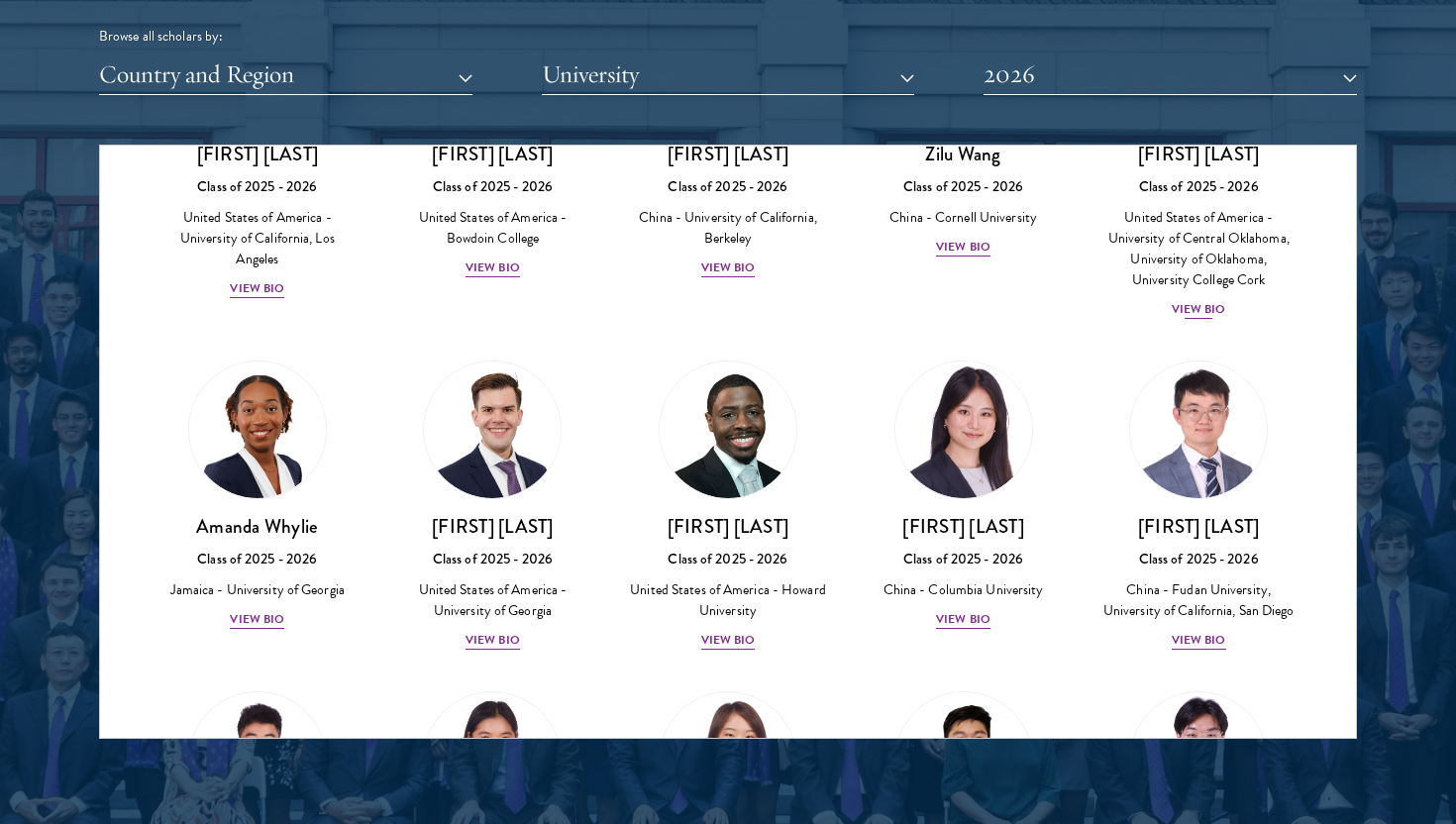 scroll, scrollTop: 8932, scrollLeft: 0, axis: vertical 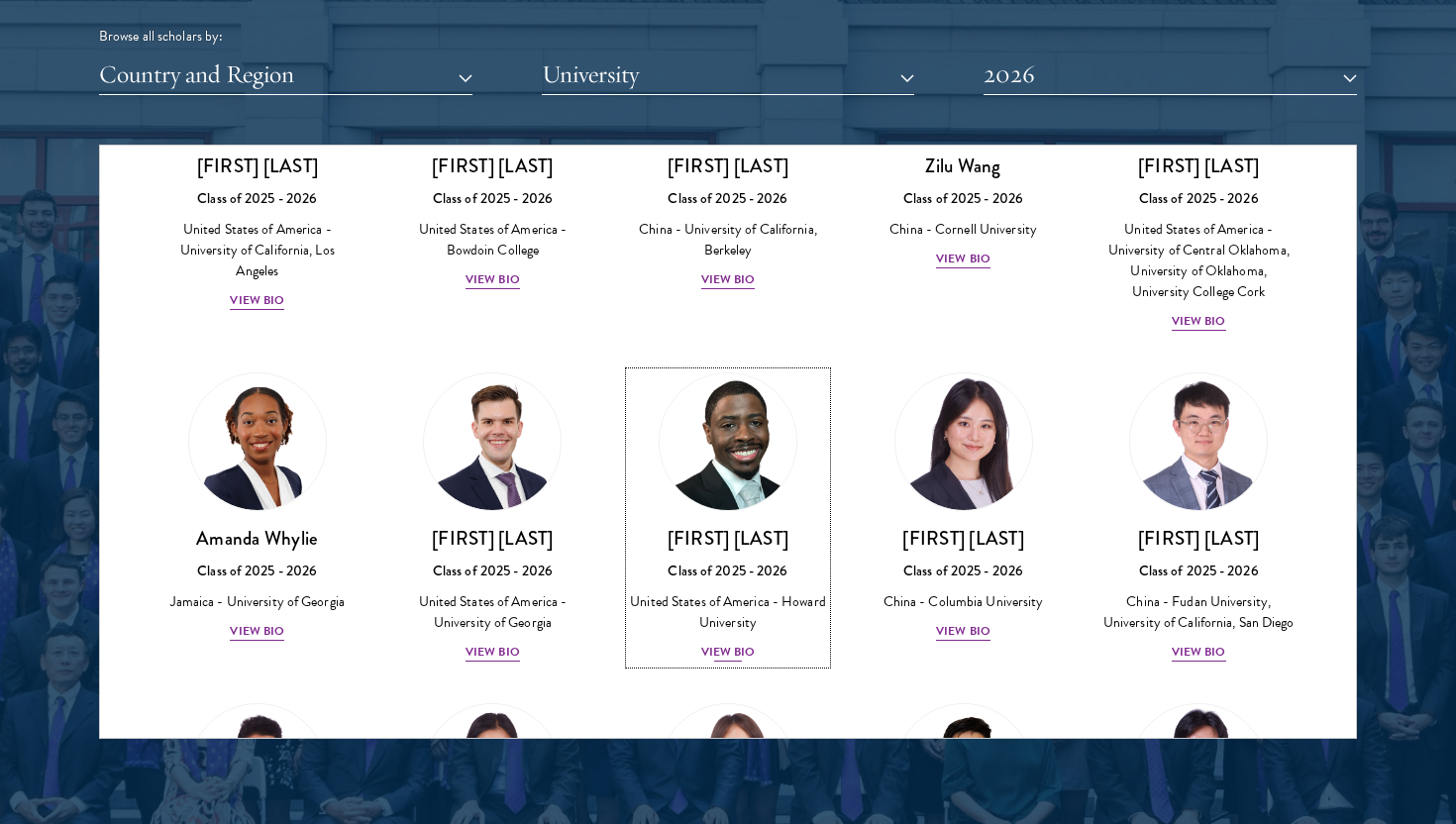 click on "View Bio" at bounding box center [728, 652] 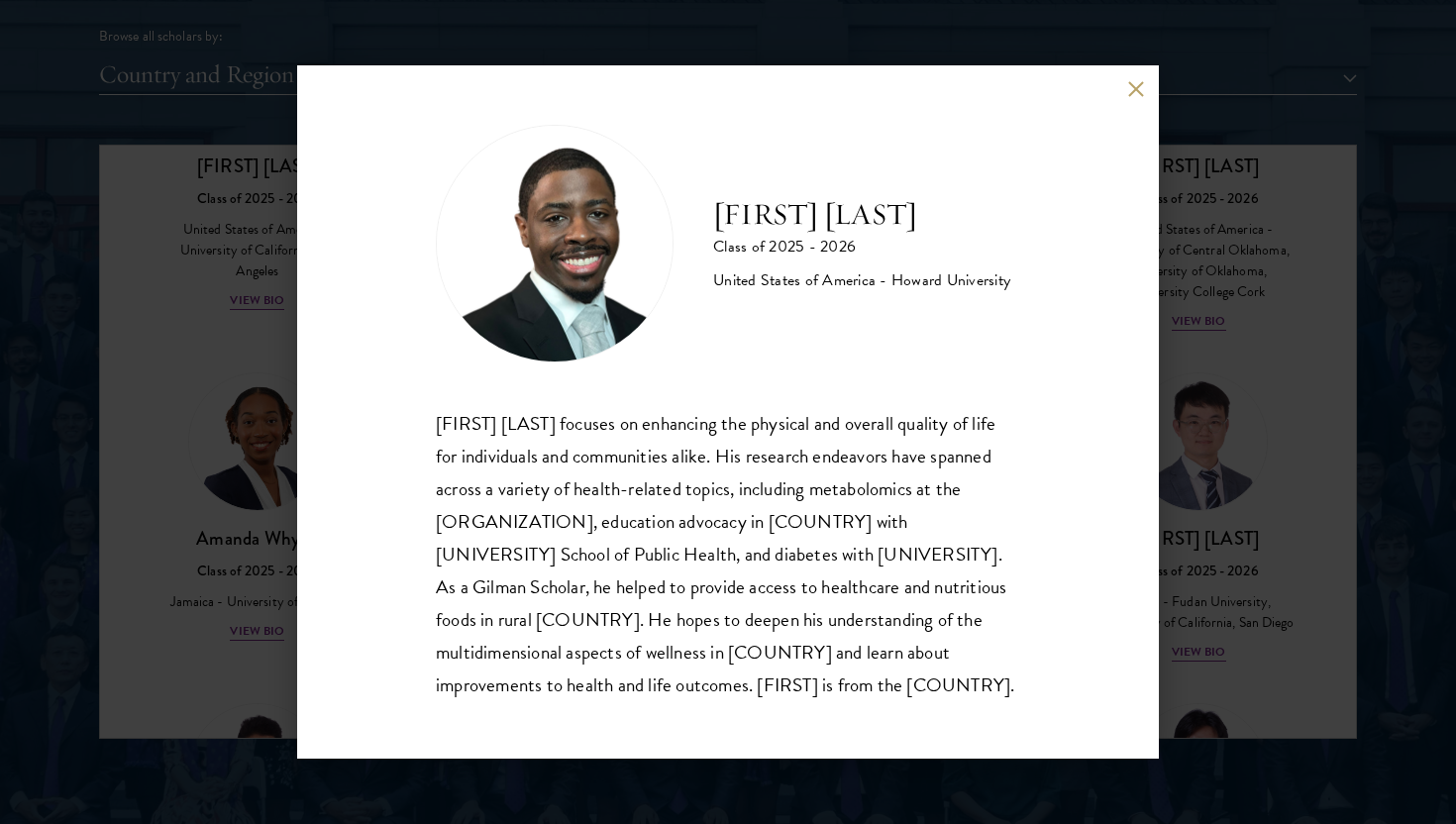 scroll, scrollTop: 2, scrollLeft: 0, axis: vertical 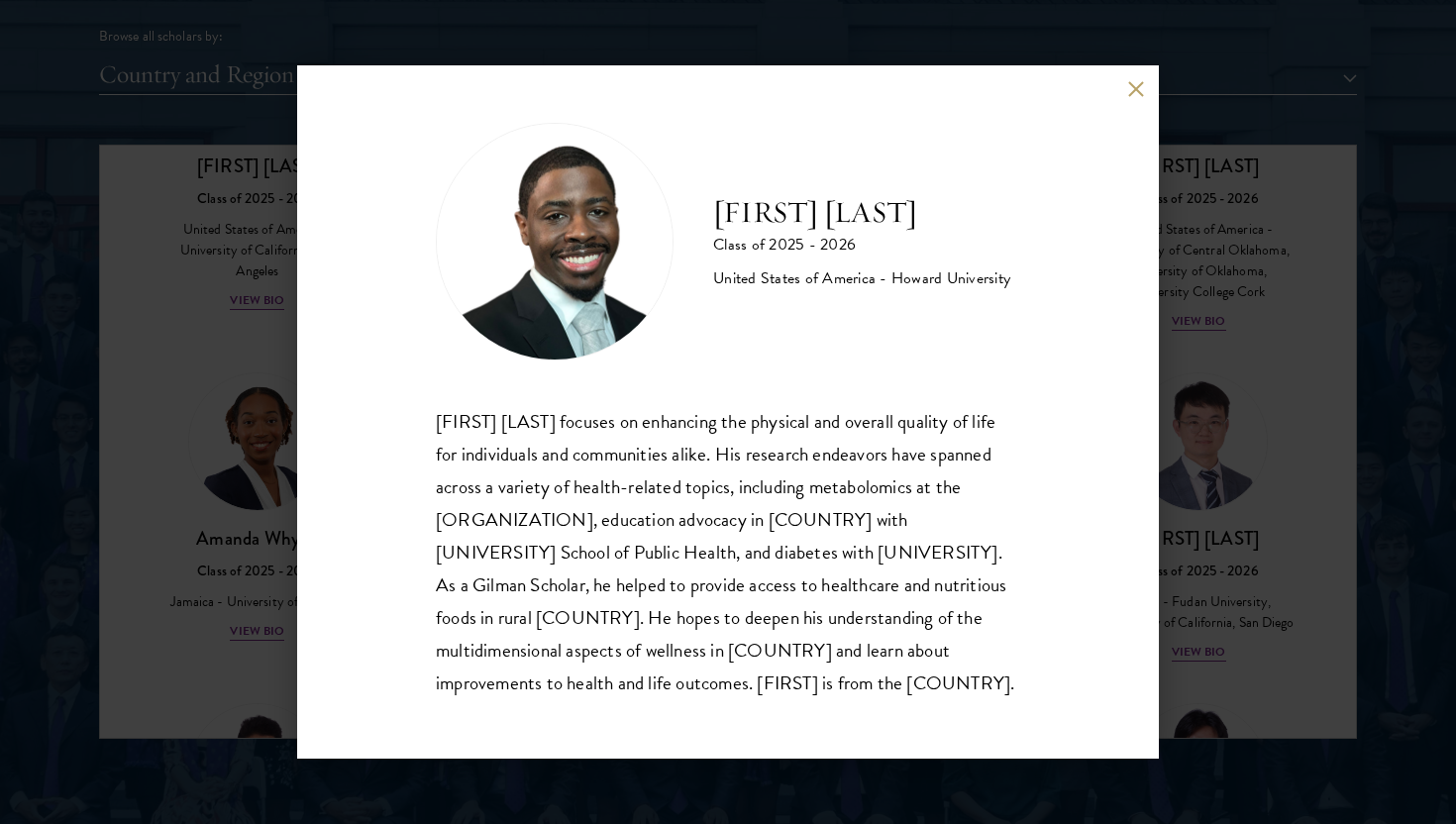 click on "[FIRST] [LAST] focuses on enhancing the physical and overall quality of life for individuals and communities alike. His research endeavors have spanned across a variety of health-related topics, including metabolomics at the [ORGANIZATION], education advocacy in [COUNTRY] with [UNIVERSITY] School of Public Health, and diabetes with [UNIVERSITY]. As a Gilman Scholar, he helped to provide access to healthcare and nutritious foods in rural [COUNTRY]. He hopes to deepen his understanding of the multidimensional aspects of wellness in [COUNTRY] and learn about improvements to health and life outcomes. [FIRST] is from the [COUNTRY]." at bounding box center (728, 552) 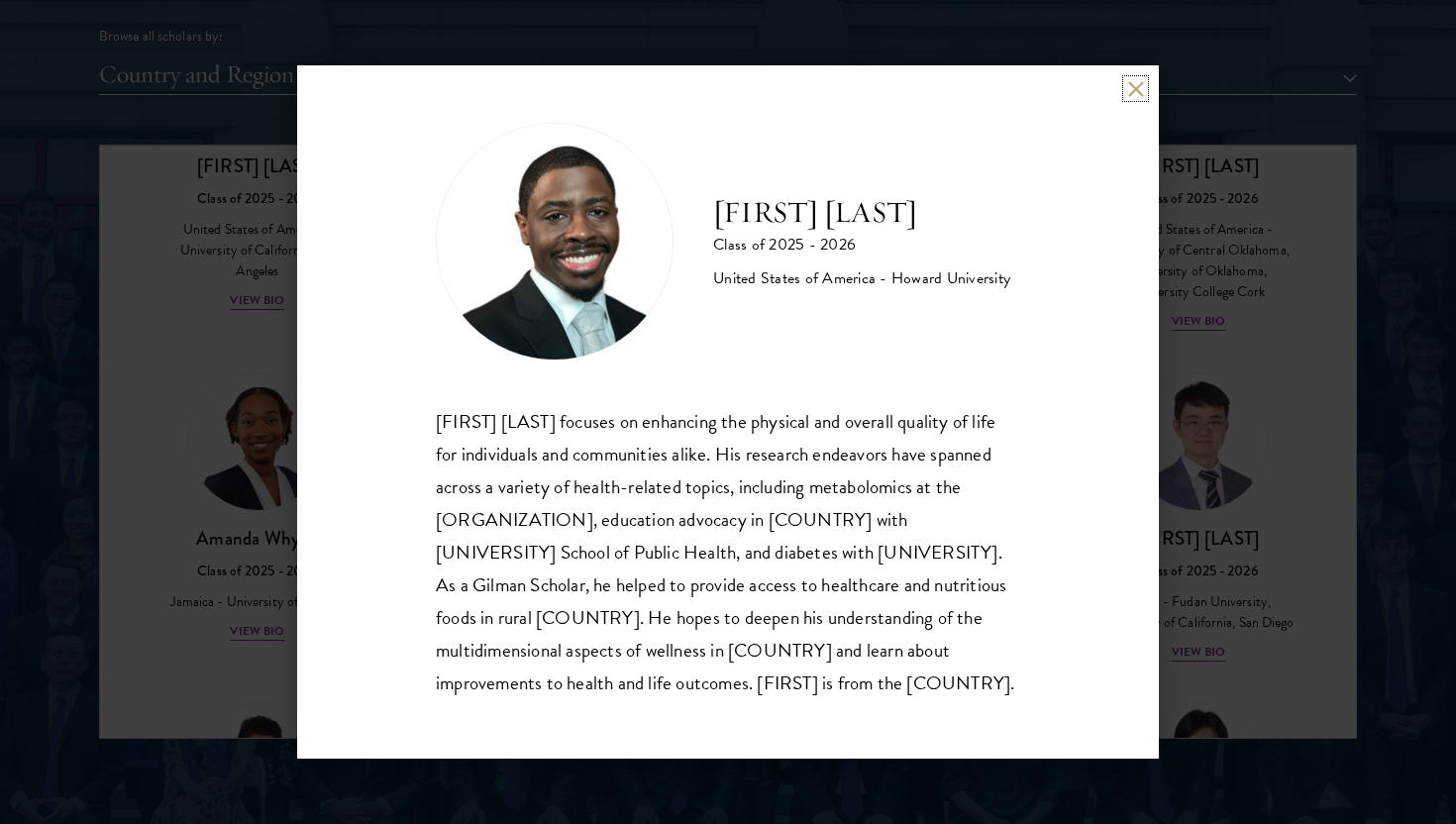 click at bounding box center (1135, 88) 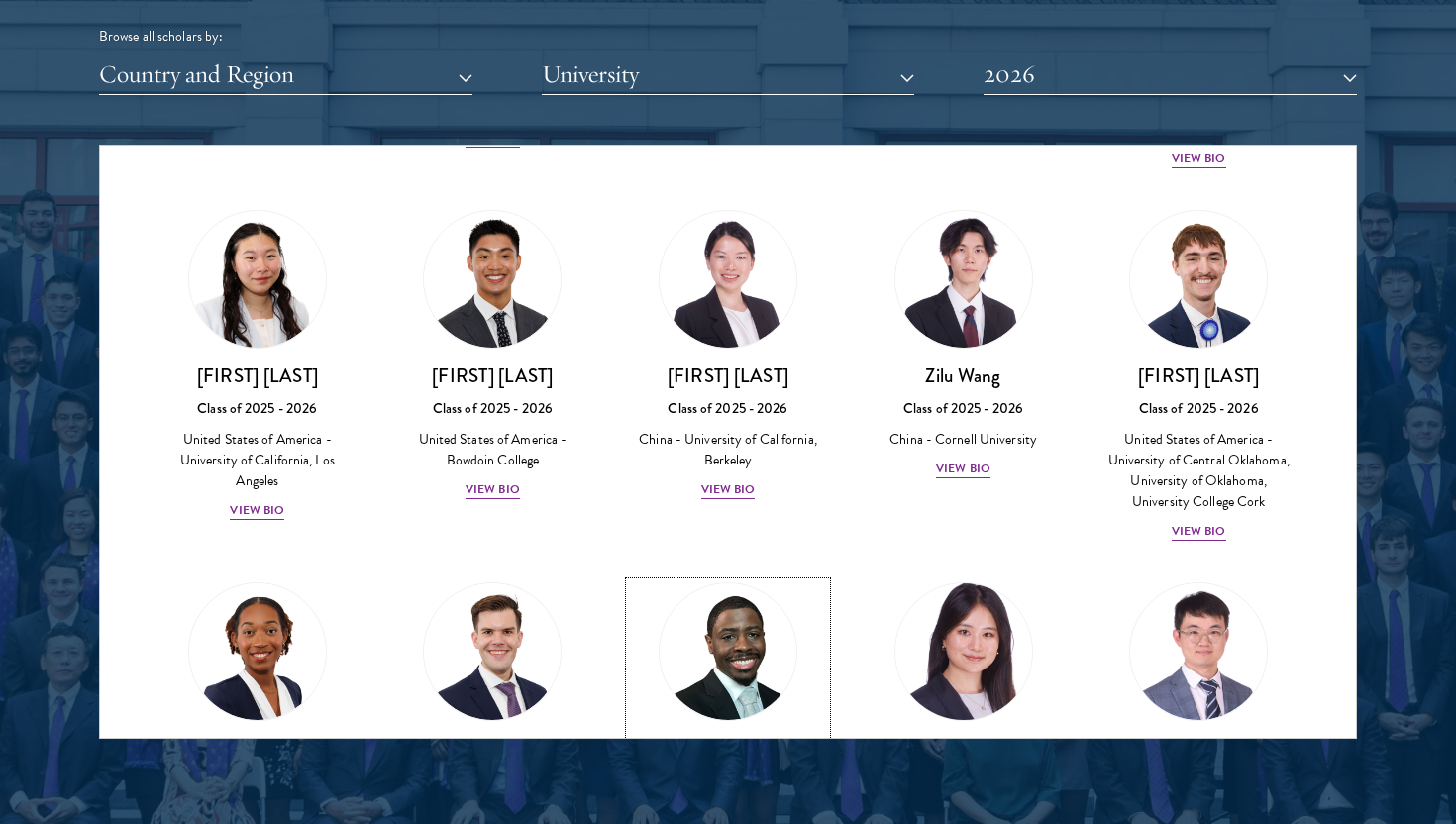 scroll, scrollTop: 8490, scrollLeft: 0, axis: vertical 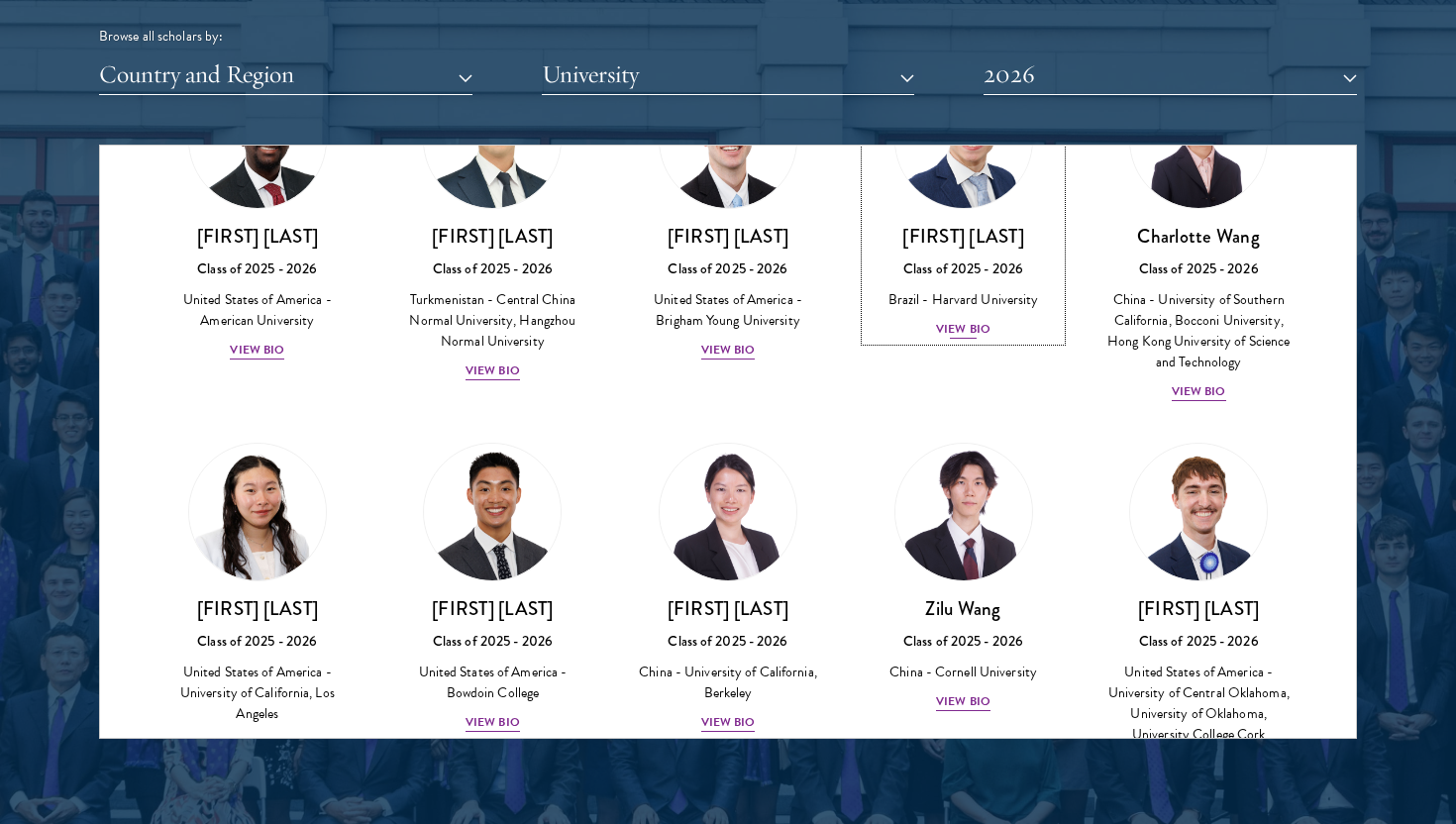 click on "[FIRST] [LAST] [LAST]
Class of 2025 - 2026
[COUNTRY] - [UNIVERSITY]
View Bio" at bounding box center (964, 282) 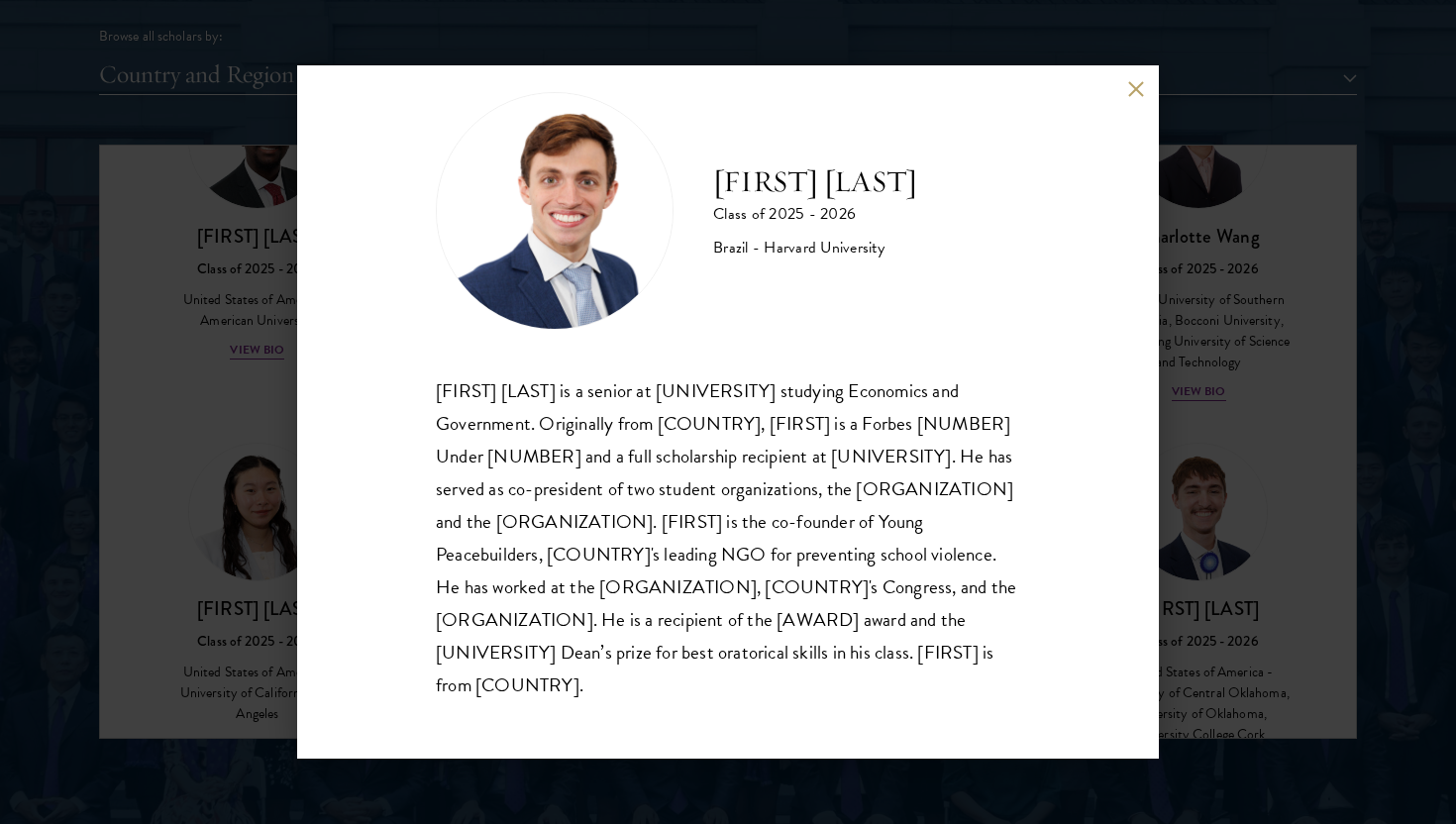 scroll, scrollTop: 35, scrollLeft: 0, axis: vertical 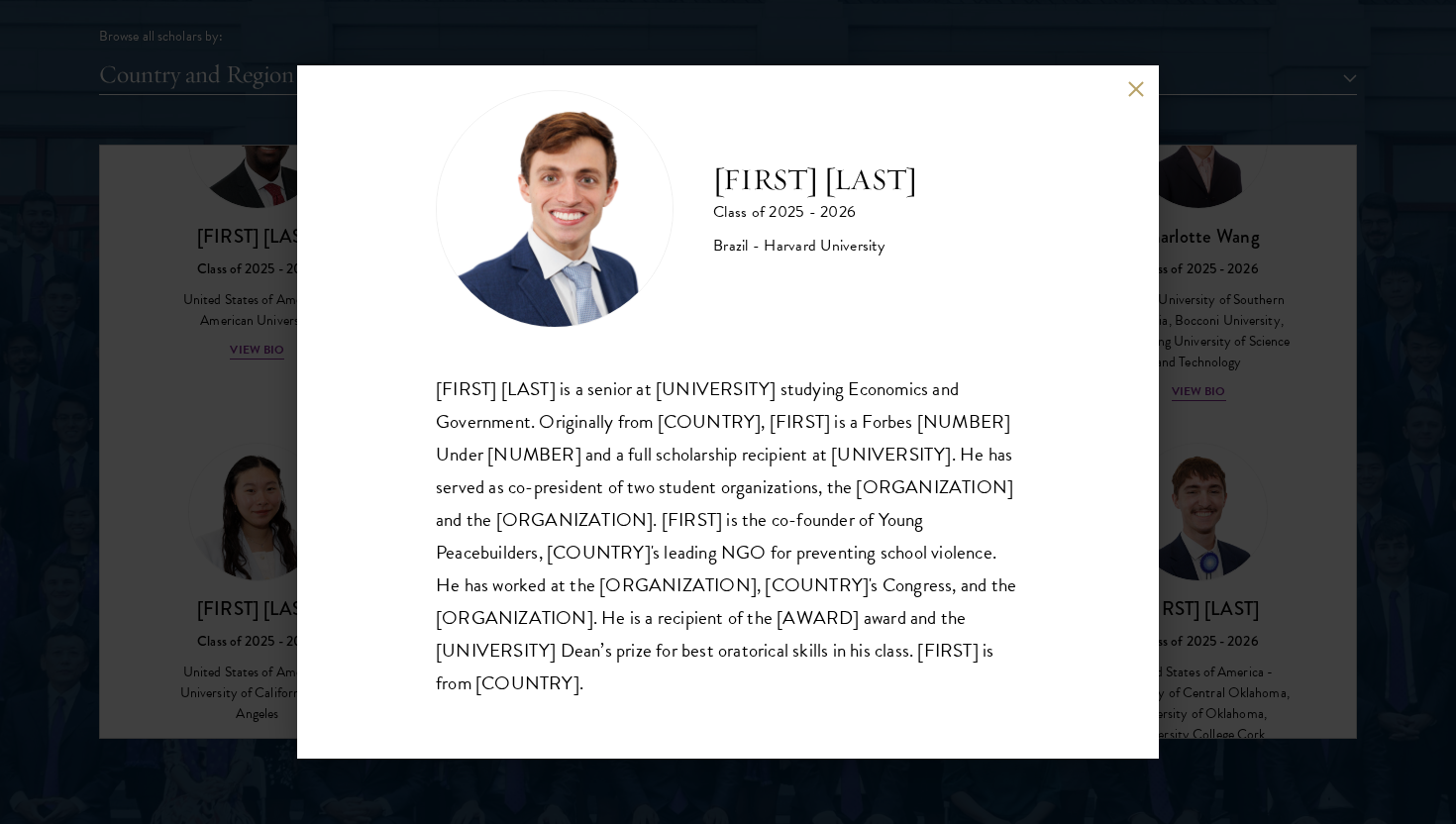 click at bounding box center (1135, 88) 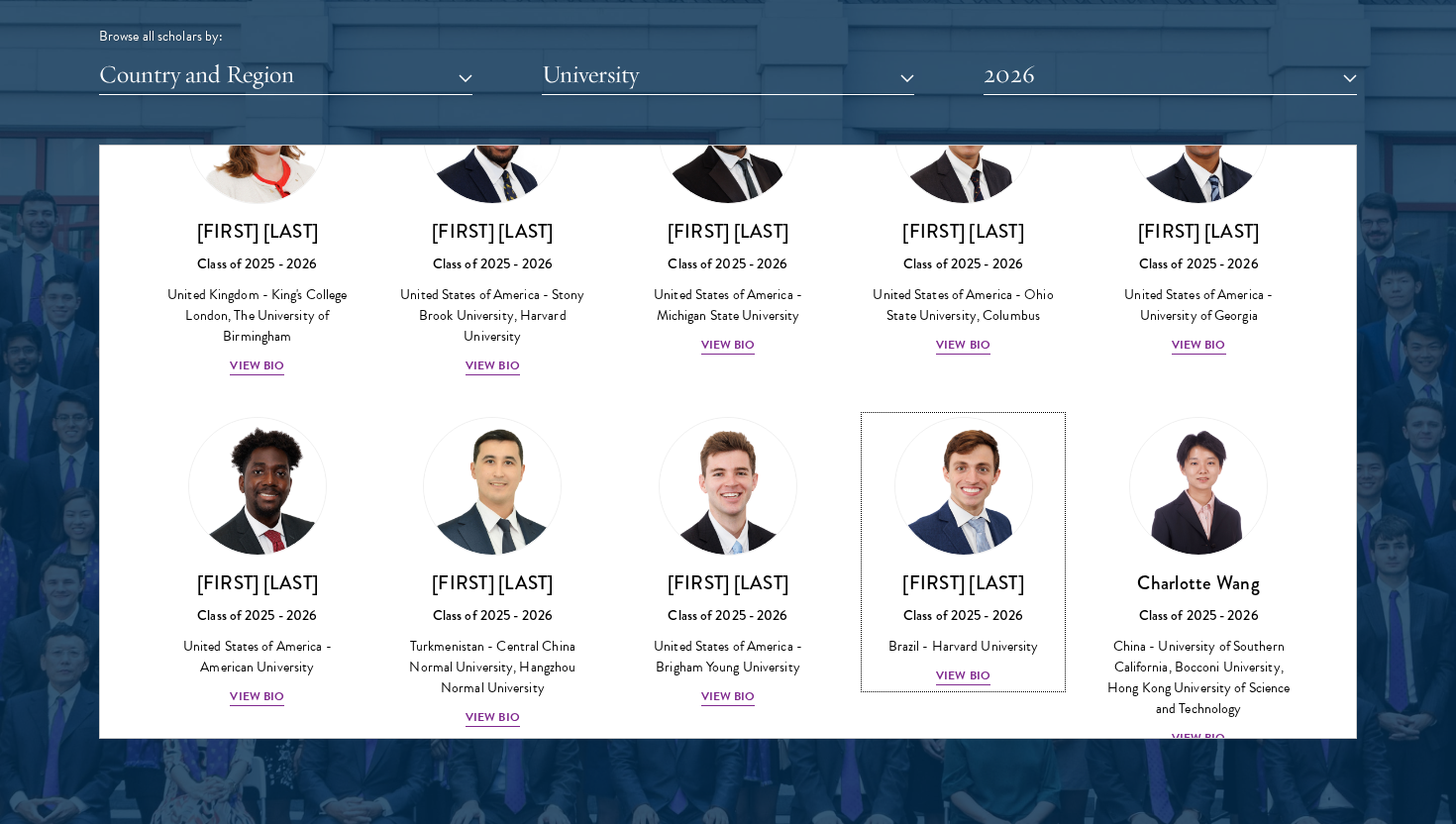 scroll, scrollTop: 8116, scrollLeft: 0, axis: vertical 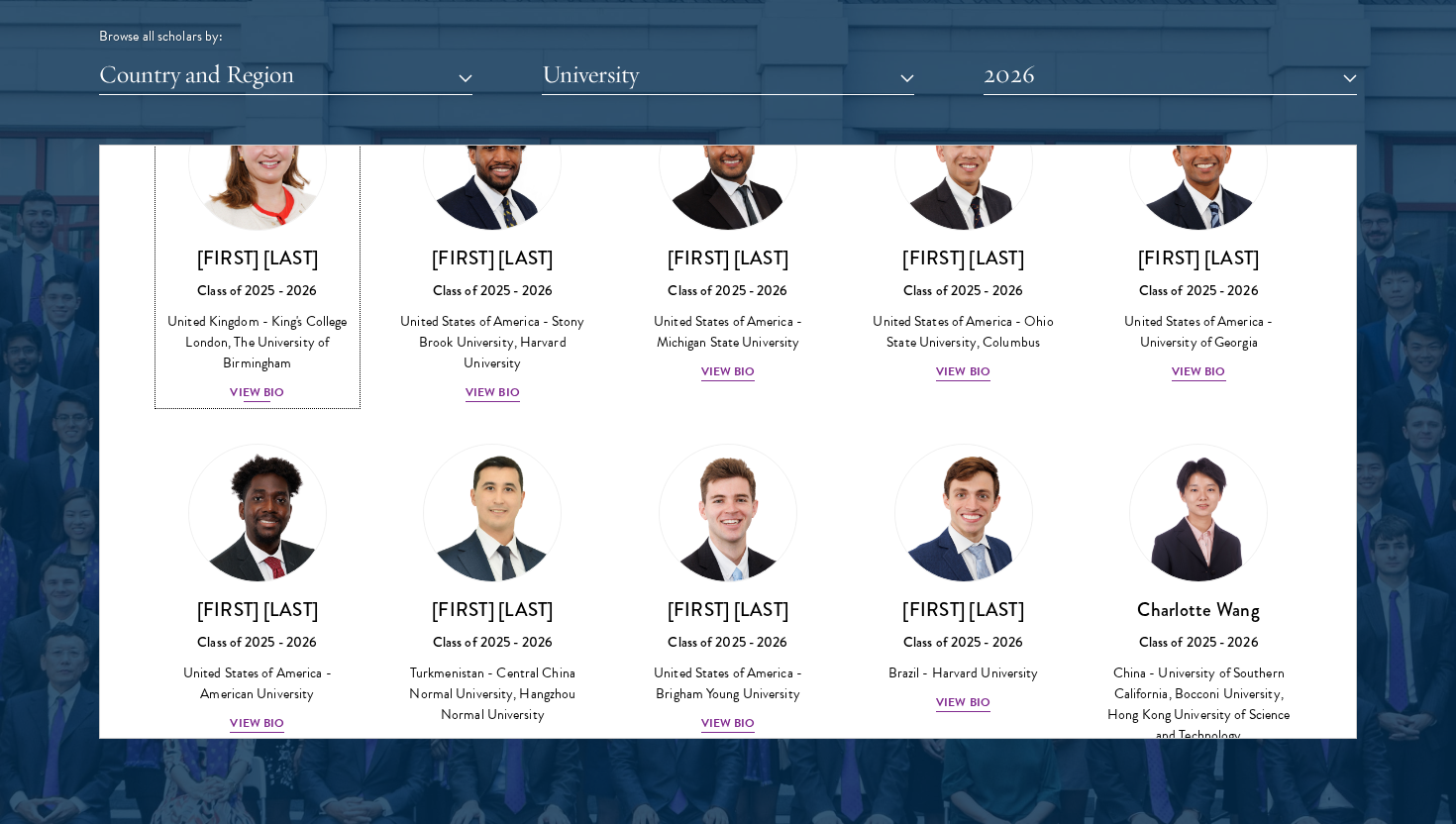 click on "View Bio" at bounding box center [257, 392] 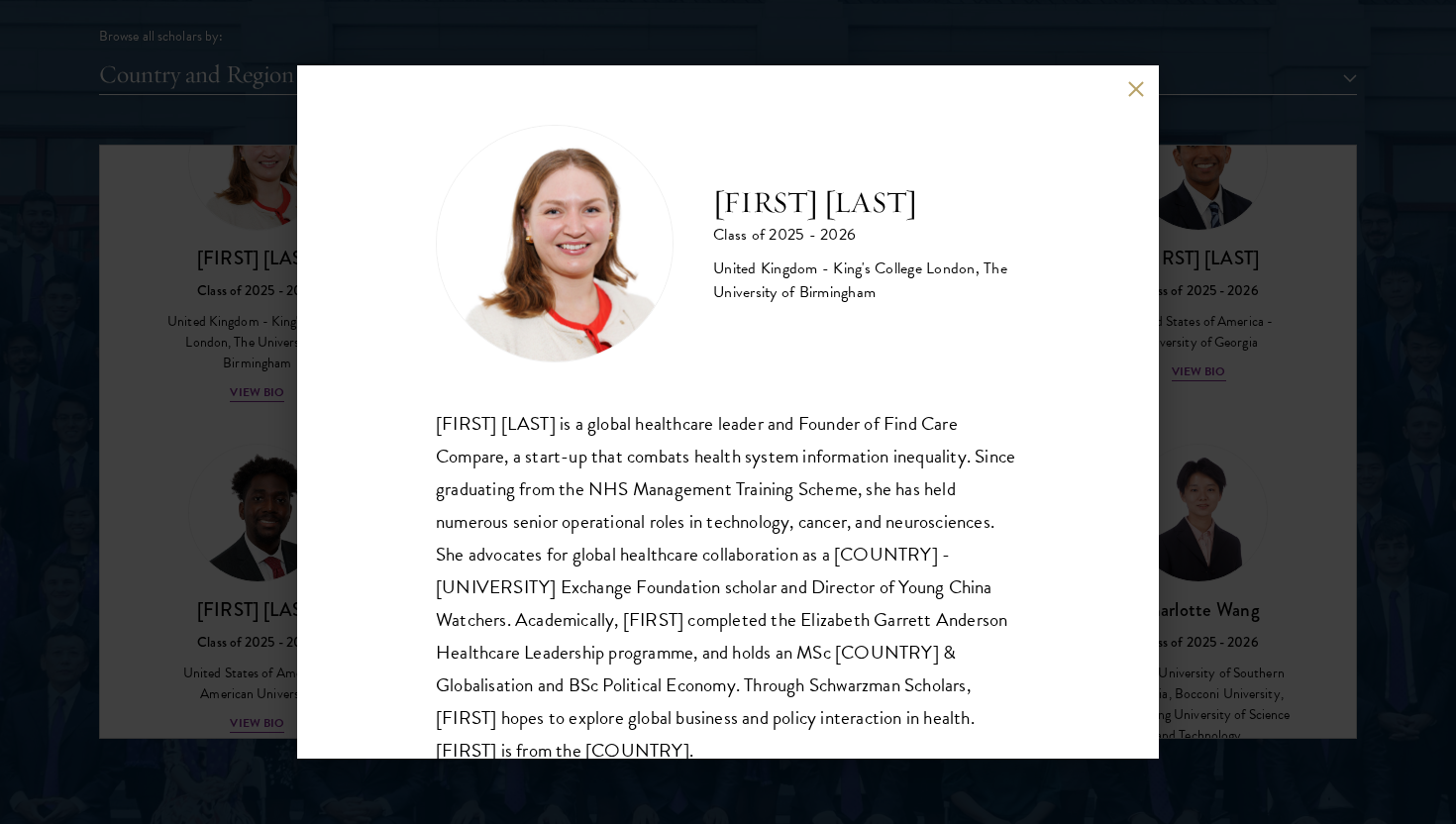 click on "[FIRST] [LAST]-[LAST] is a global healthcare leader and Founder of Find Care Compare, a start-up that combats health system information inequality. Since graduating from the NHS Management Training Scheme, she has held numerous senior operational roles in technology, cancer, and neurosciences. She advocates for global healthcare collaboration as a [COUNTRY] Scholar and Director of Young China Watchers. Academically, [FIRST] completed the Elizabeth Garrett Anderson Healthcare Leadership programme, and holds an MSc [COUNTRY] & Globalisation and BSc Political Economy. Through Schwarzman Scholars, [FIRST] hopes to explore global business and policy interaction in health. [FIRST] is from the [COUNTRY]." at bounding box center (728, 412) 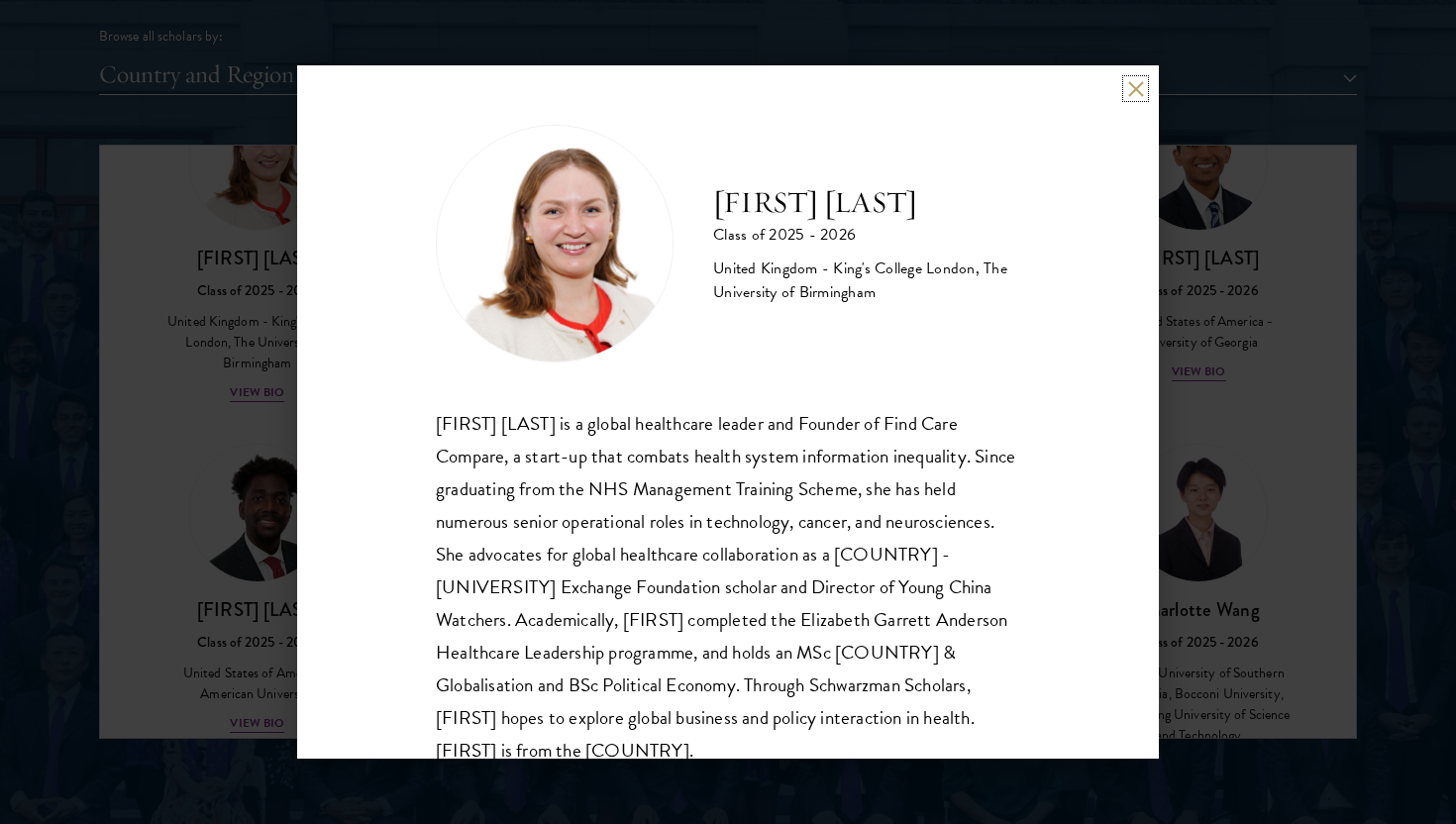 click at bounding box center [1135, 88] 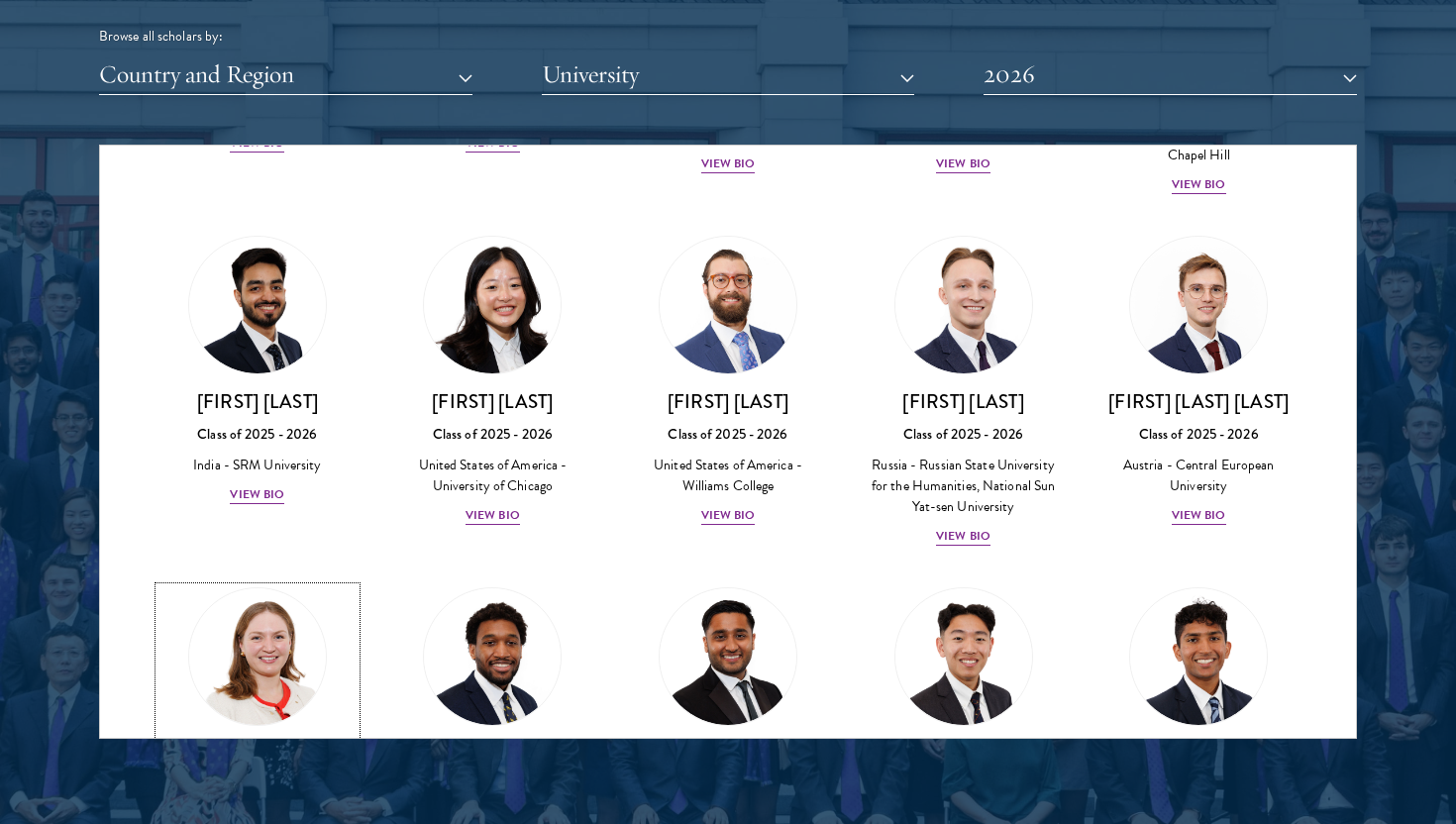 scroll, scrollTop: 7620, scrollLeft: 0, axis: vertical 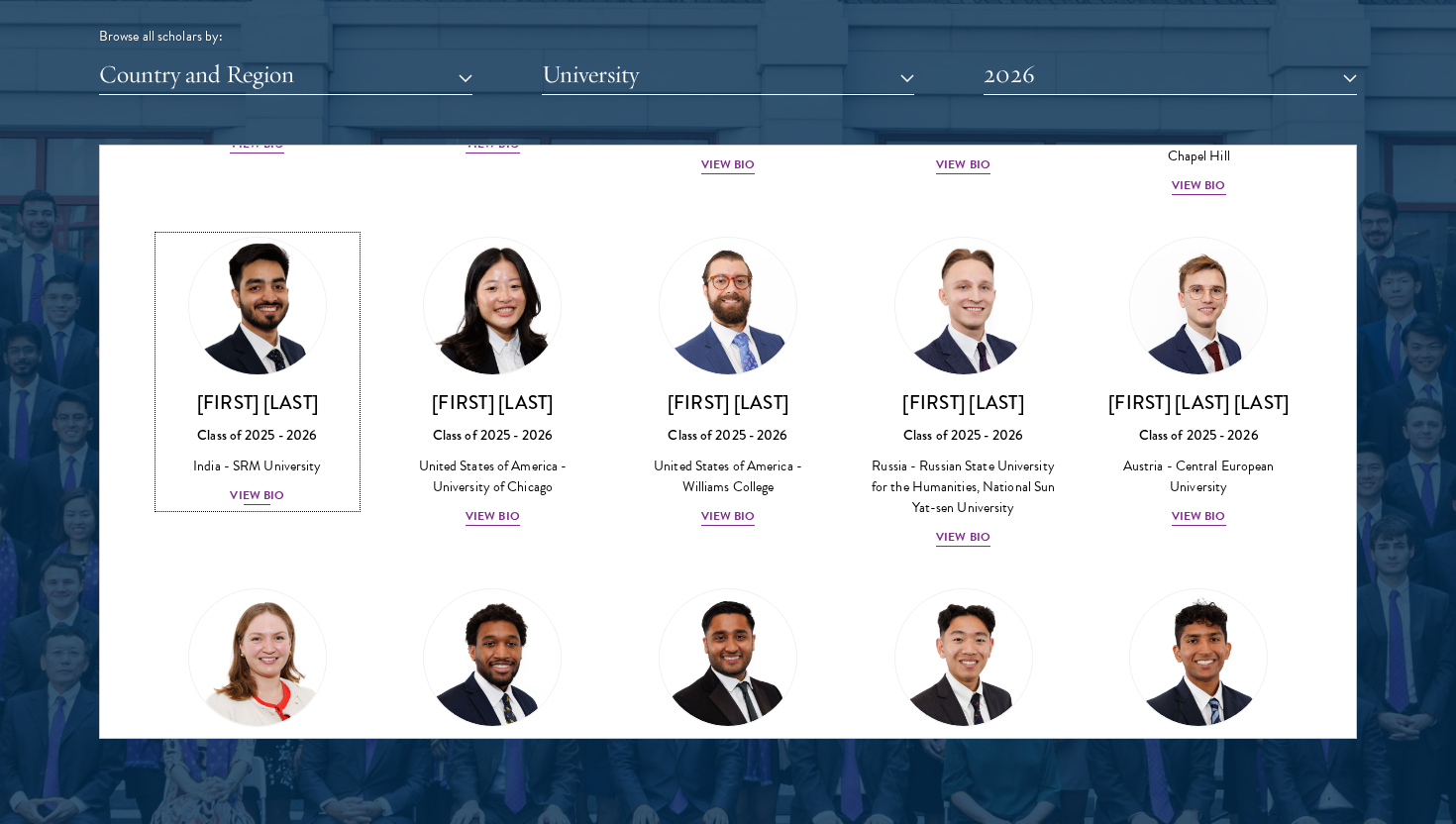 click on "View Bio" at bounding box center (257, 495) 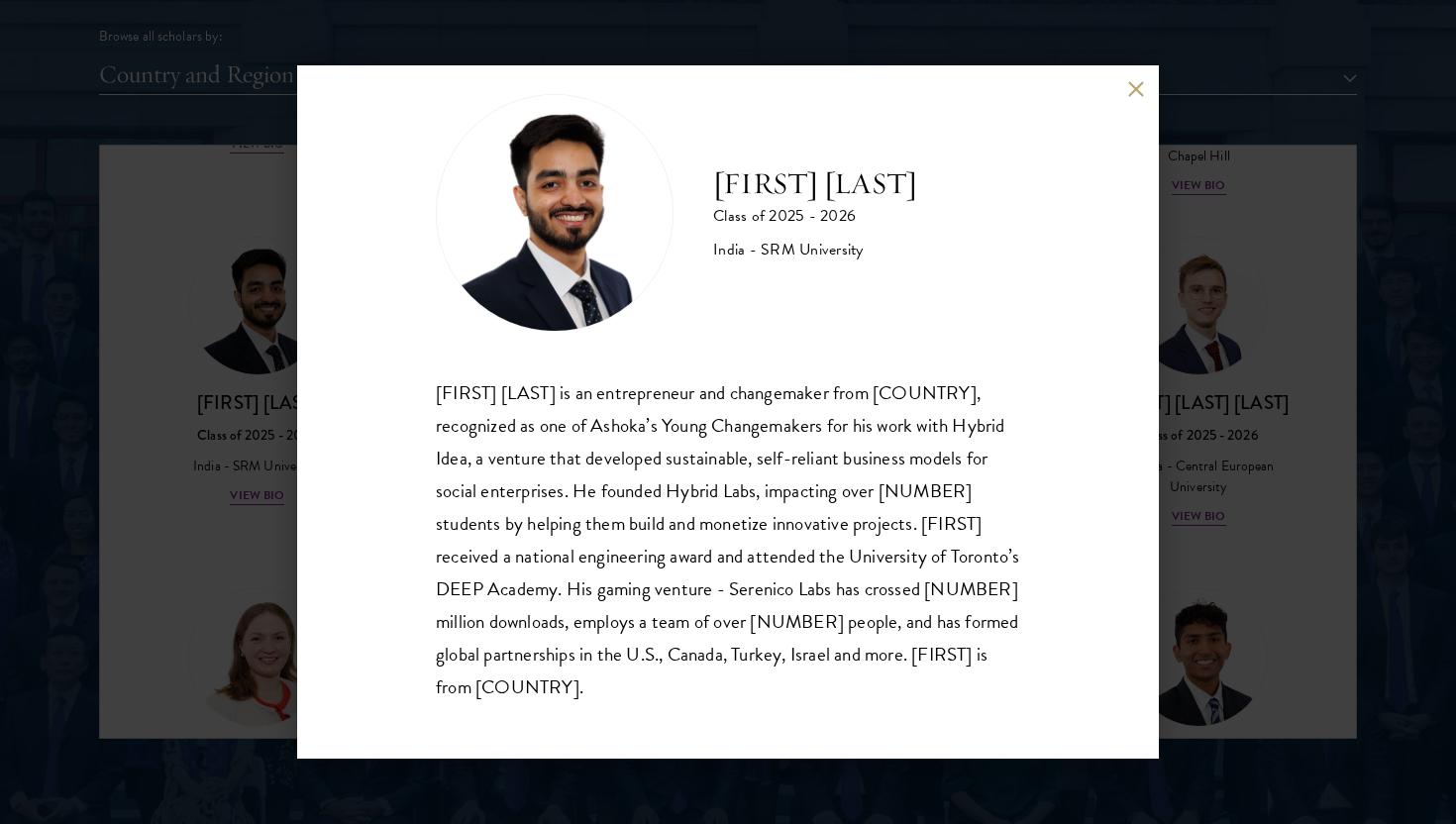 scroll, scrollTop: 35, scrollLeft: 0, axis: vertical 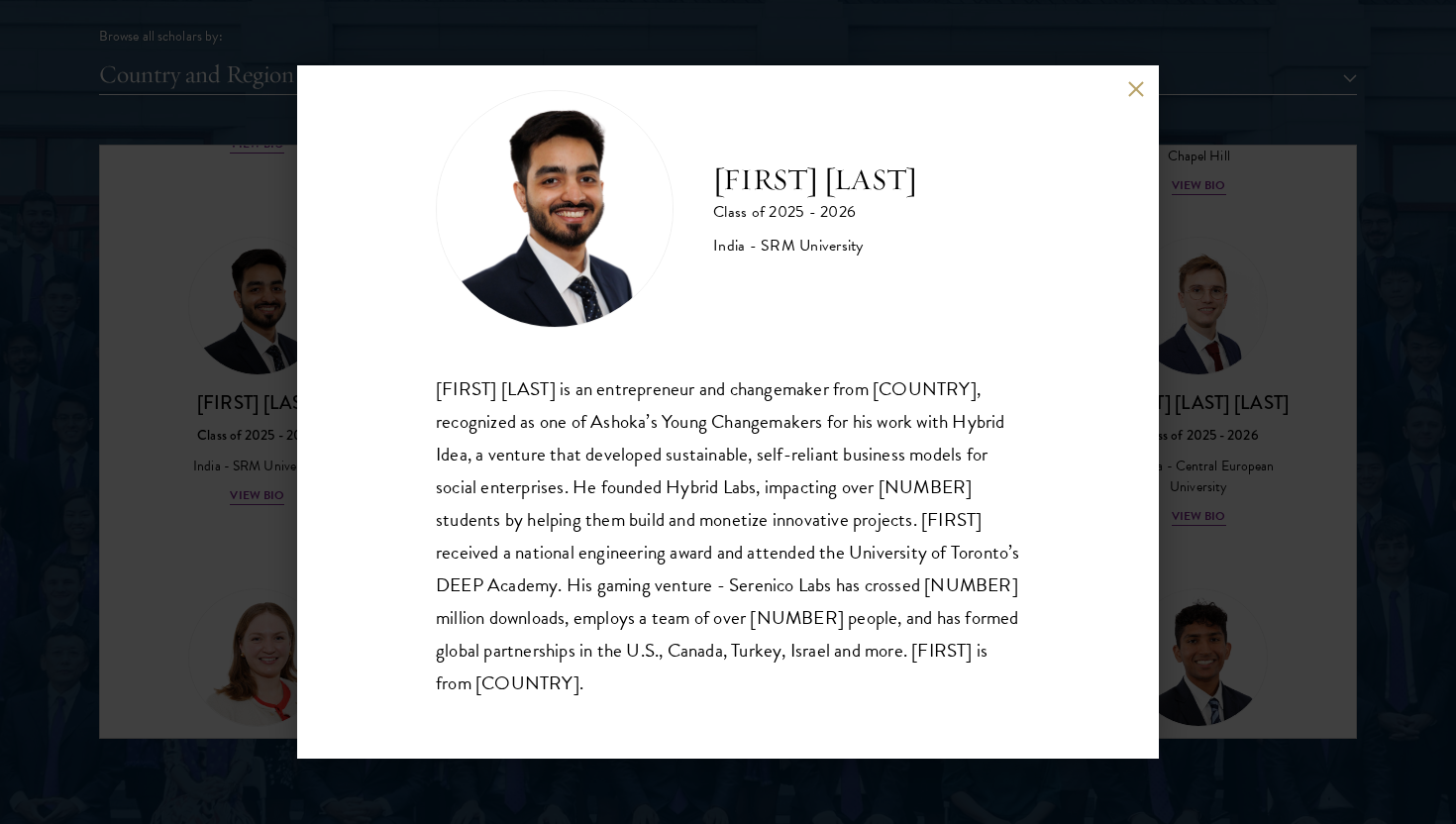 click at bounding box center [1135, 88] 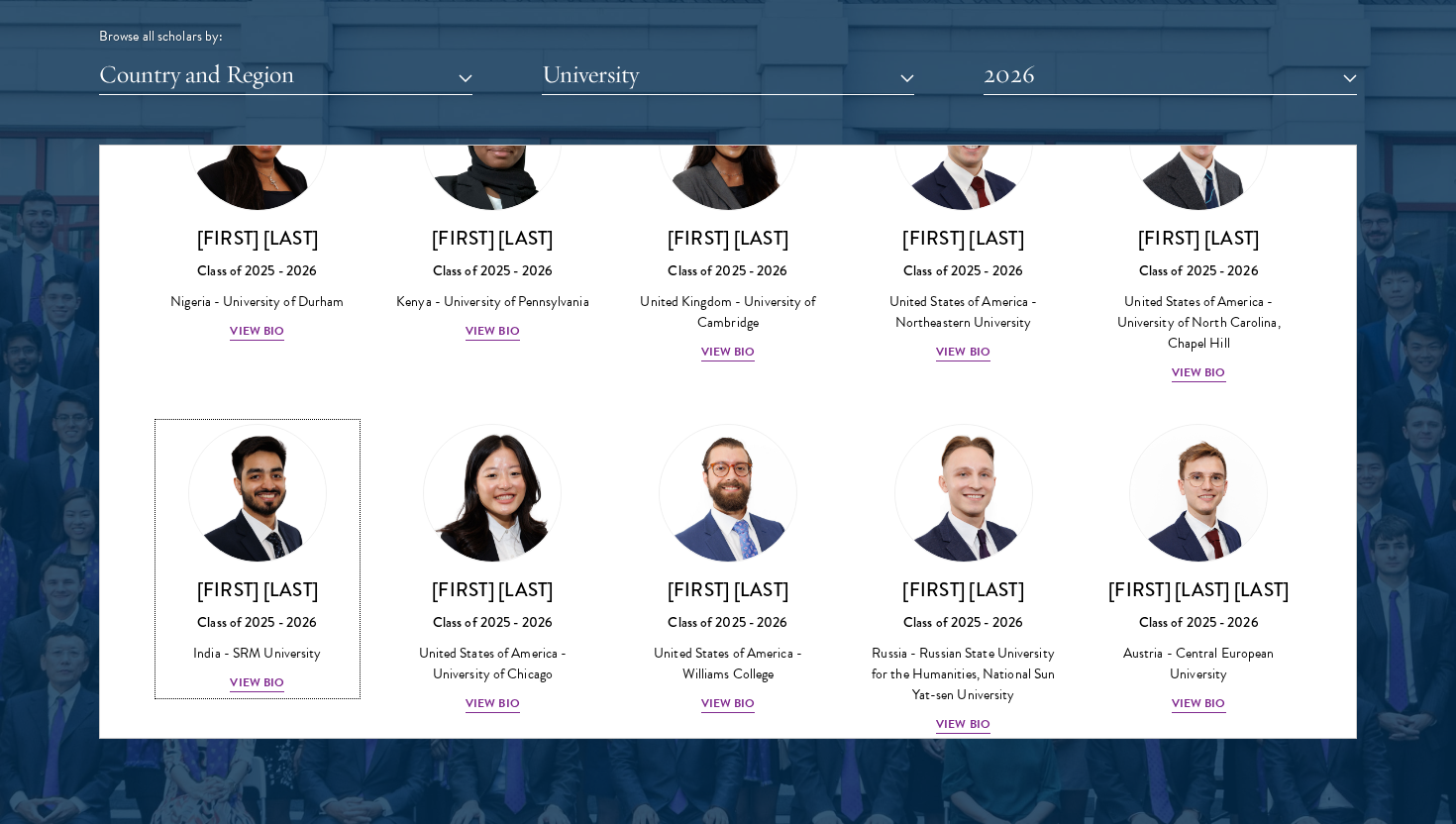 scroll, scrollTop: 7345, scrollLeft: 0, axis: vertical 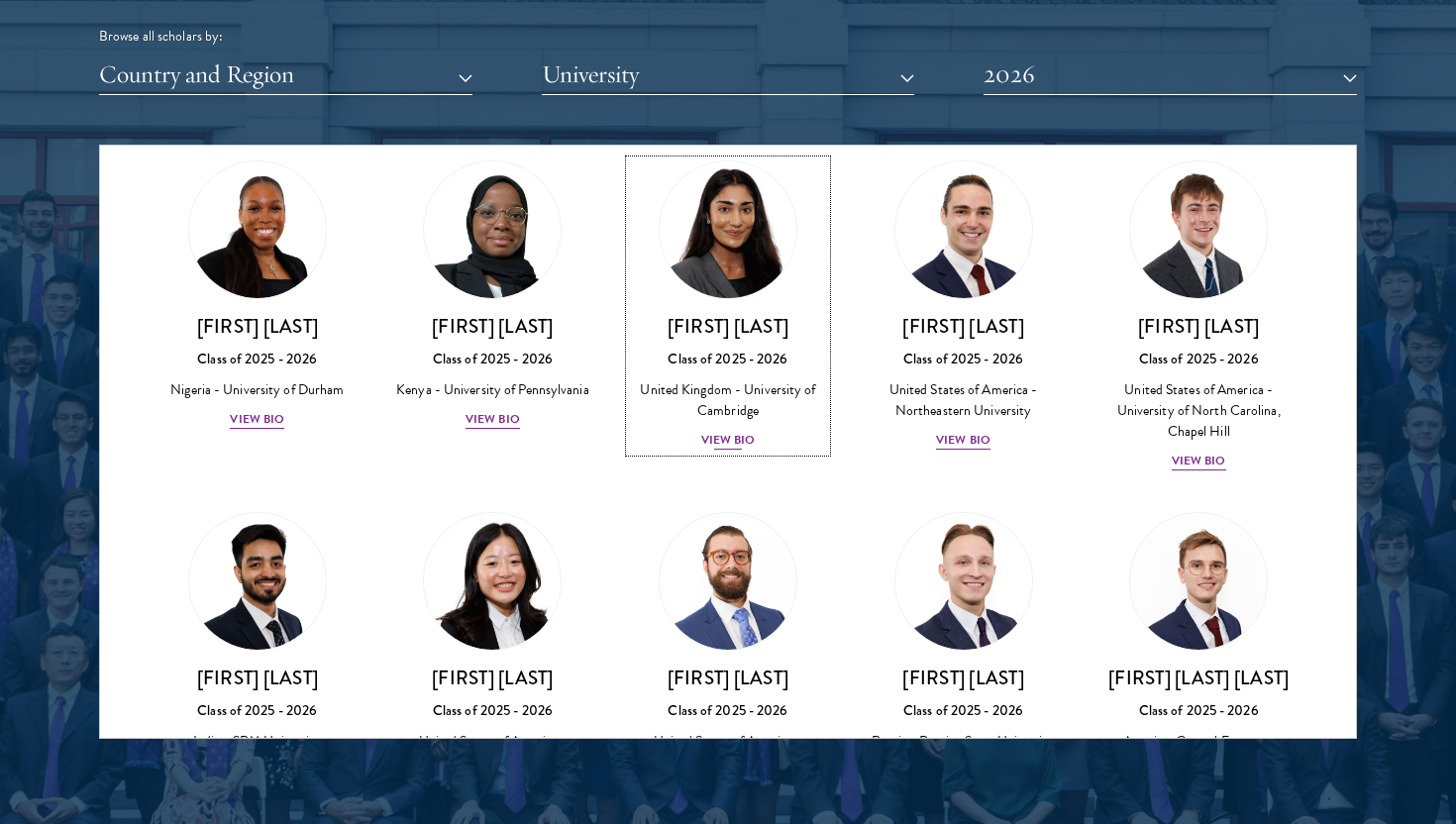 click on "View Bio" at bounding box center [728, 440] 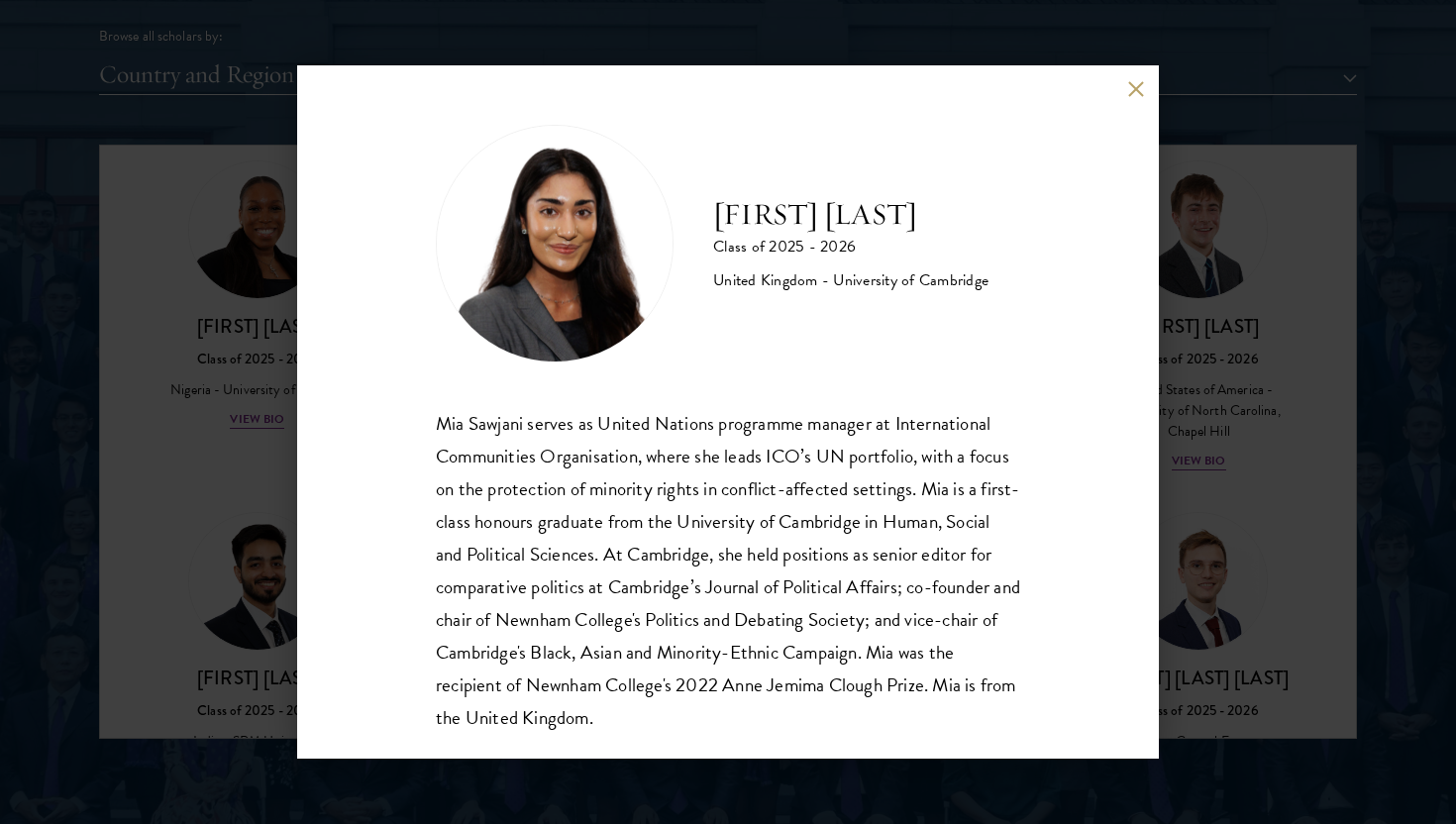 scroll, scrollTop: 35, scrollLeft: 0, axis: vertical 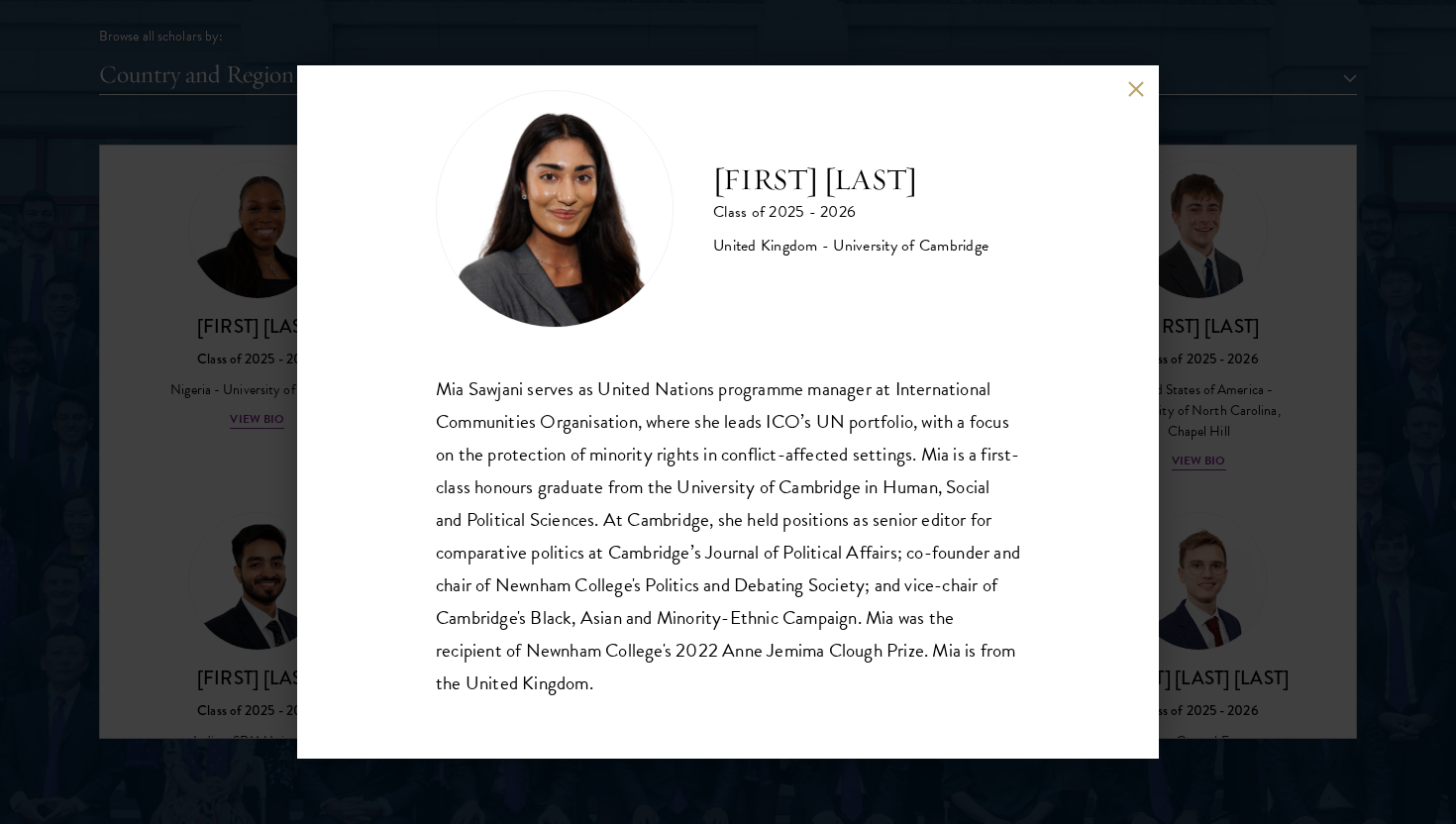 click at bounding box center (1135, 88) 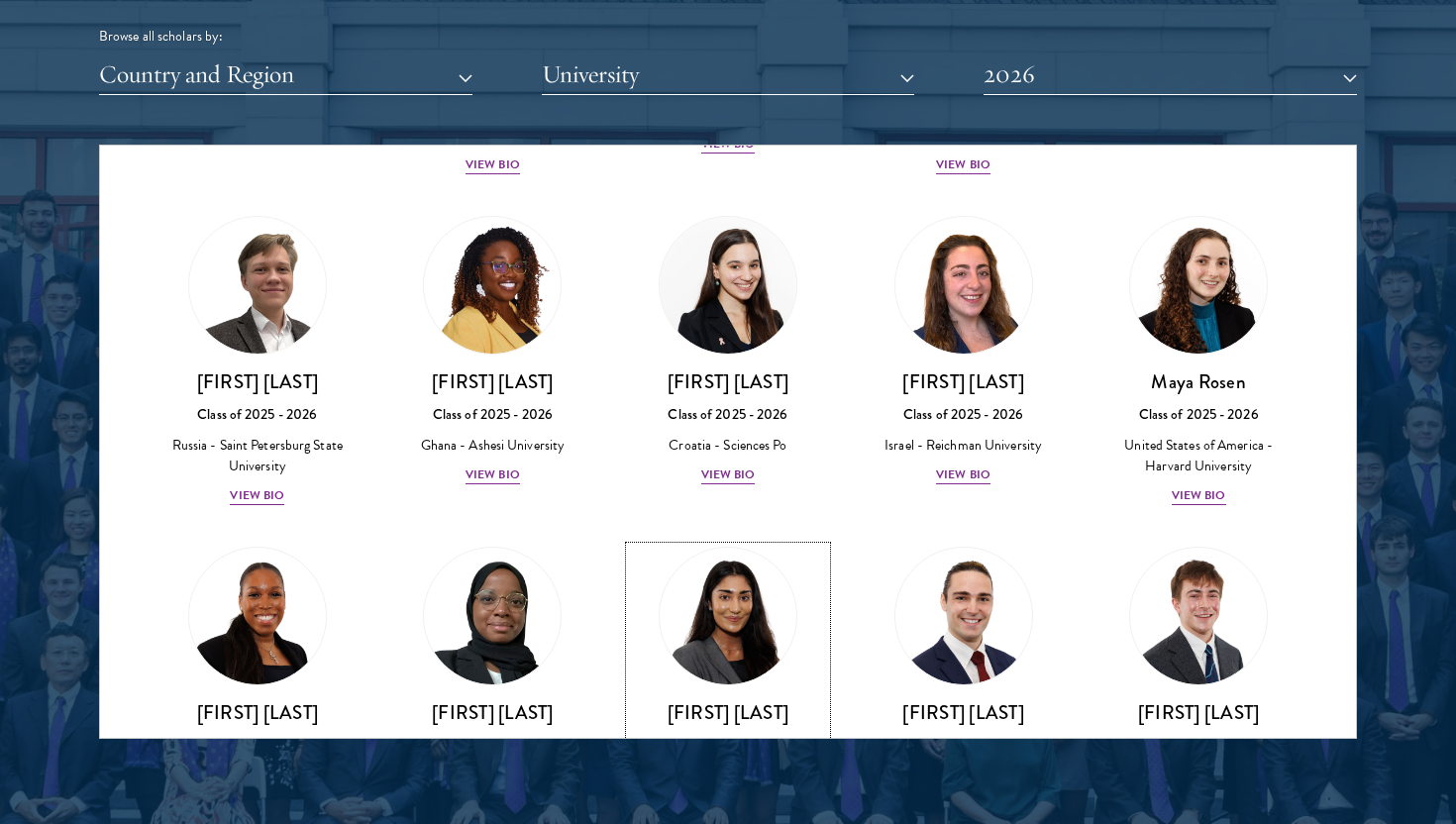 scroll, scrollTop: 6944, scrollLeft: 0, axis: vertical 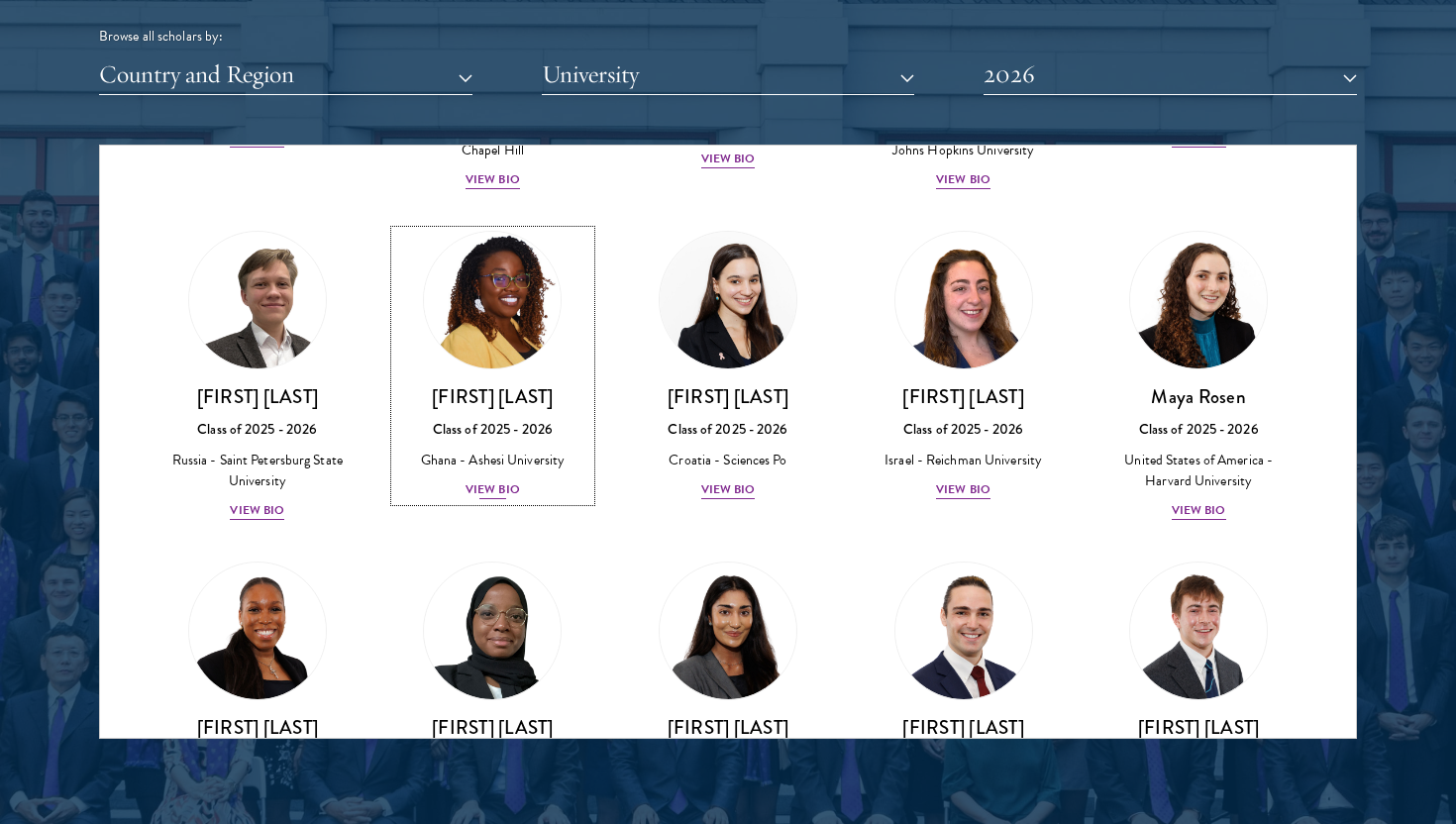 click on "View Bio" at bounding box center [492, 489] 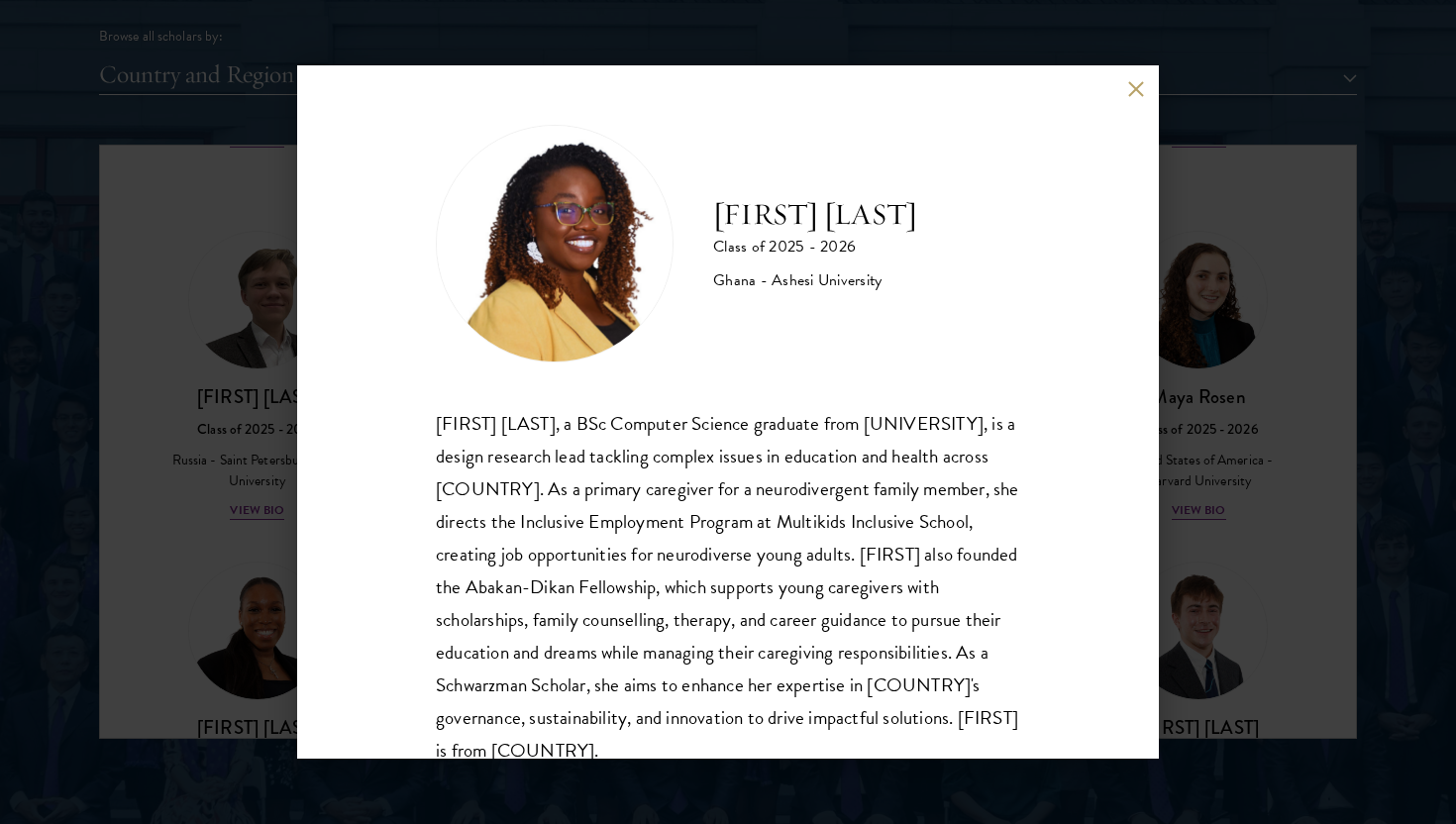 click at bounding box center (1135, 88) 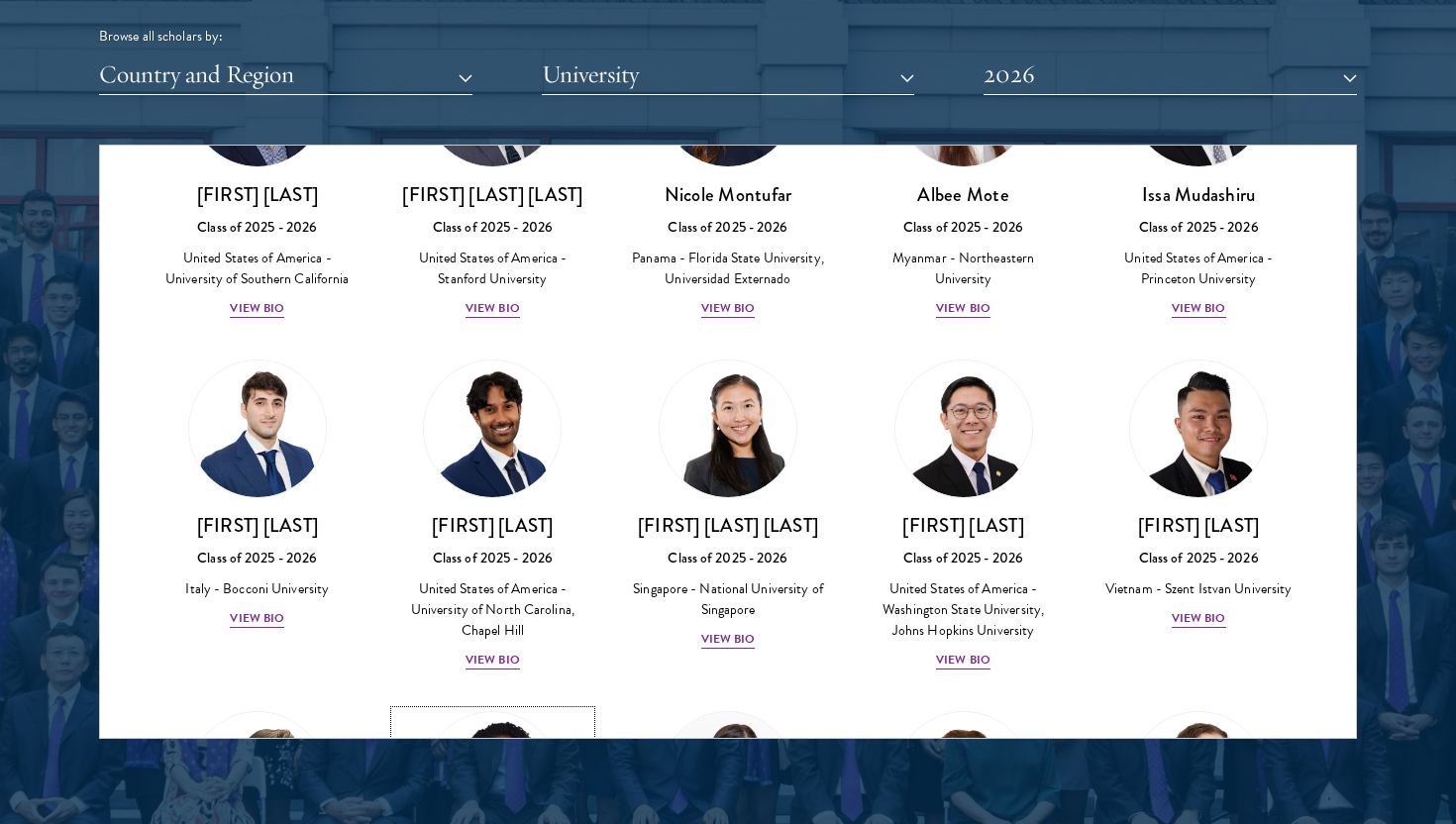 scroll, scrollTop: 6432, scrollLeft: 0, axis: vertical 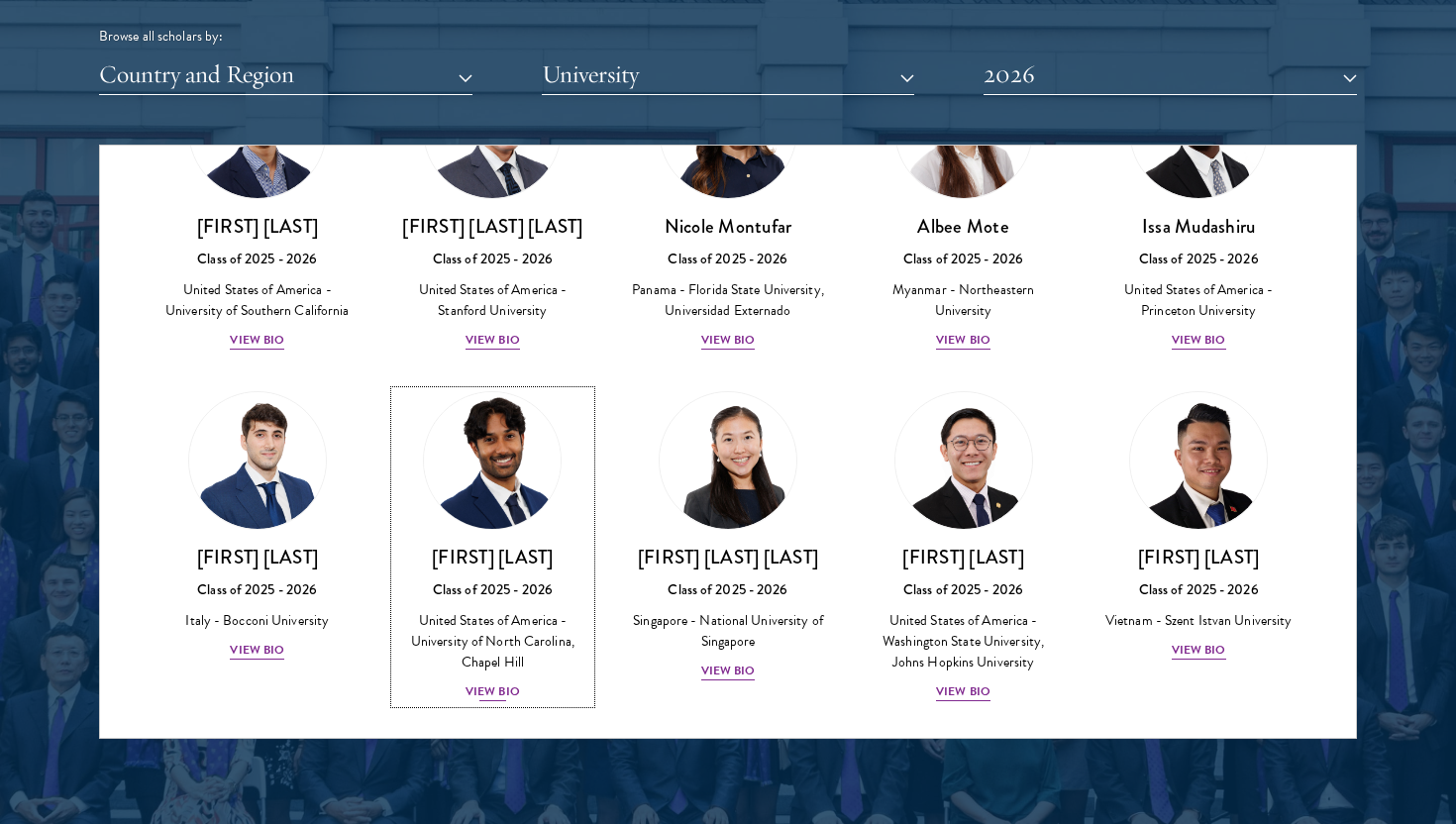 click on "View Bio" at bounding box center [492, 691] 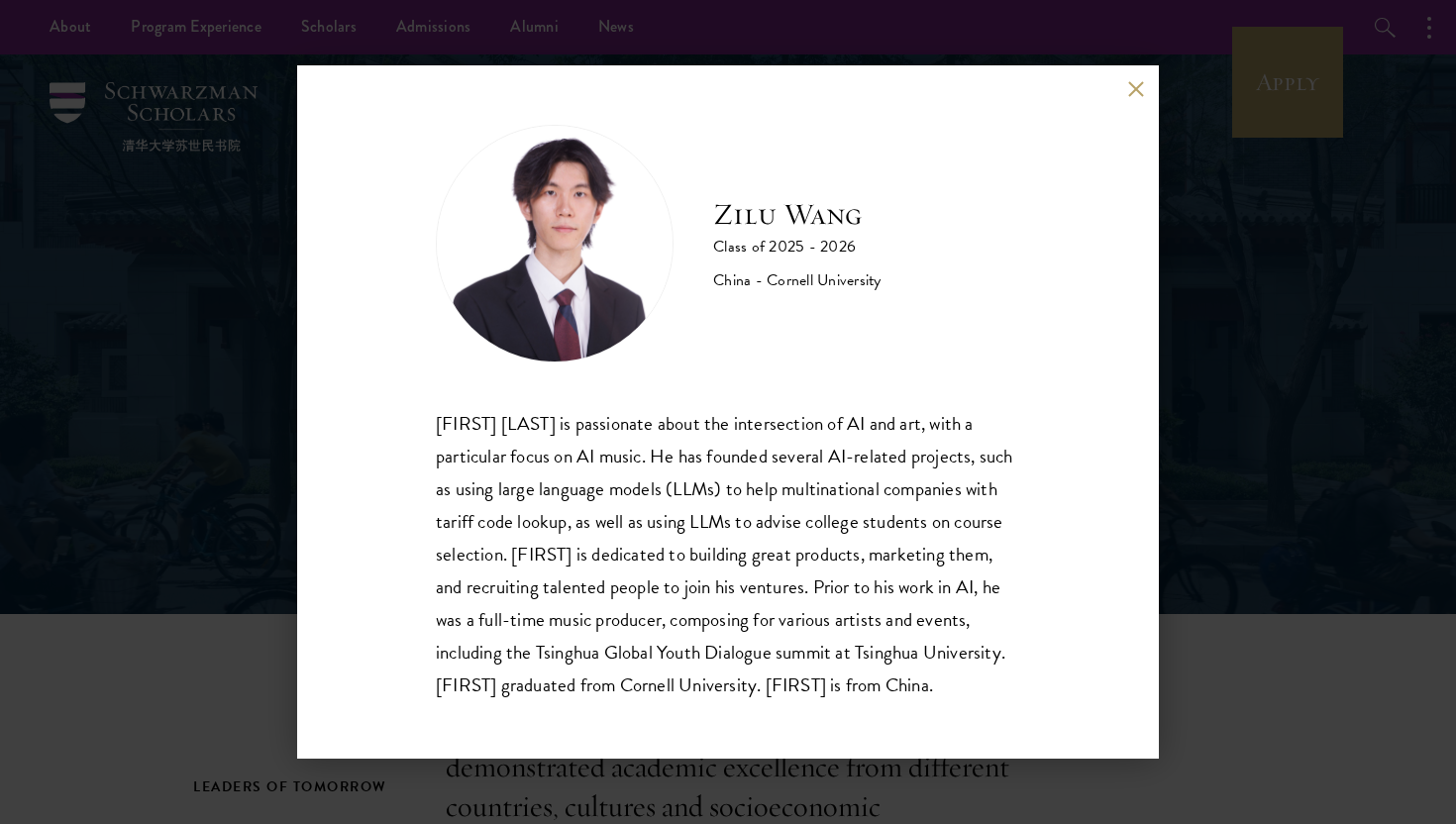 scroll, scrollTop: 0, scrollLeft: 0, axis: both 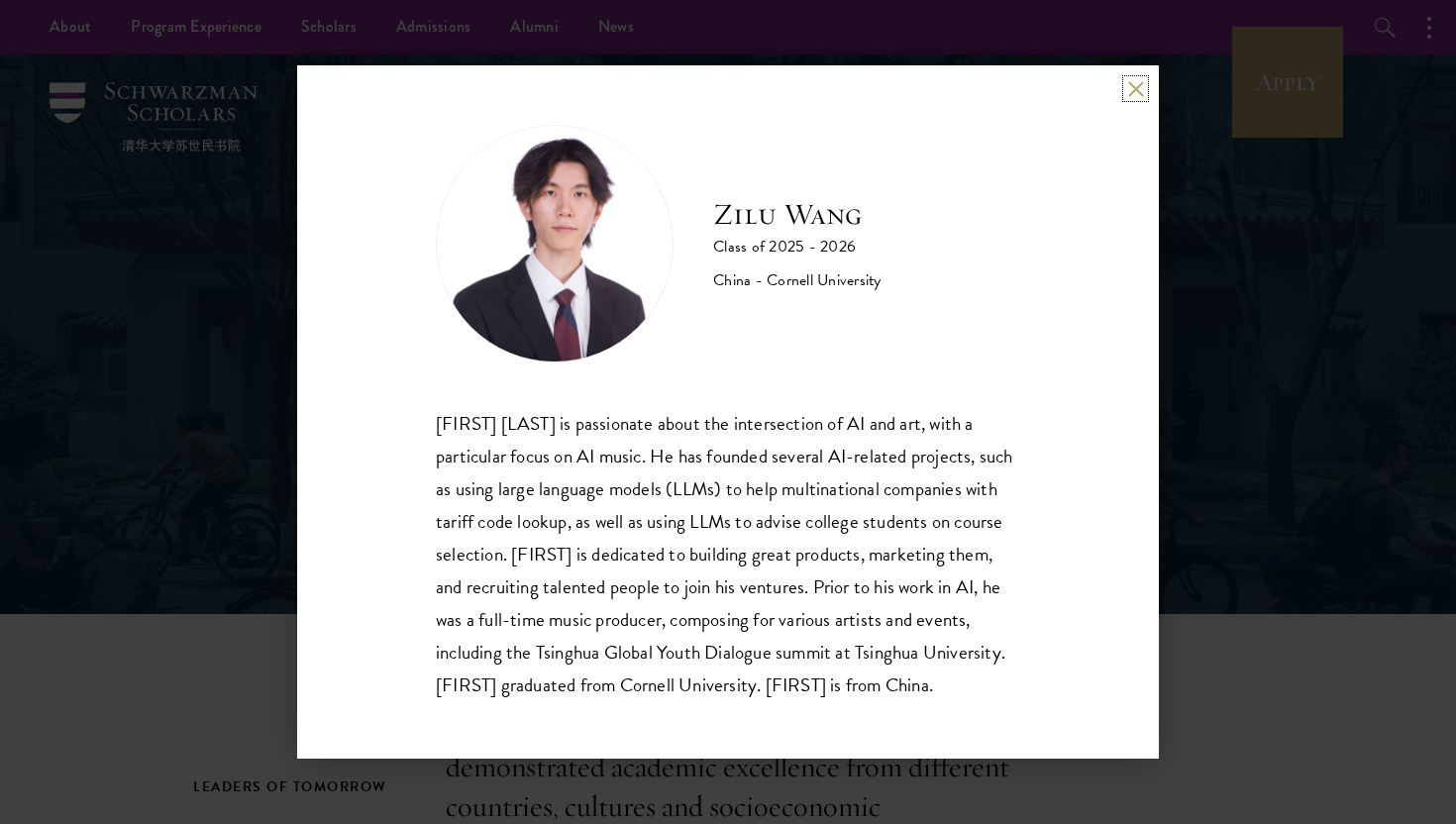 click at bounding box center (1135, 88) 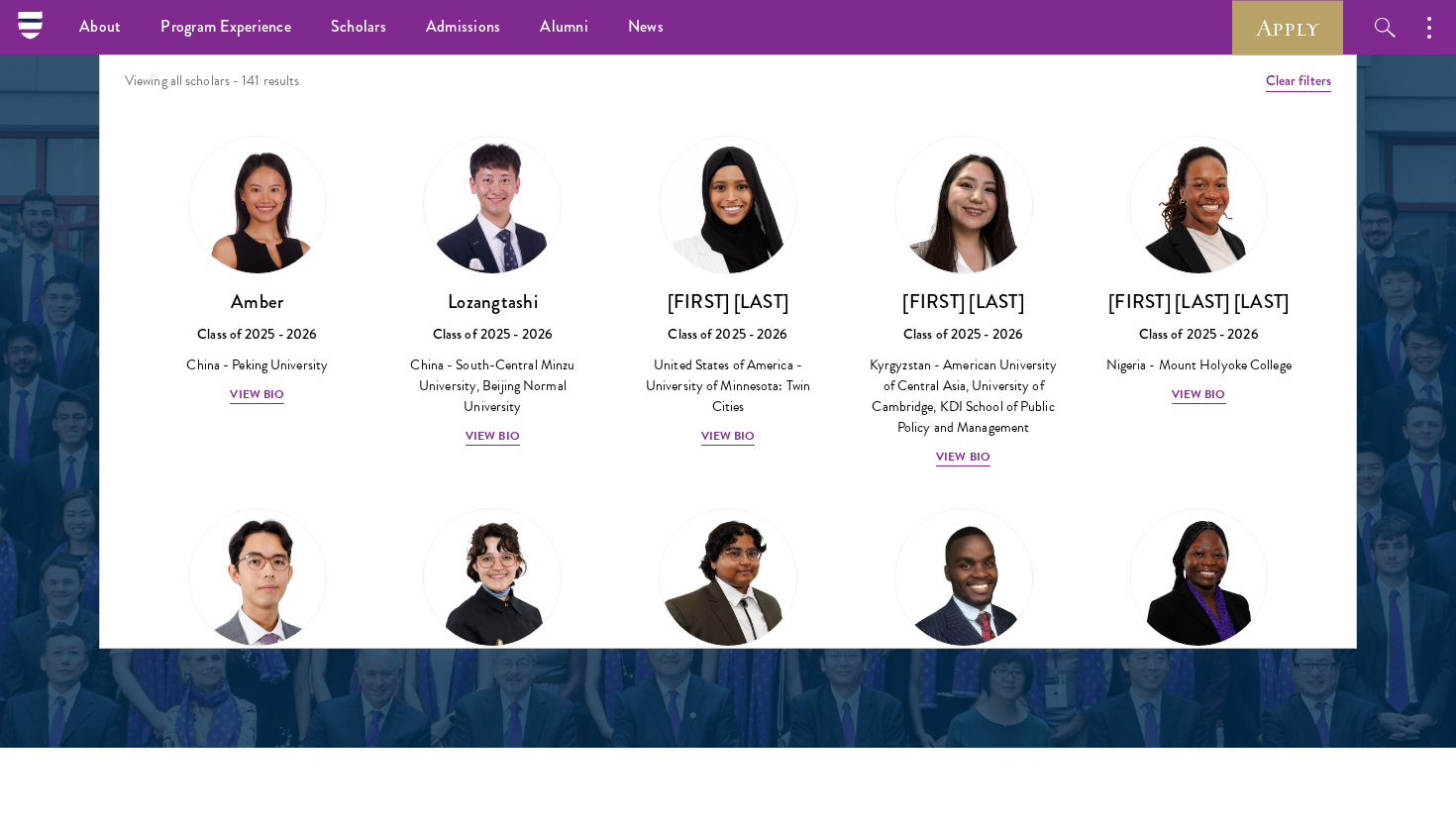 scroll, scrollTop: 2572, scrollLeft: 0, axis: vertical 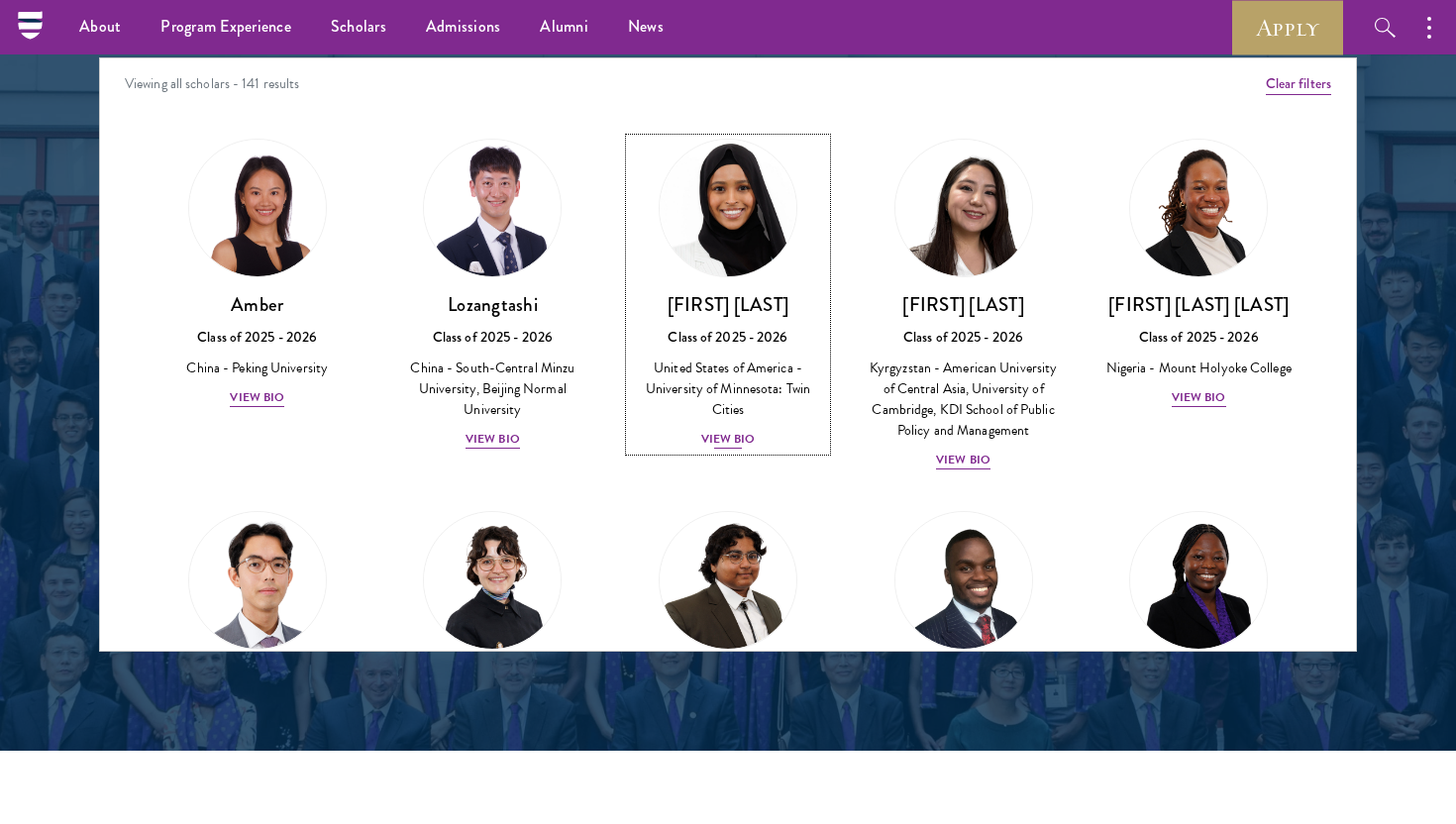 click on "Class of 2025 - 2026" at bounding box center (728, 337) 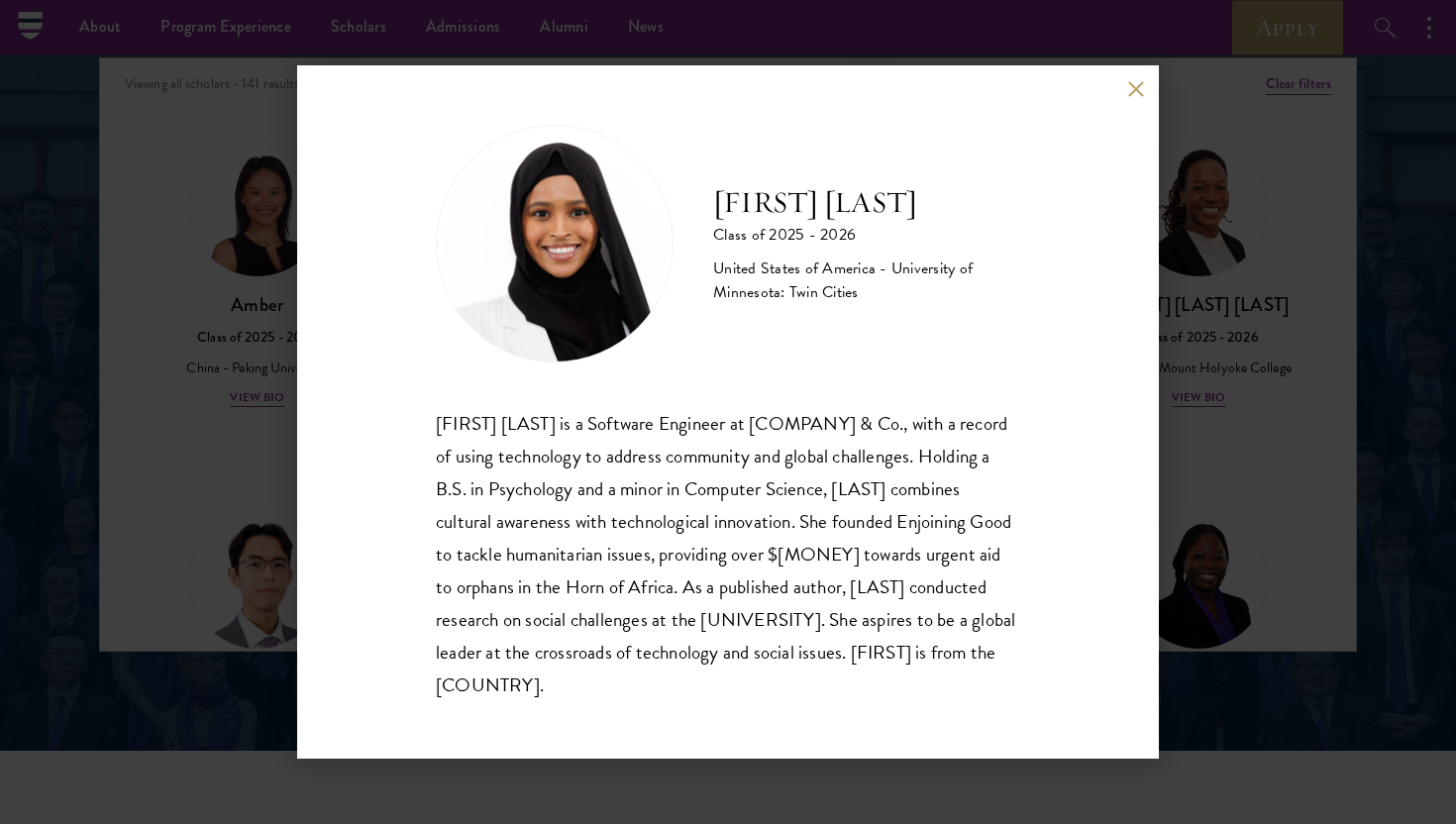 click at bounding box center (1135, 88) 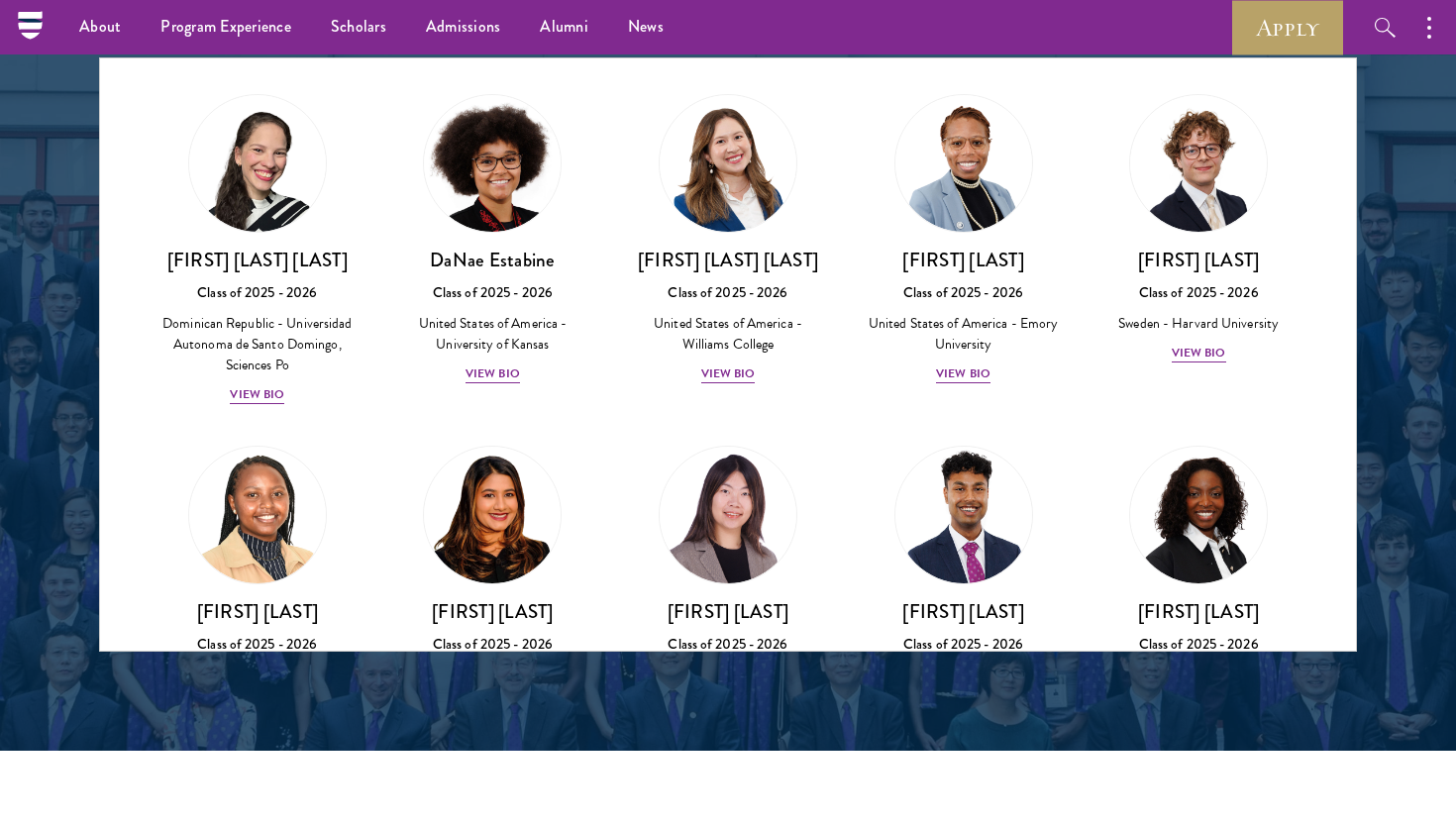 scroll, scrollTop: 2486, scrollLeft: 0, axis: vertical 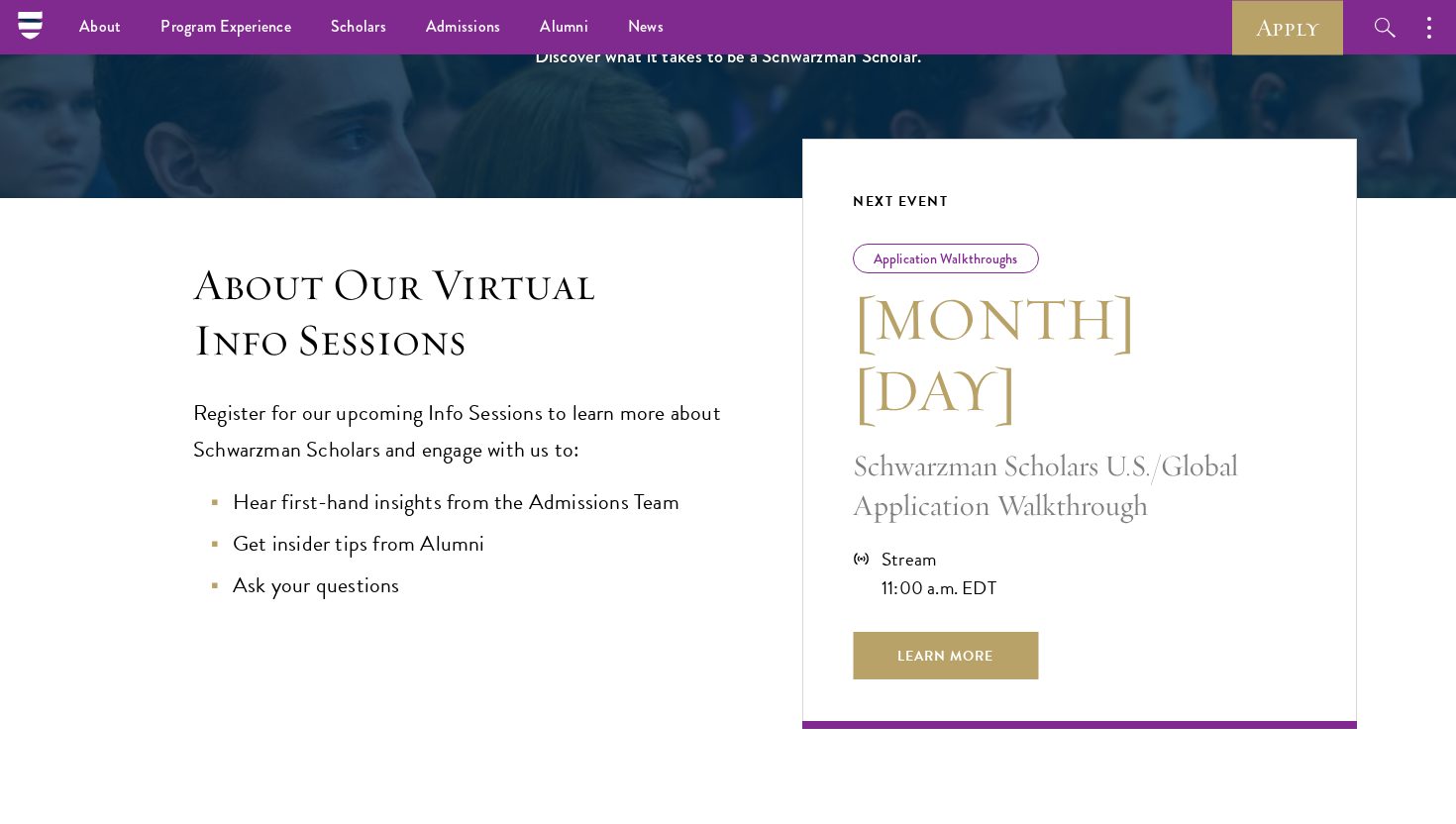 click on "Schwarzman Scholars U.S./Global Application Walkthrough" at bounding box center [1080, 485] 